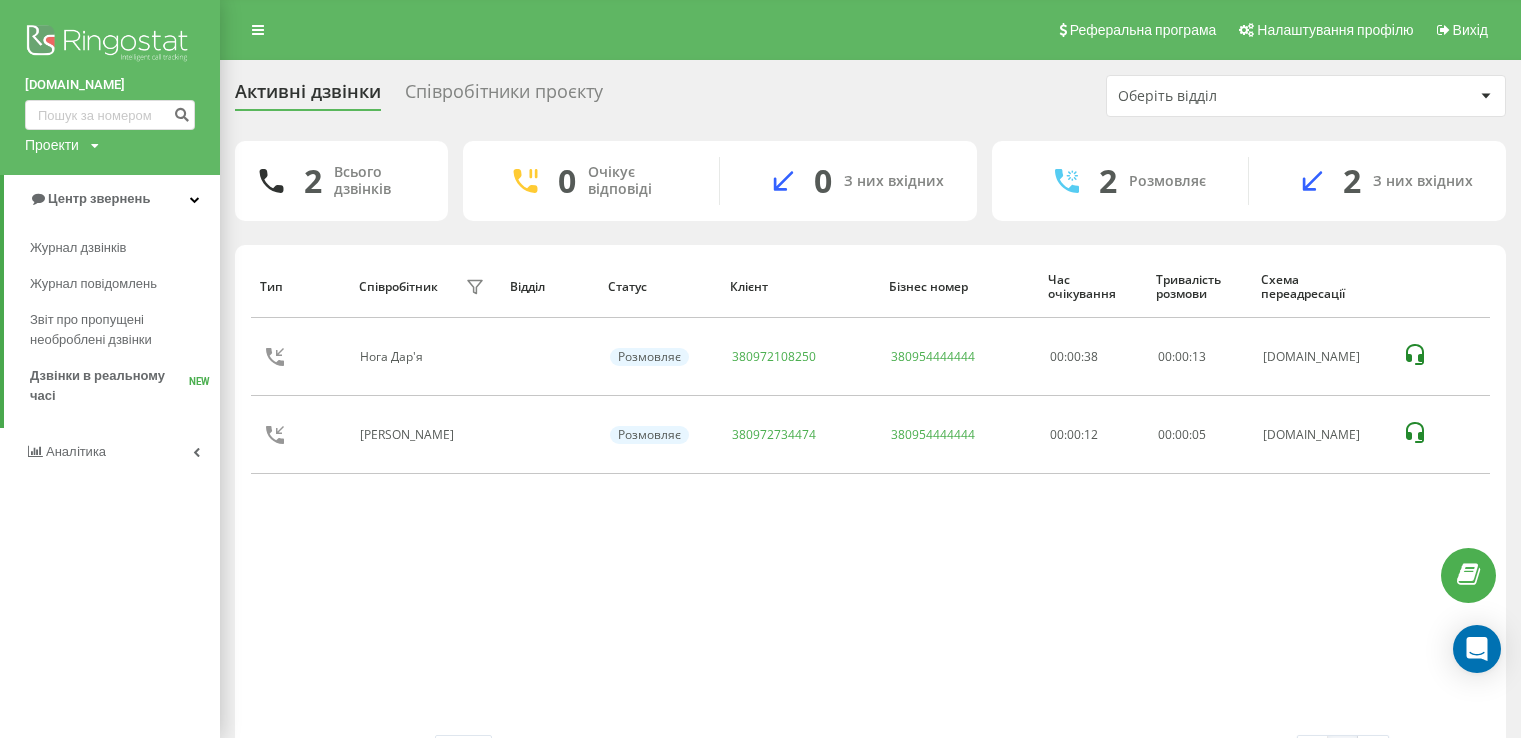 scroll, scrollTop: 0, scrollLeft: 0, axis: both 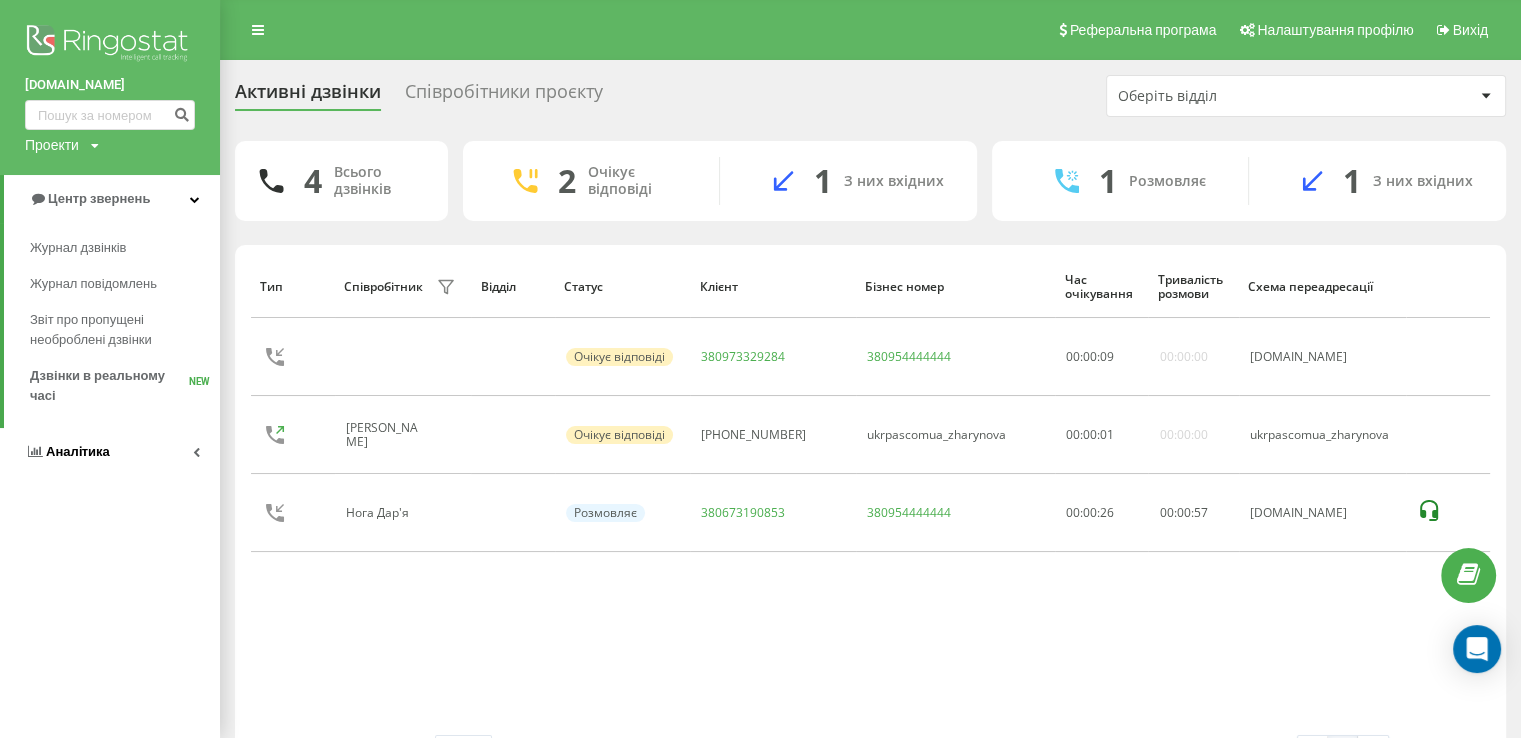 click on "Аналiтика" at bounding box center (78, 451) 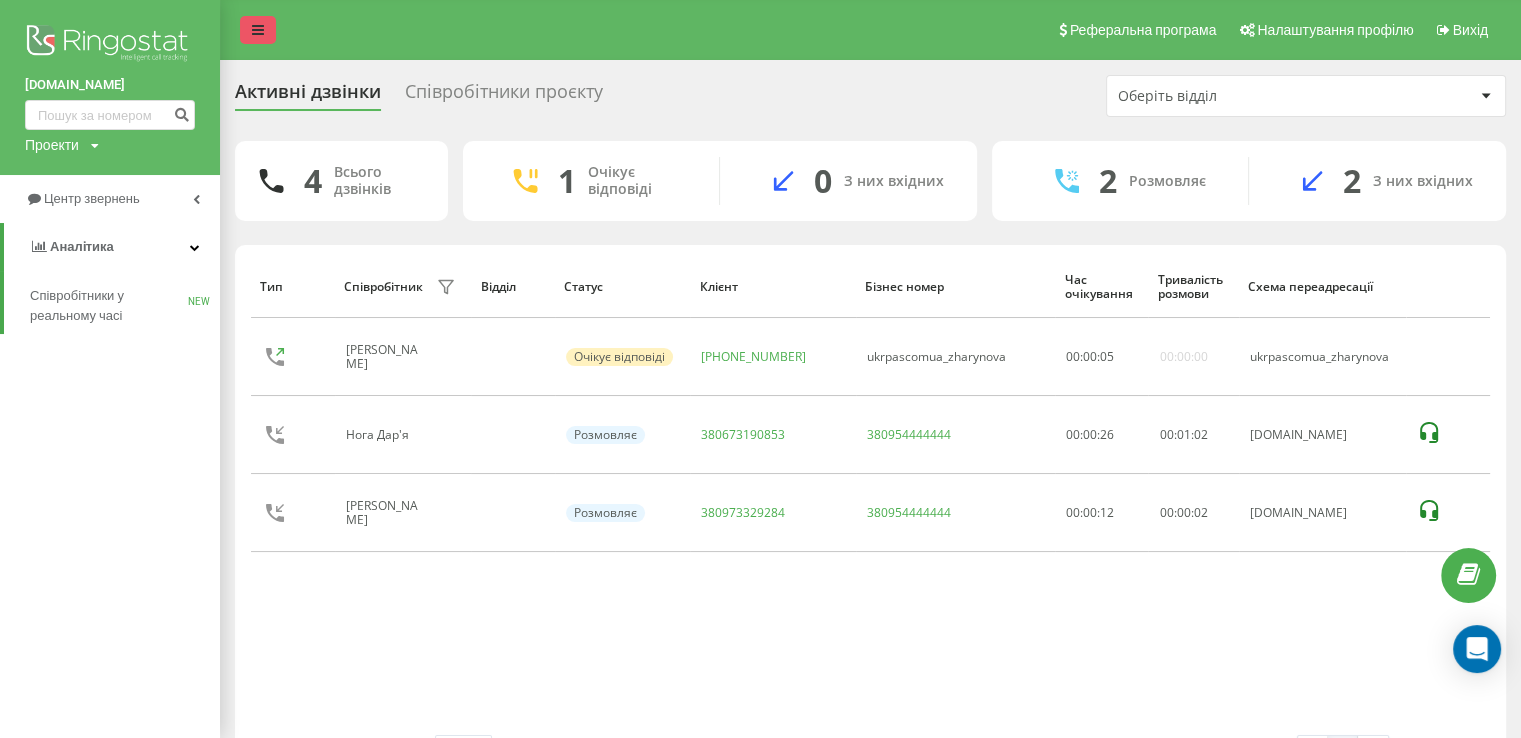 click at bounding box center (258, 30) 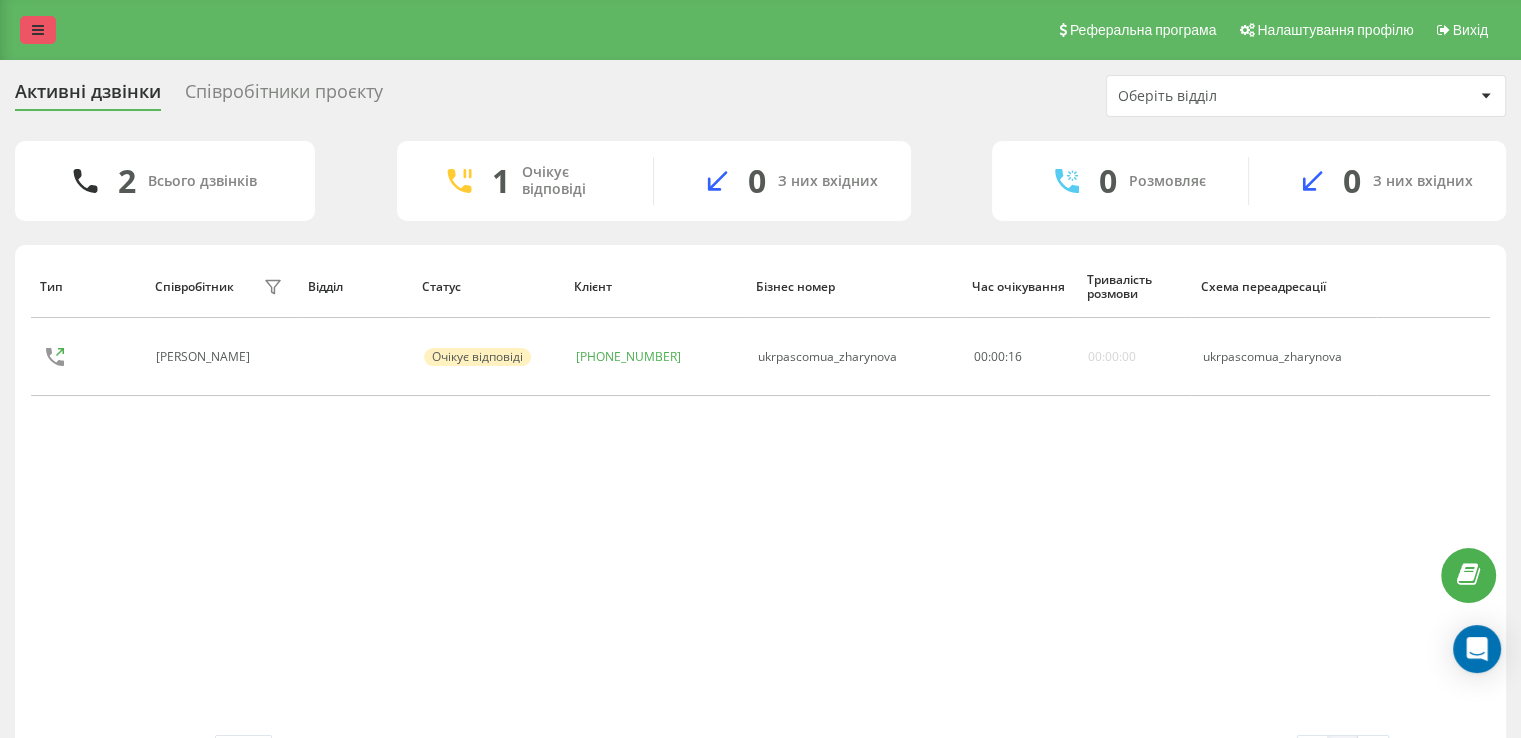 click at bounding box center [38, 30] 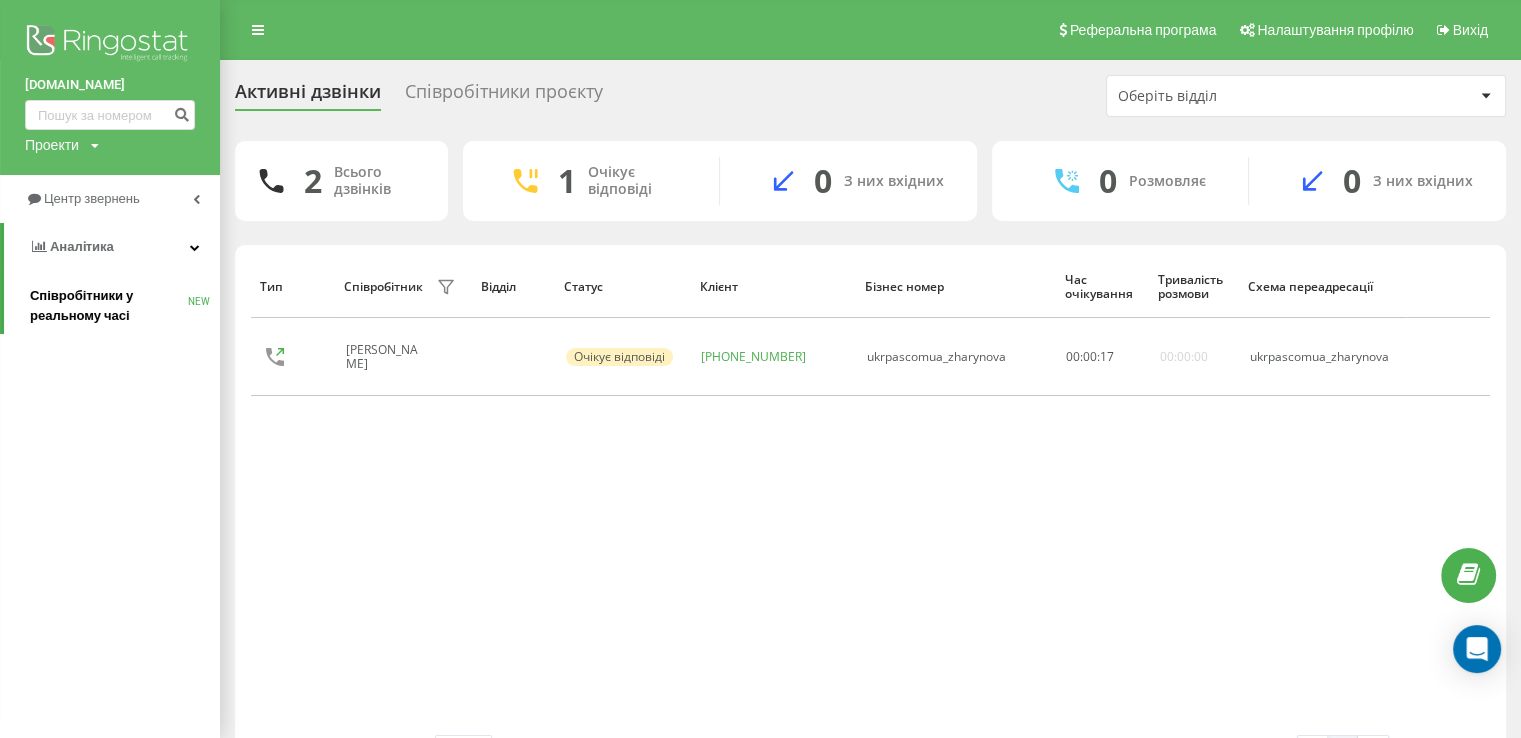 click on "Співробітники у реальному часі" at bounding box center (109, 306) 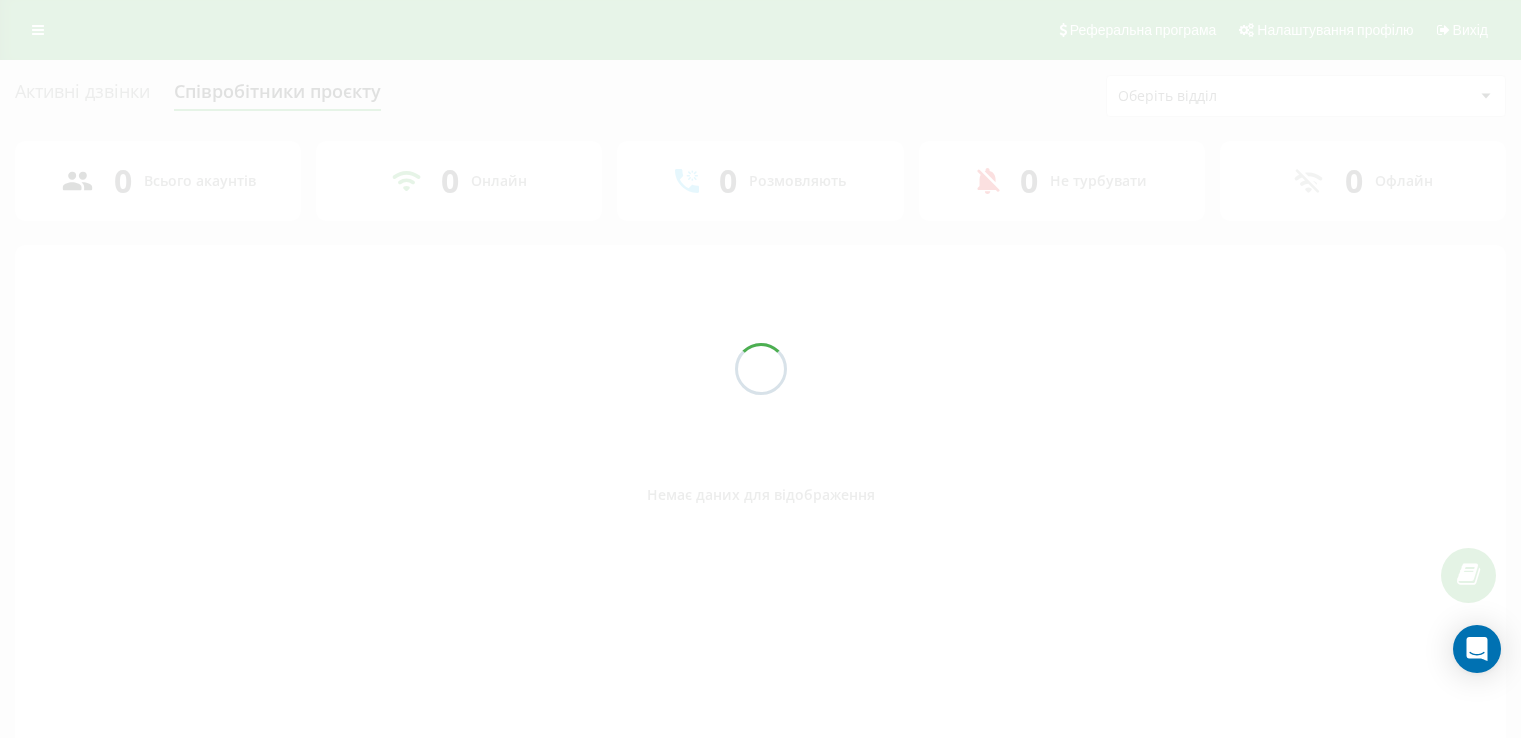 scroll, scrollTop: 0, scrollLeft: 0, axis: both 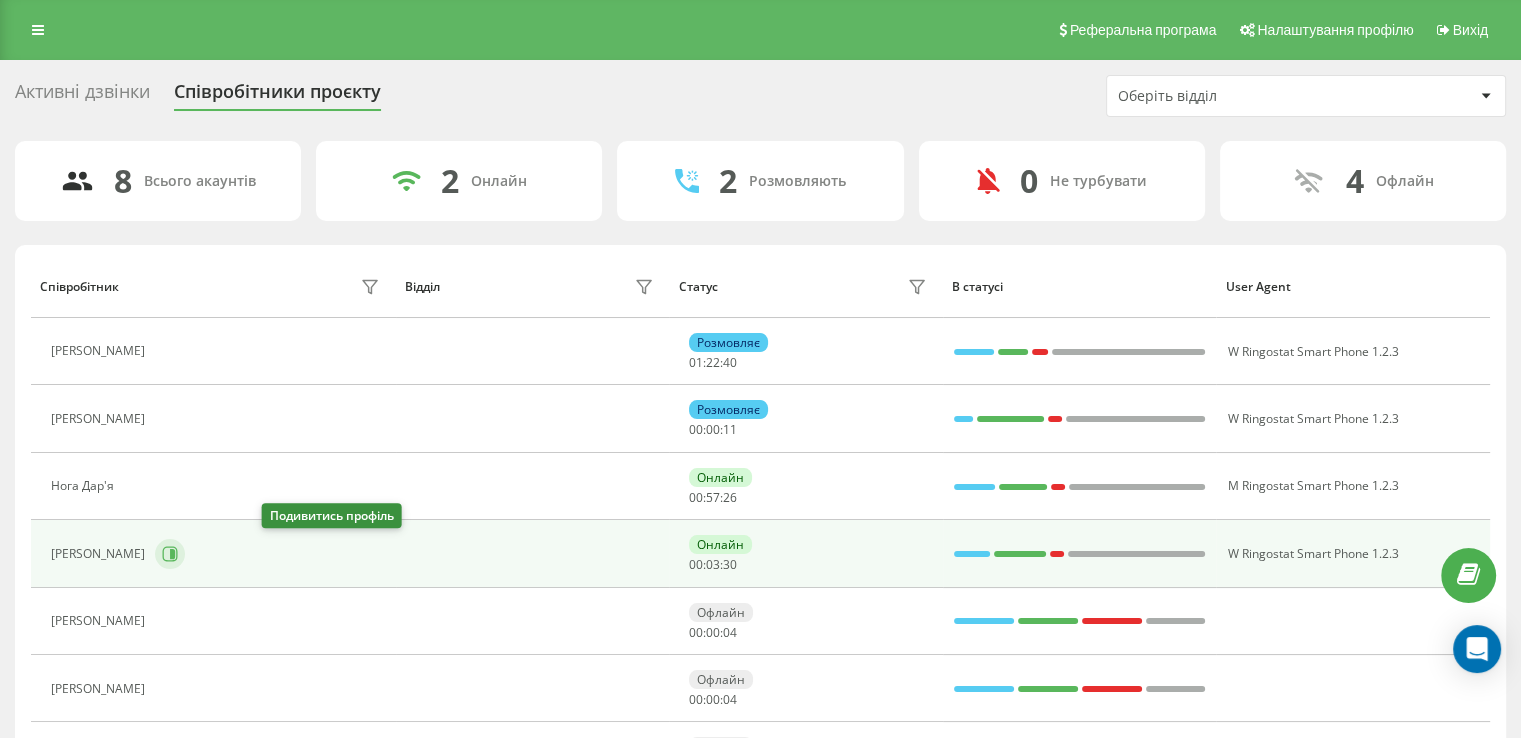 click at bounding box center [170, 554] 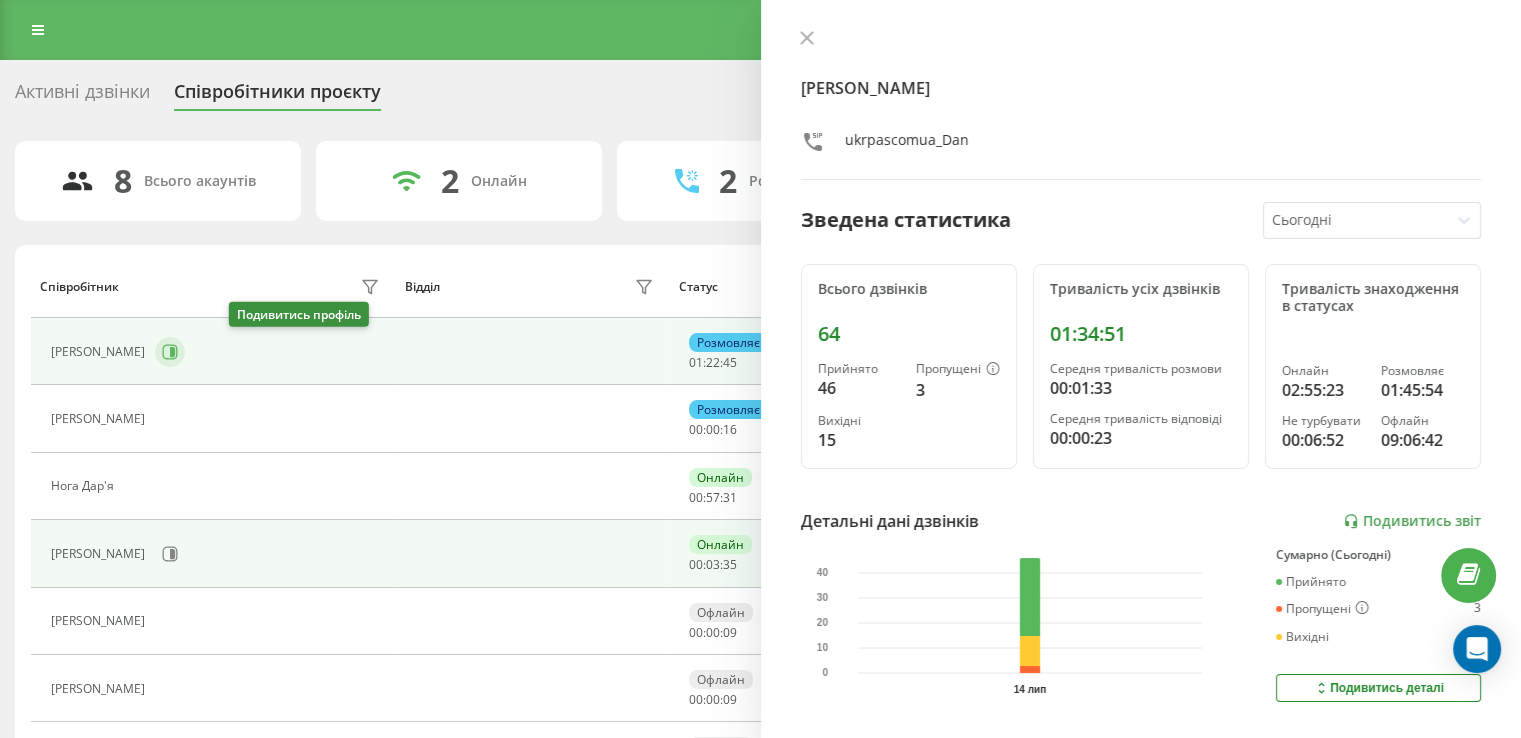 click 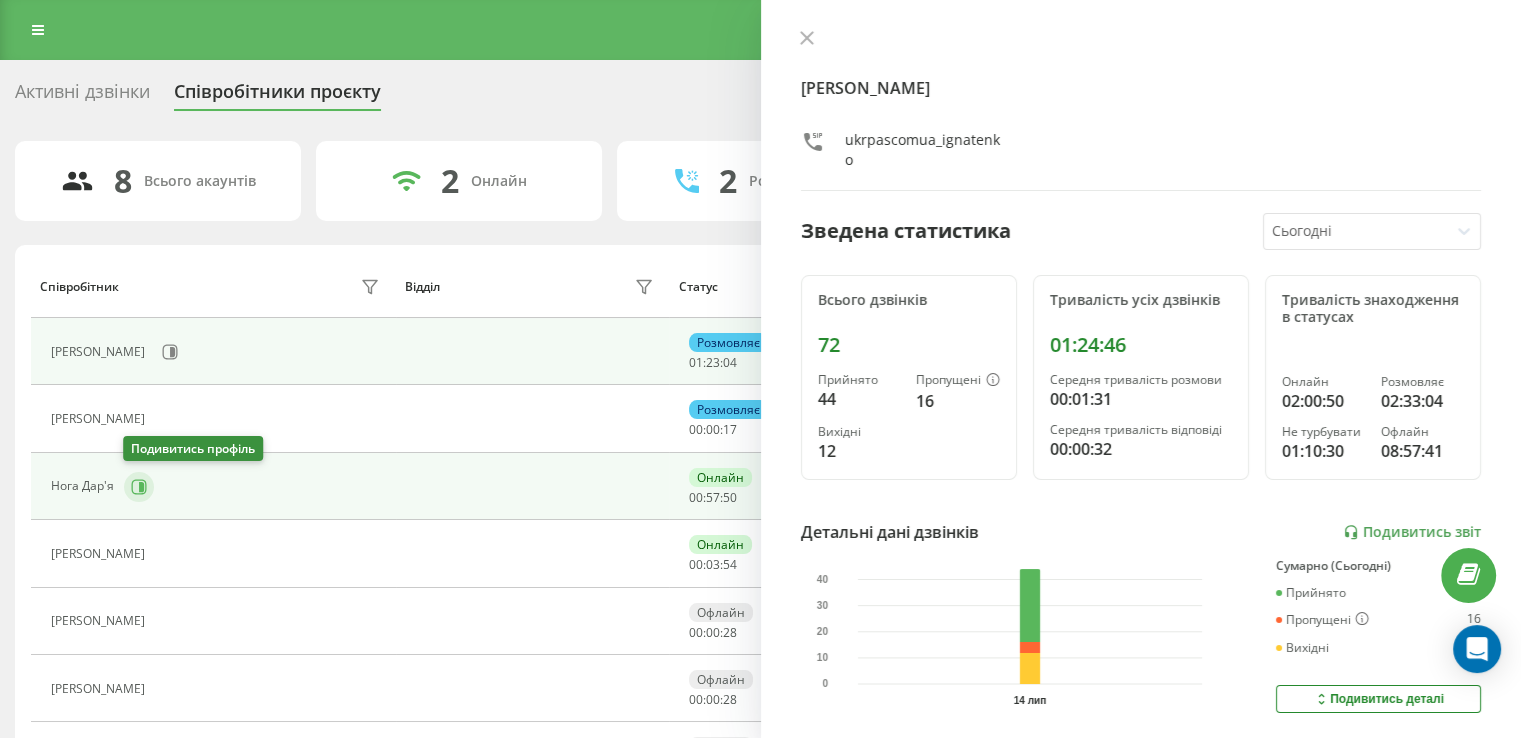 click 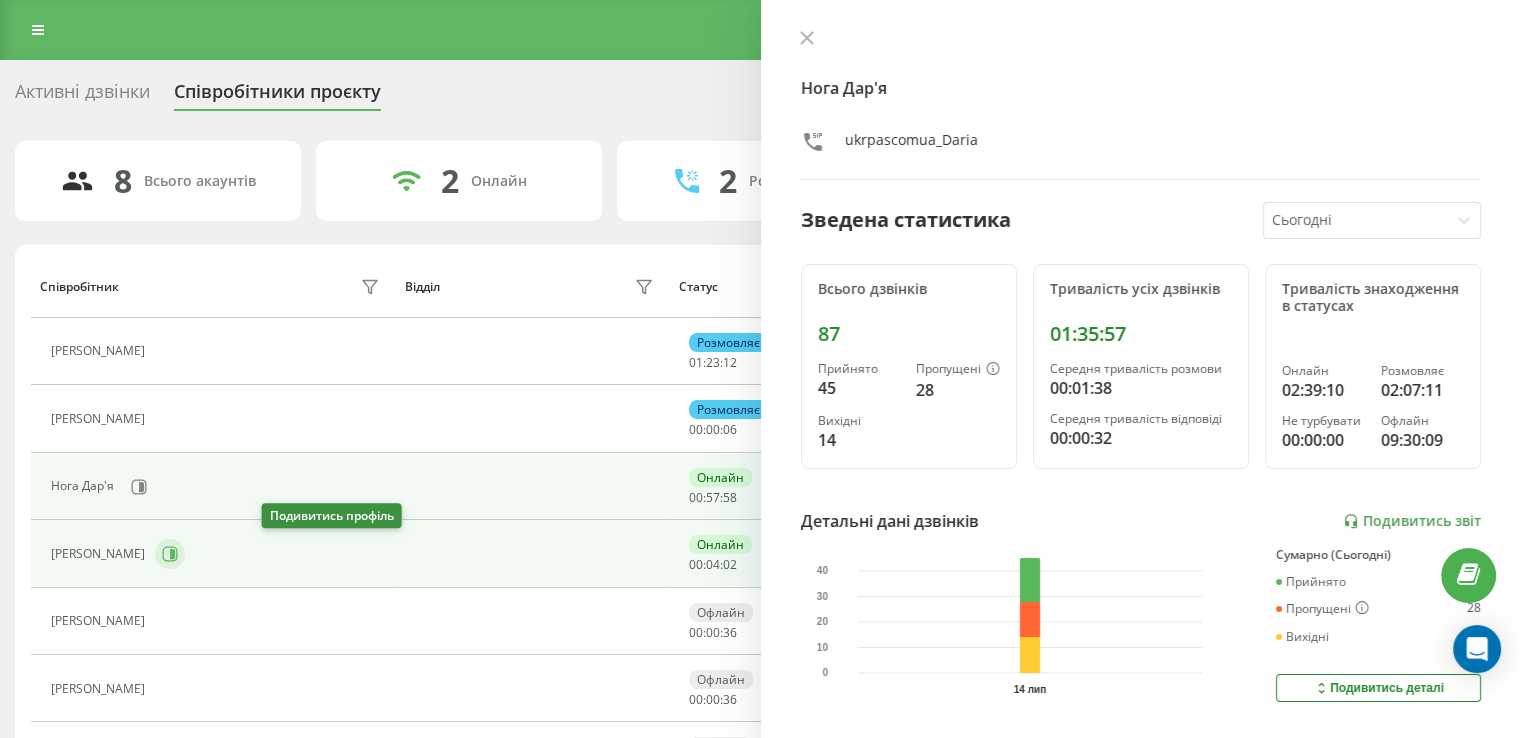 click at bounding box center [170, 554] 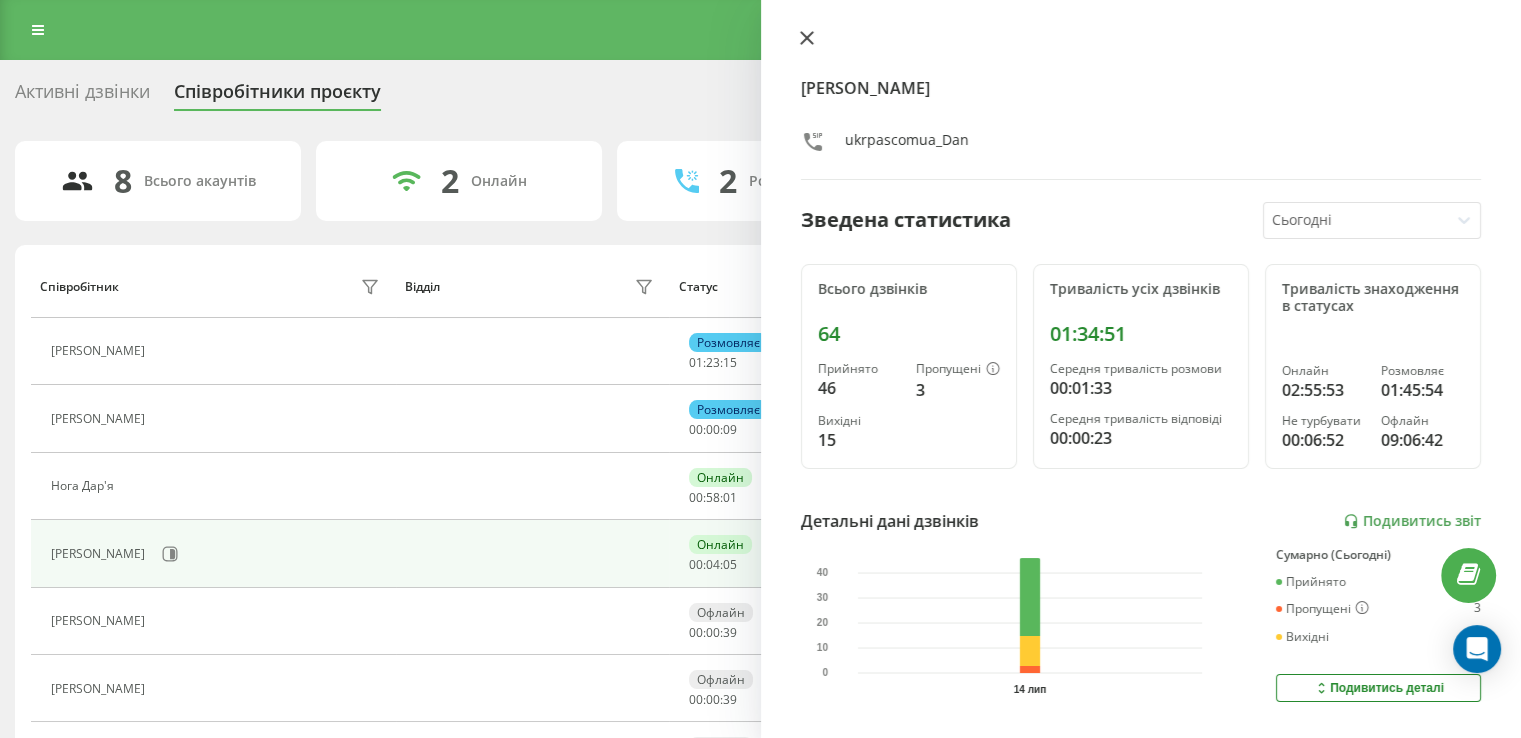 click 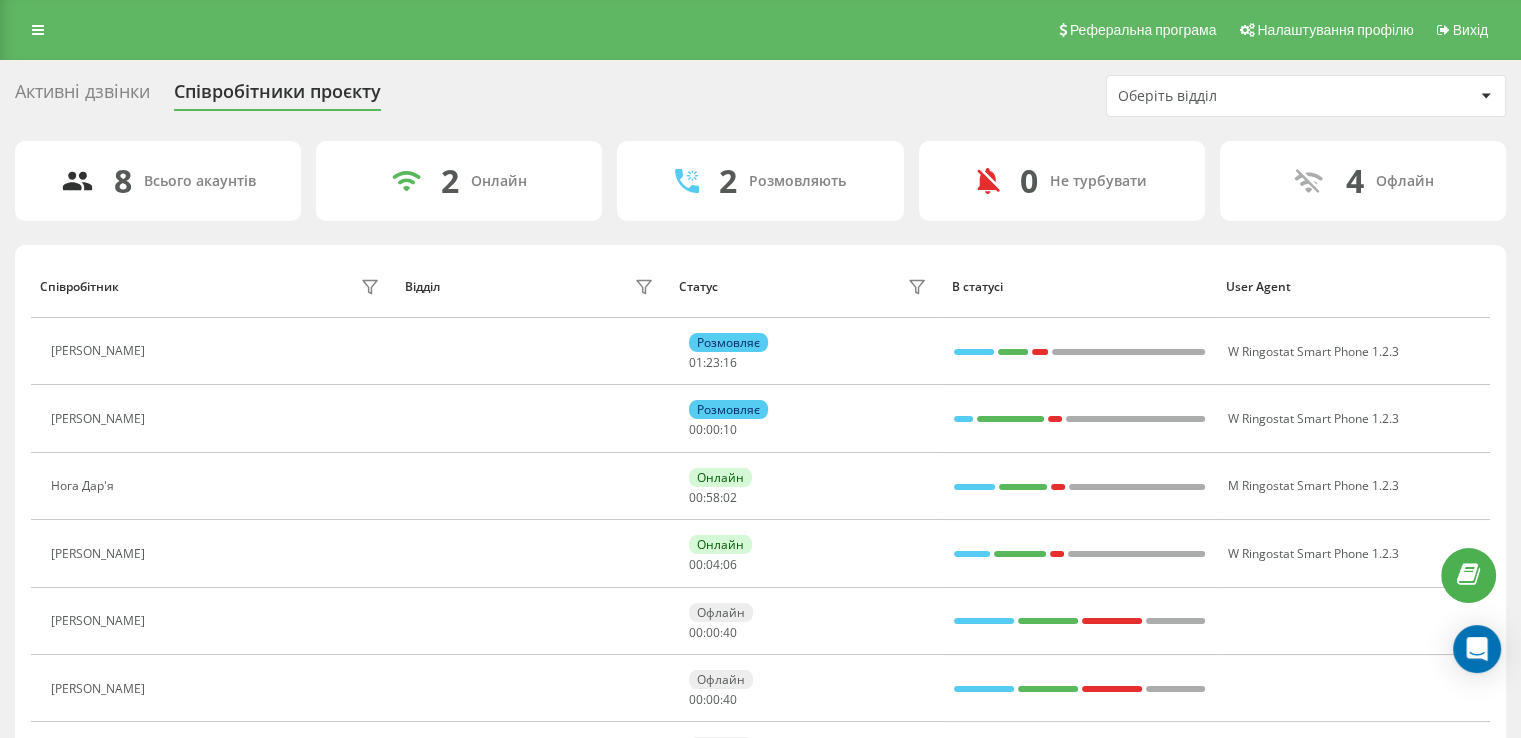 click on "Активні дзвінки" at bounding box center (82, 96) 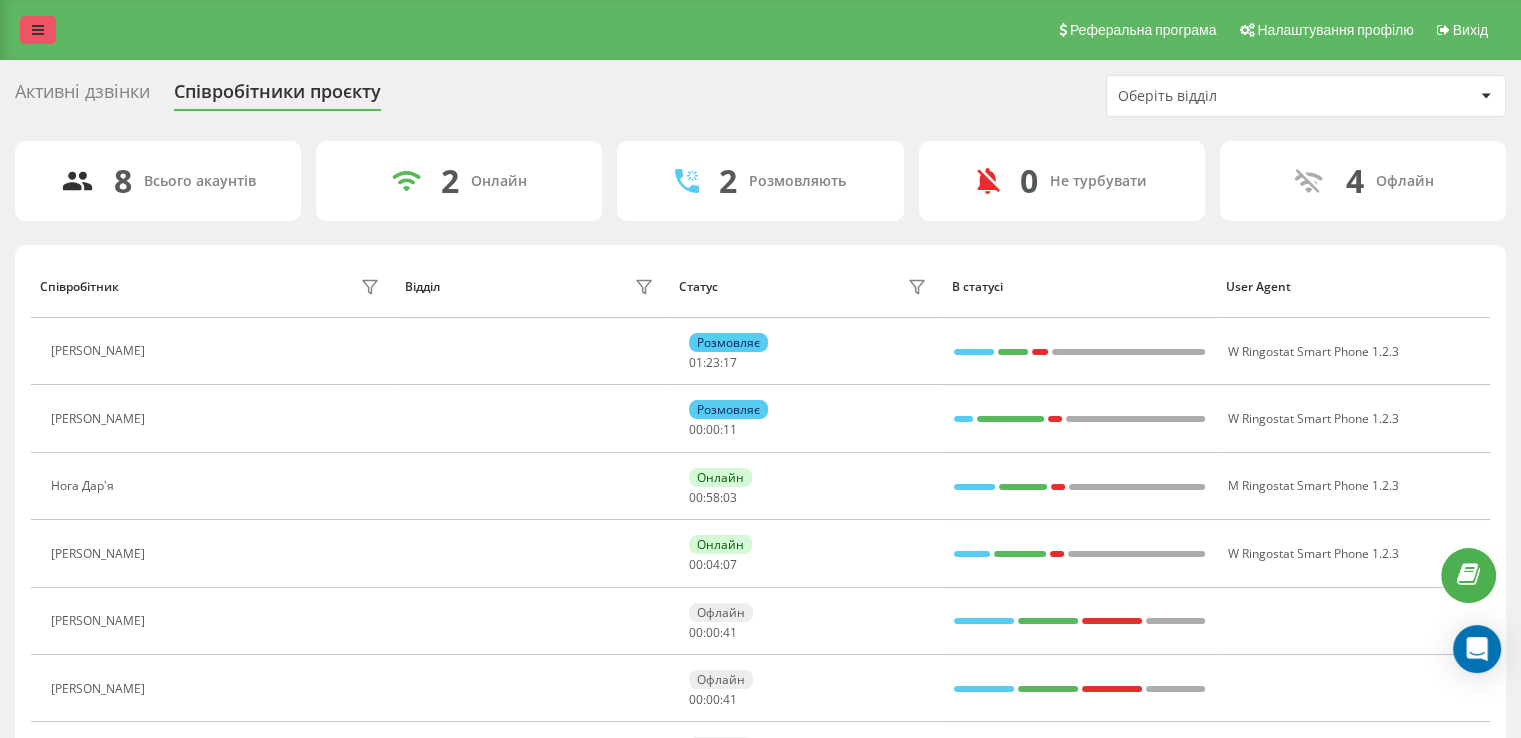 click at bounding box center (38, 30) 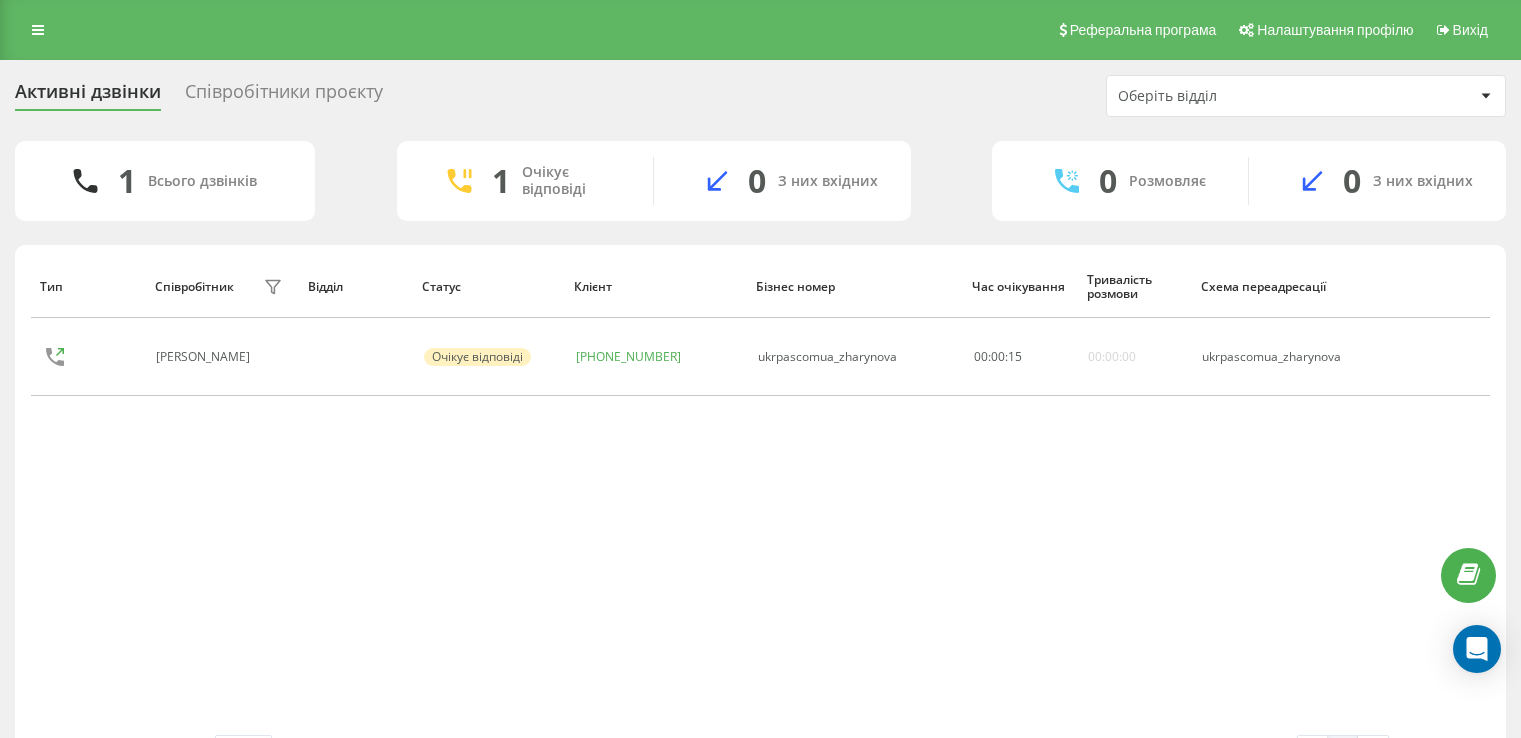 scroll, scrollTop: 0, scrollLeft: 0, axis: both 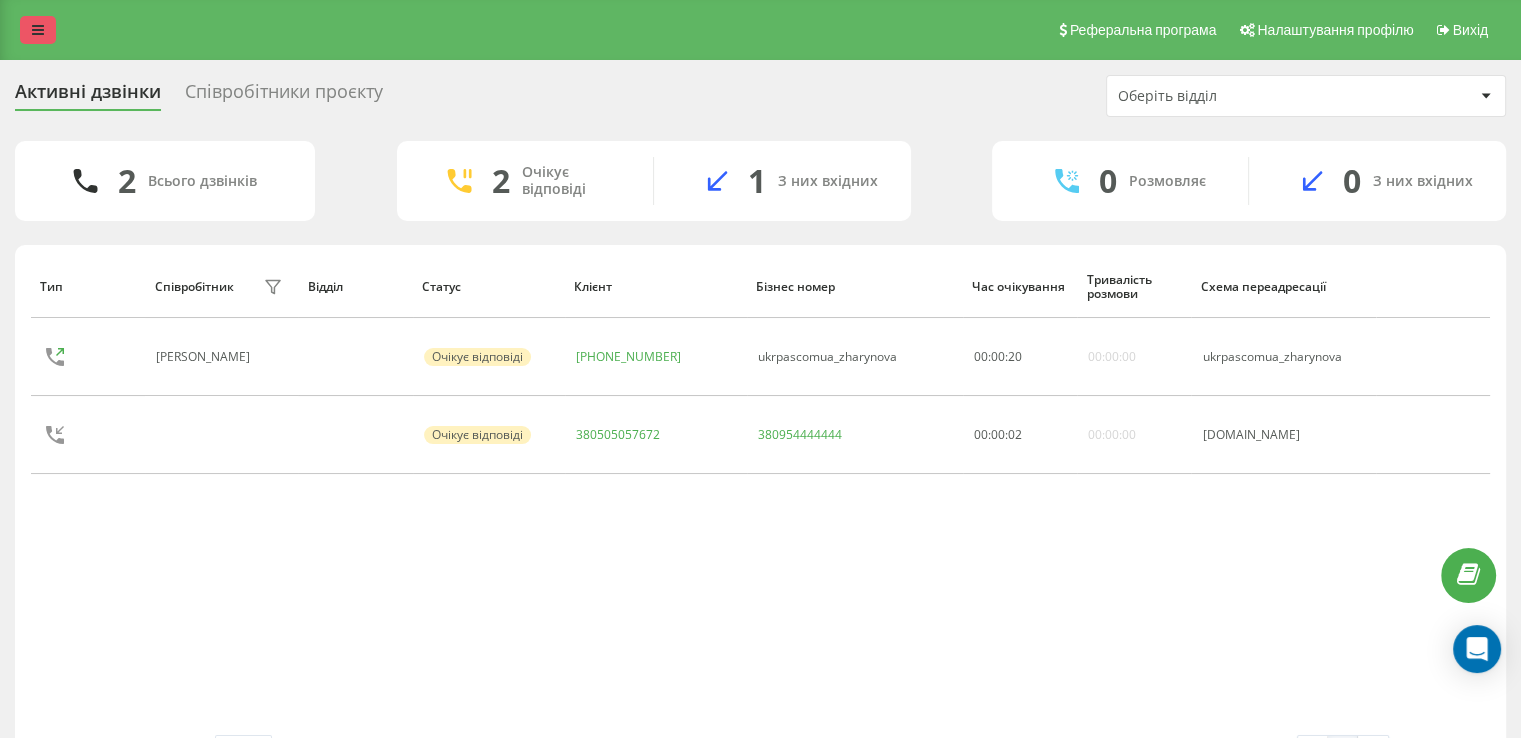 click at bounding box center (38, 30) 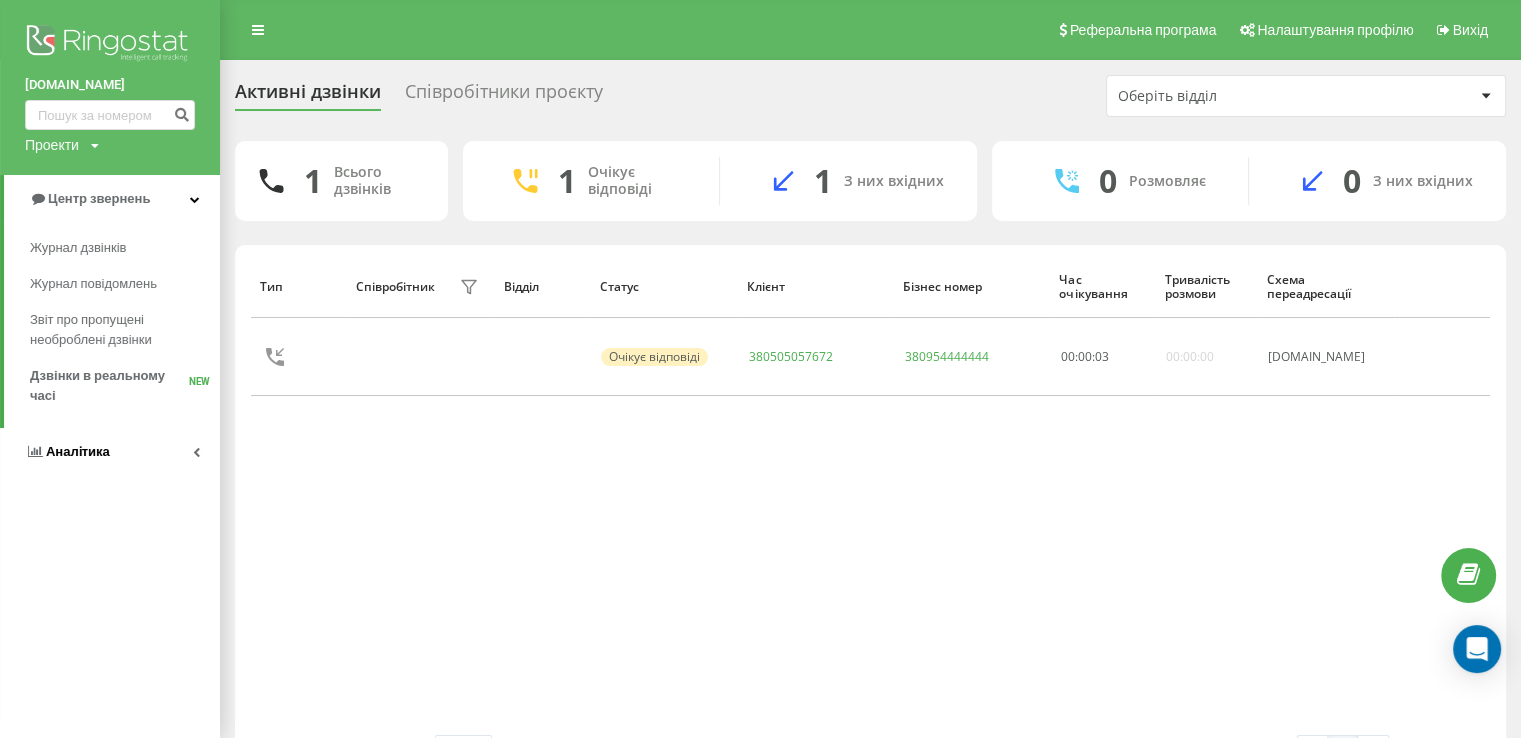 click on "Аналiтика" at bounding box center [110, 452] 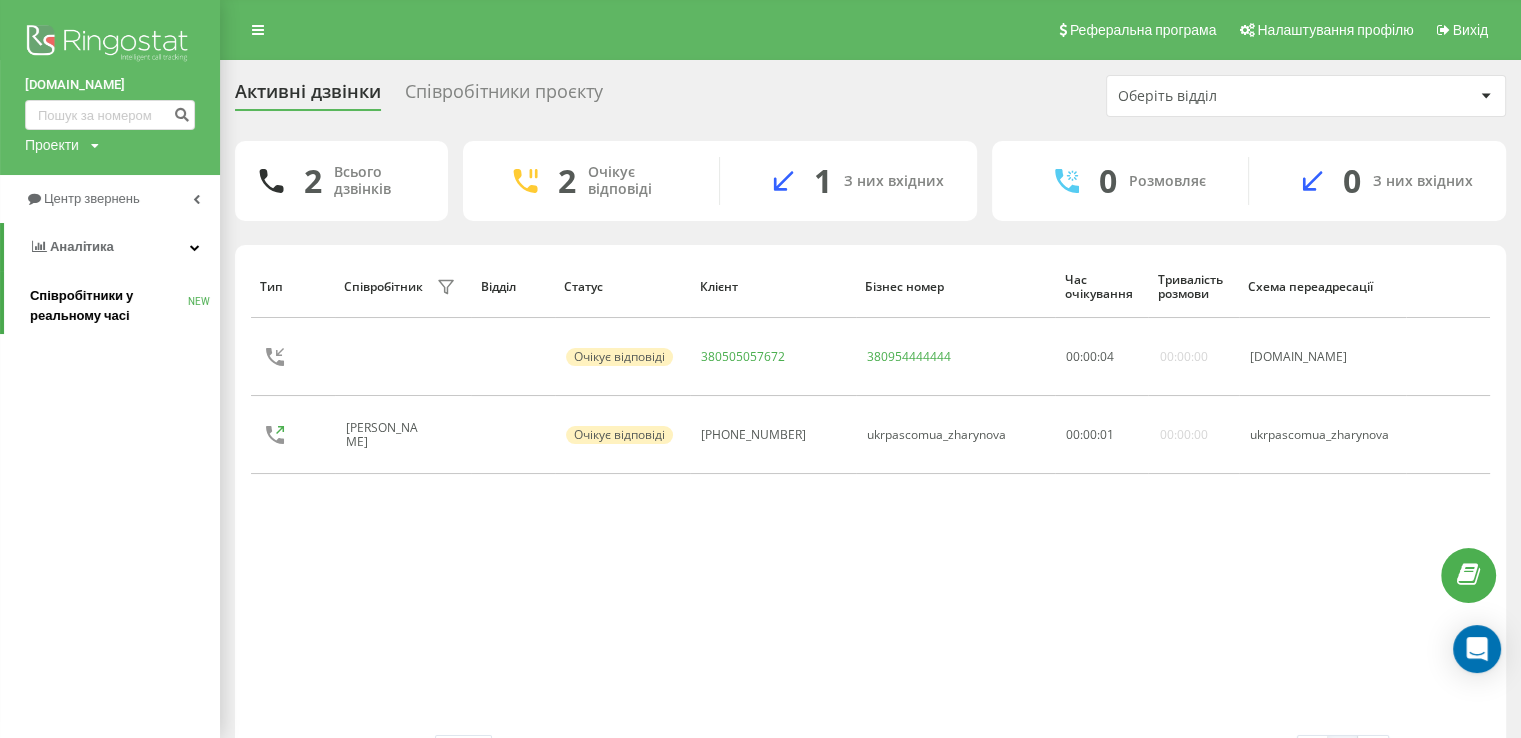 click on "Співробітники у реальному часі" at bounding box center (109, 306) 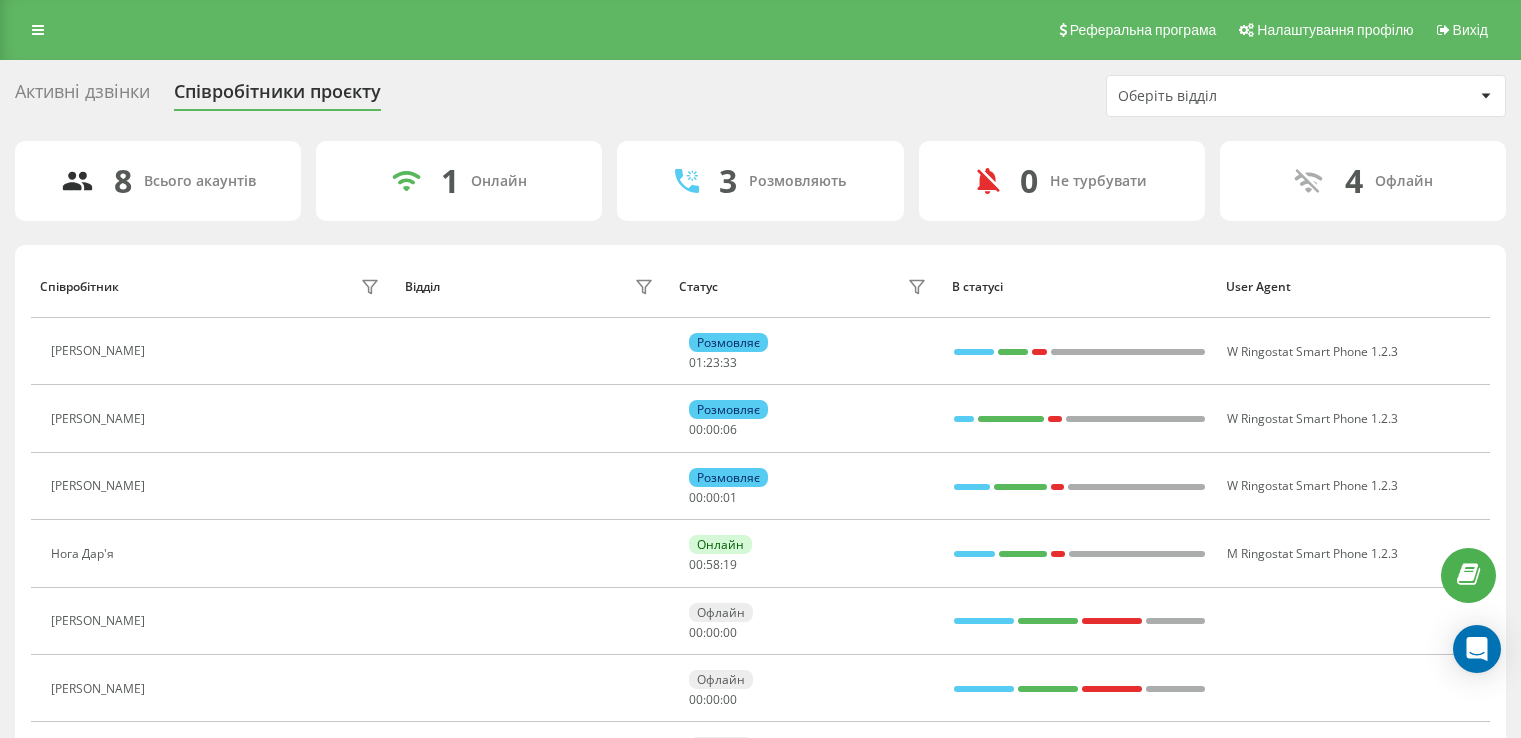 scroll, scrollTop: 0, scrollLeft: 0, axis: both 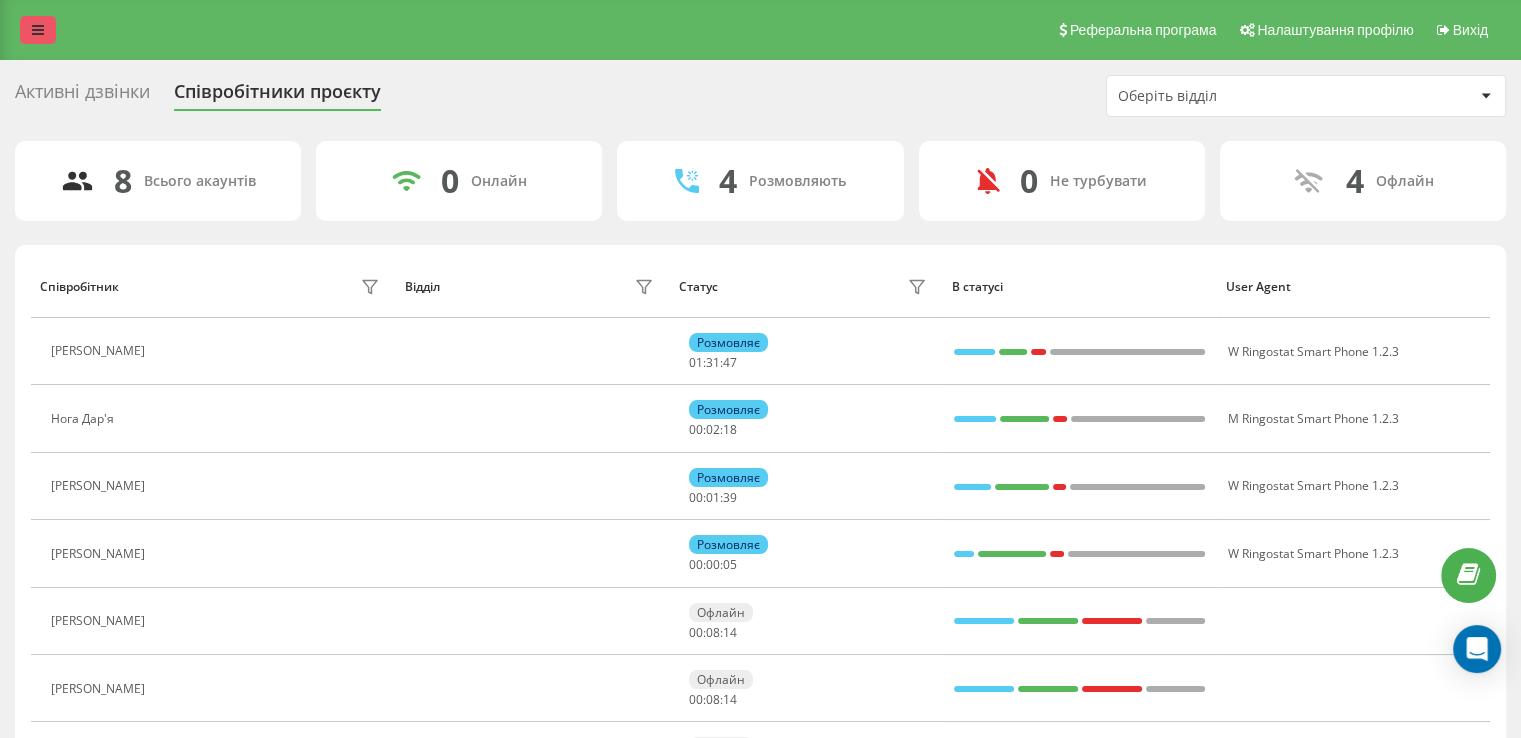 click at bounding box center (38, 30) 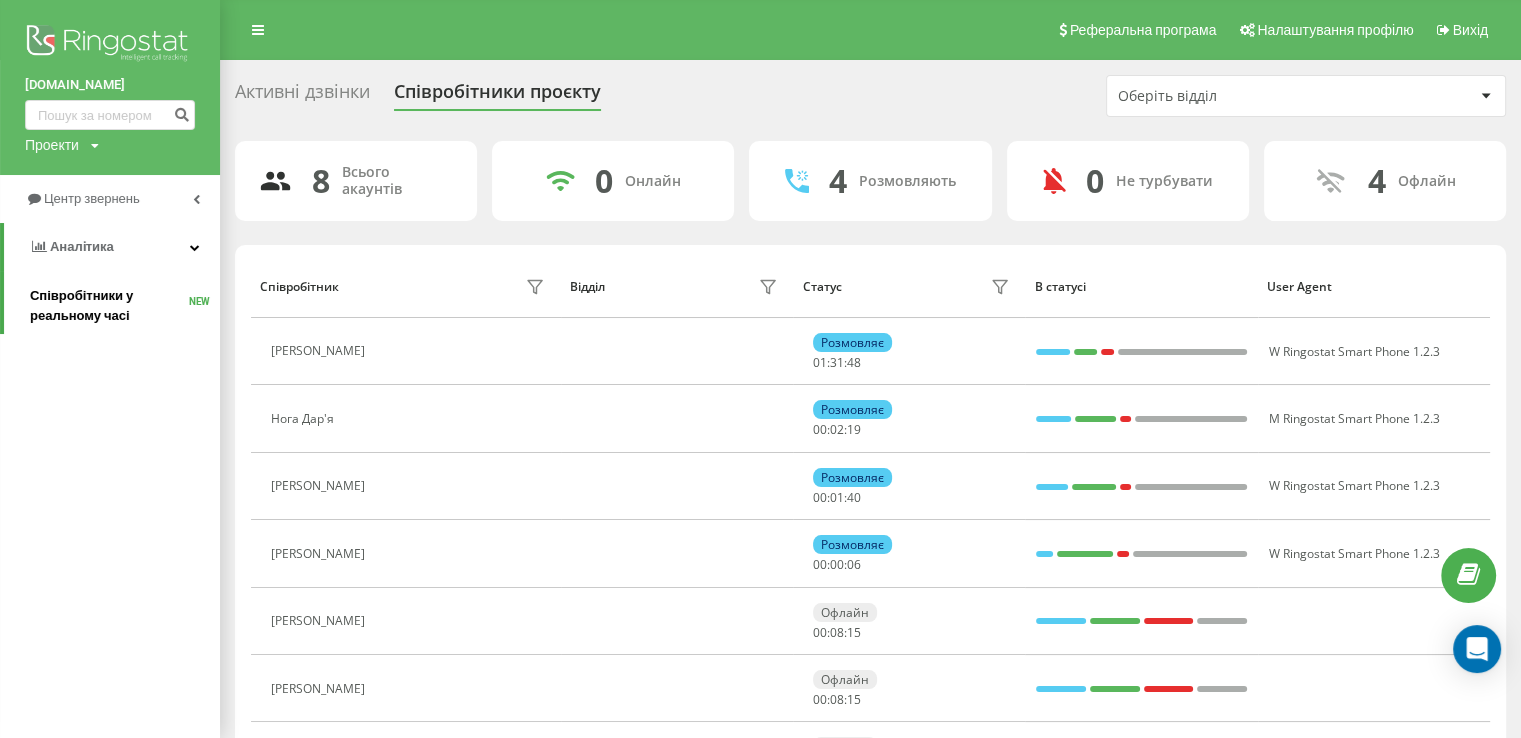 click on "Співробітники у реальному часі NEW" at bounding box center (125, 306) 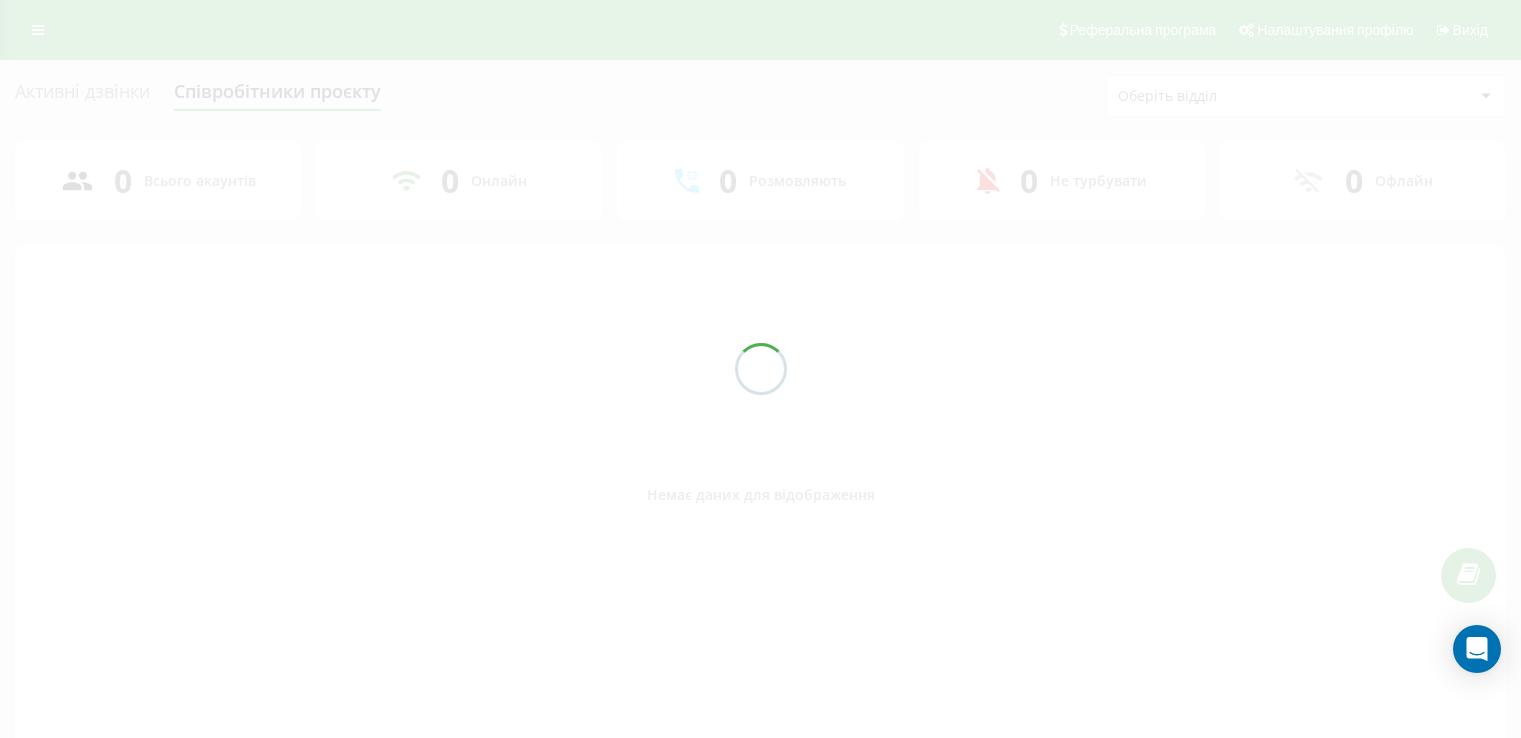 scroll, scrollTop: 0, scrollLeft: 0, axis: both 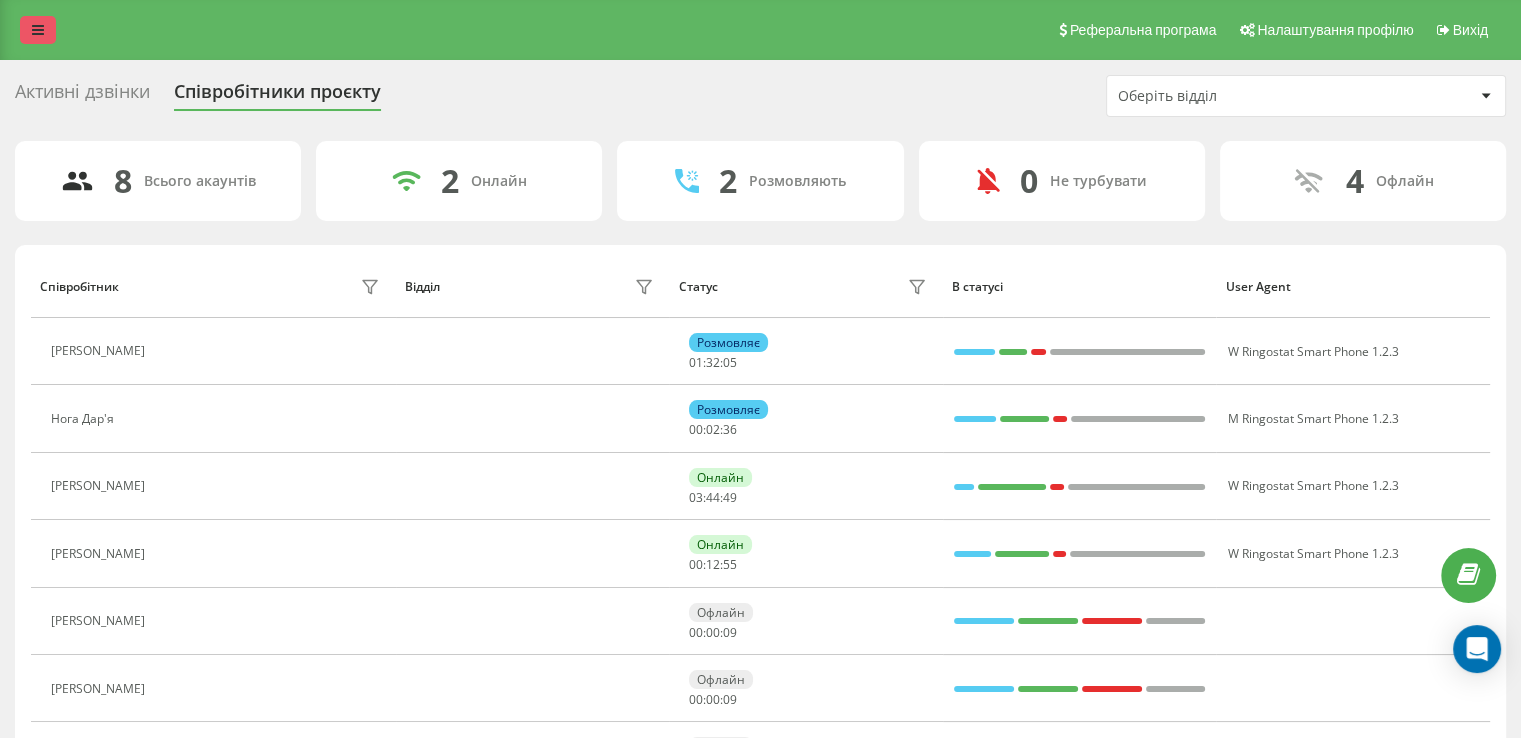 click at bounding box center (38, 30) 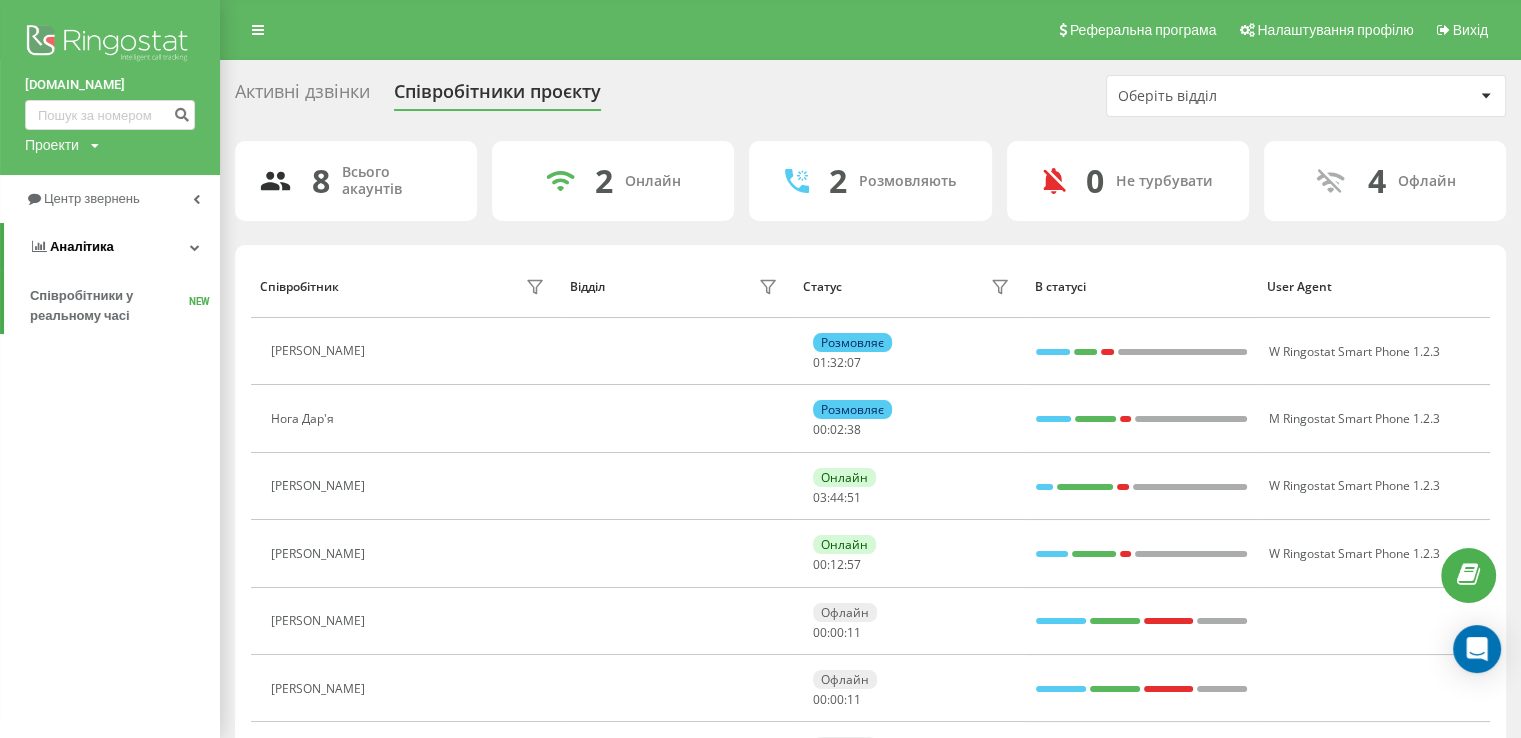 click on "Аналiтика" at bounding box center (112, 247) 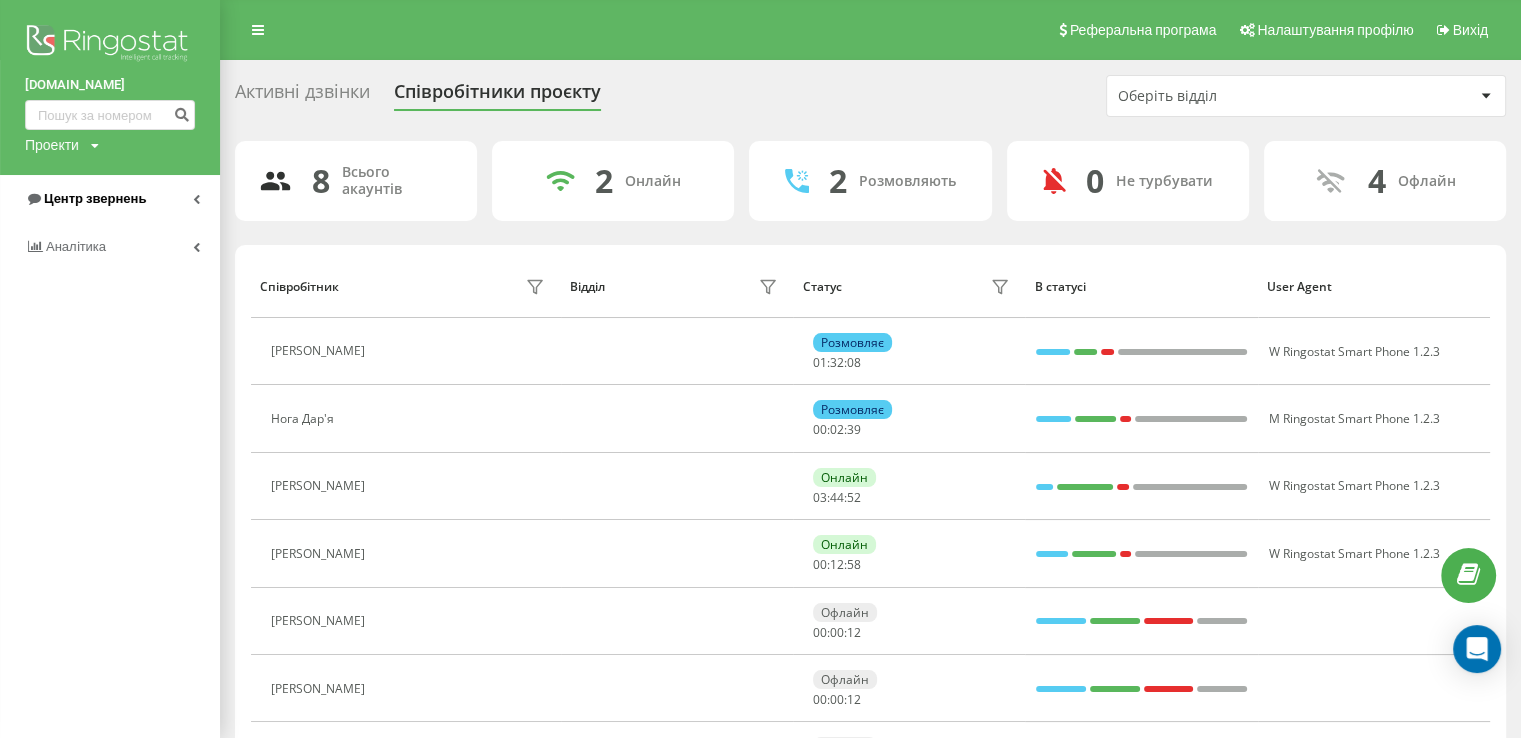 click on "Центр звернень" at bounding box center (110, 199) 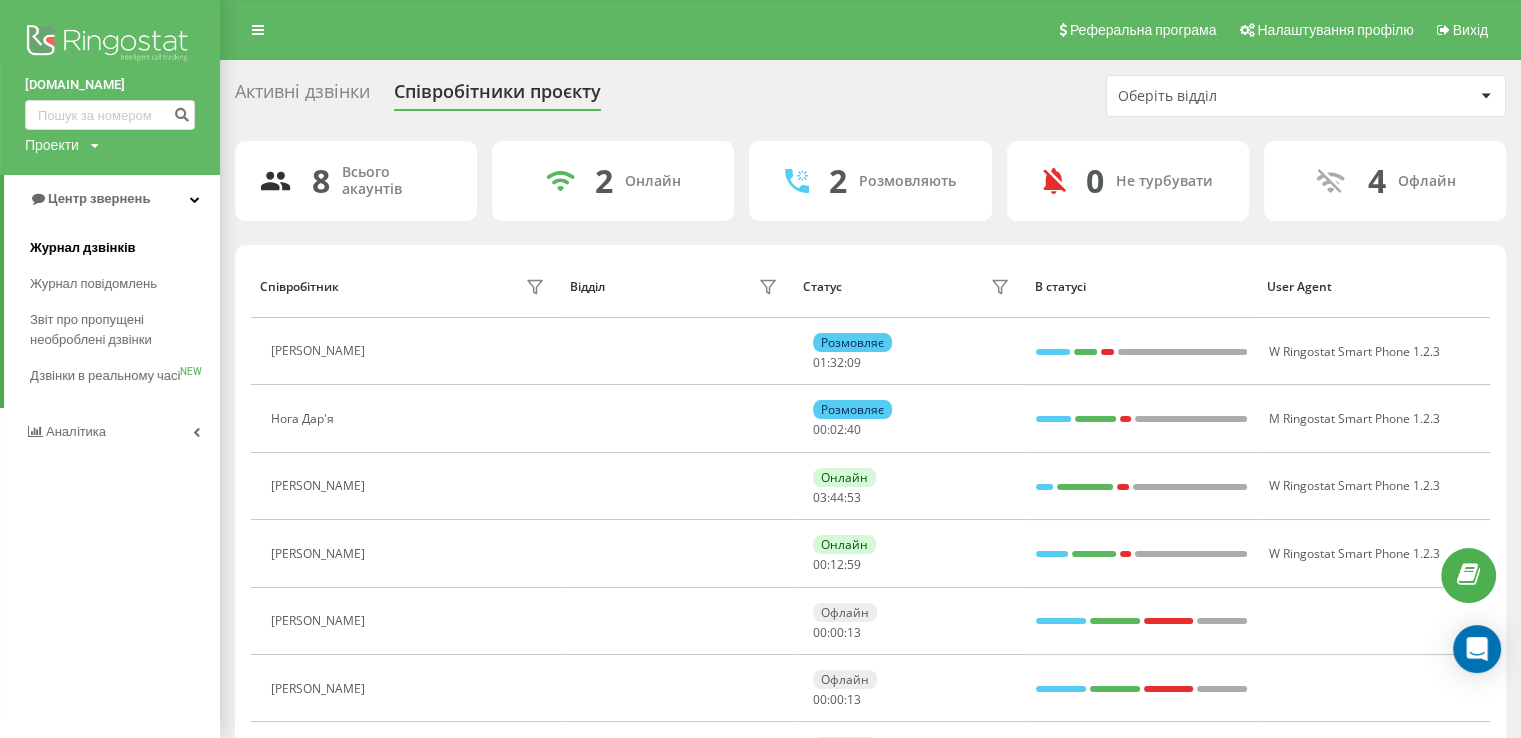 click on "Журнал дзвінків" at bounding box center (83, 248) 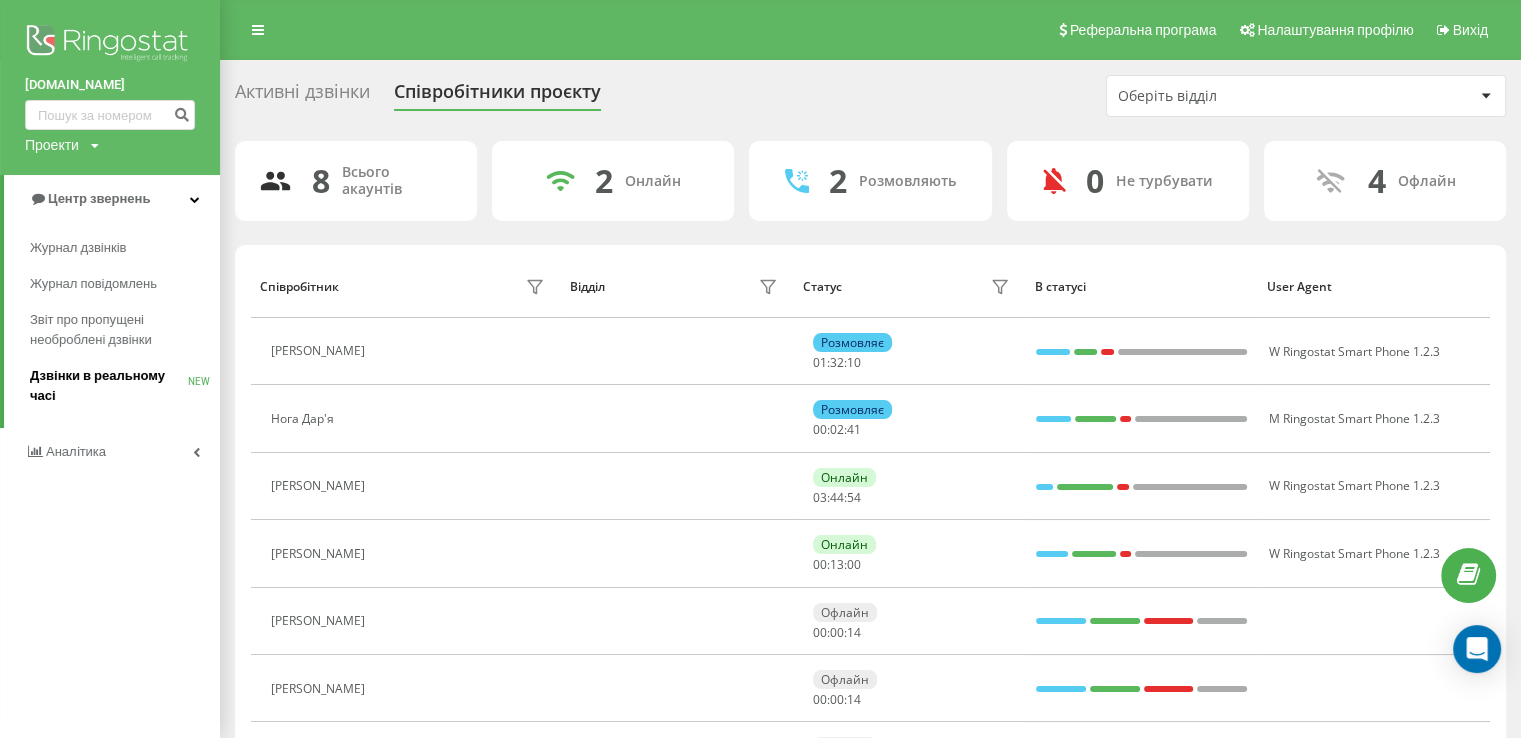 click on "Дзвінки в реальному часі" at bounding box center (109, 386) 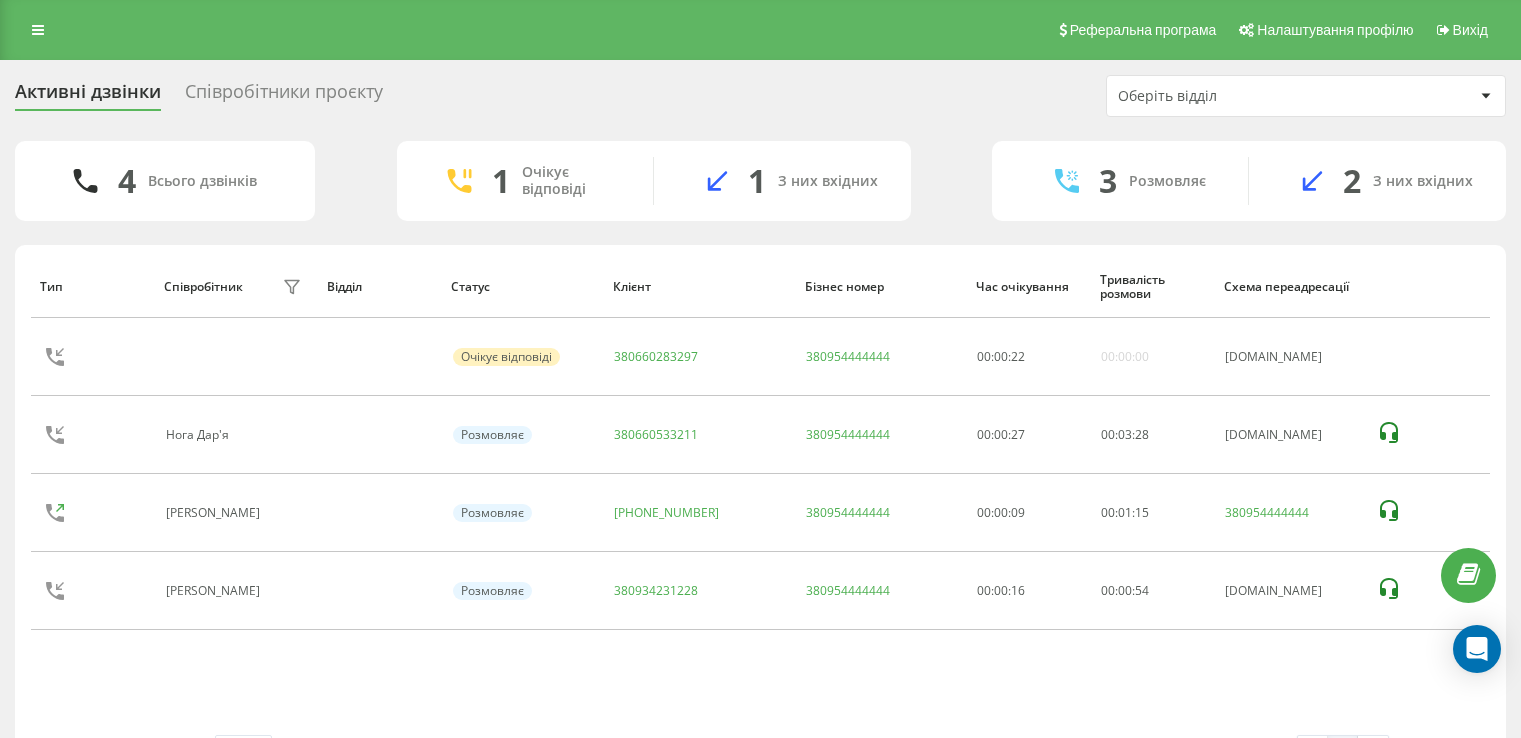 scroll, scrollTop: 0, scrollLeft: 0, axis: both 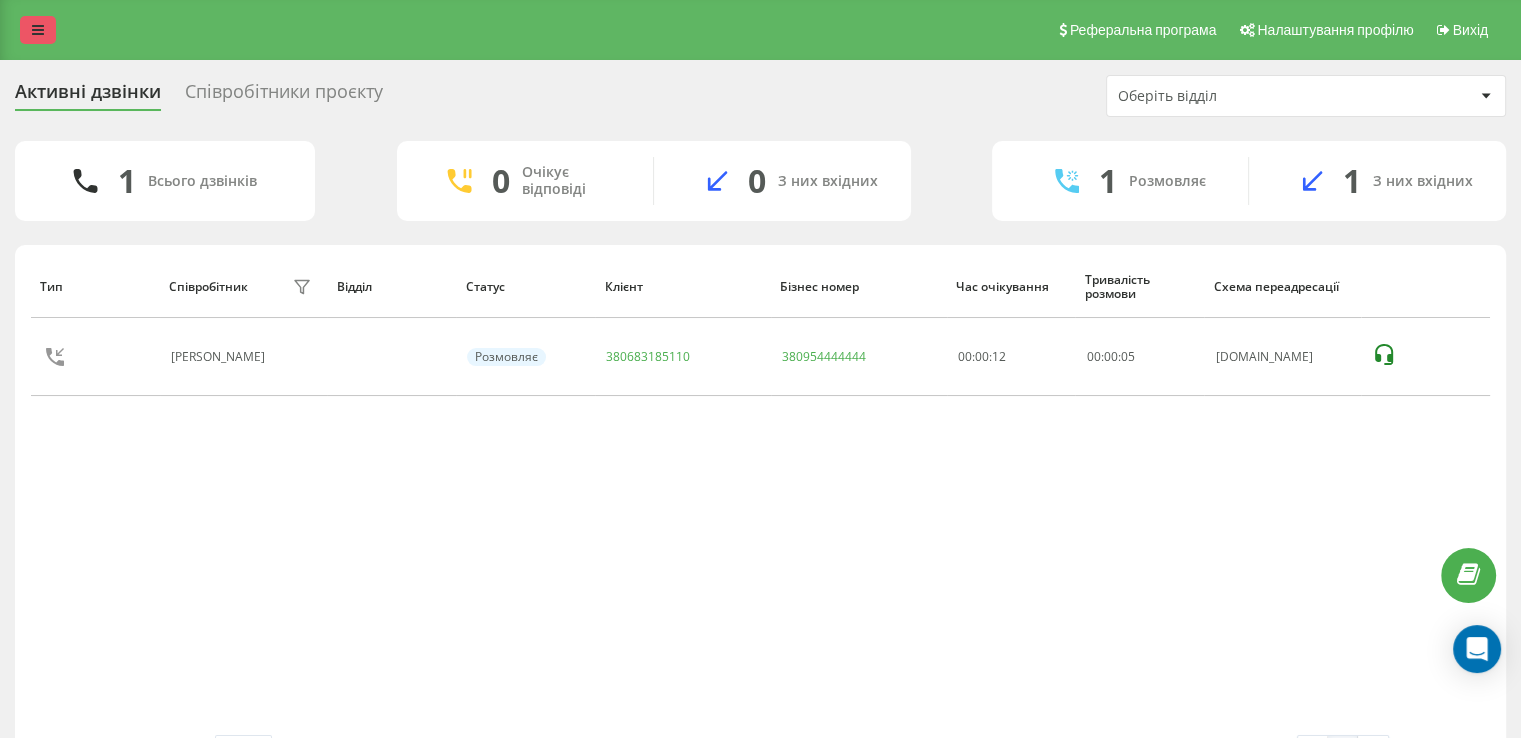 click at bounding box center (38, 30) 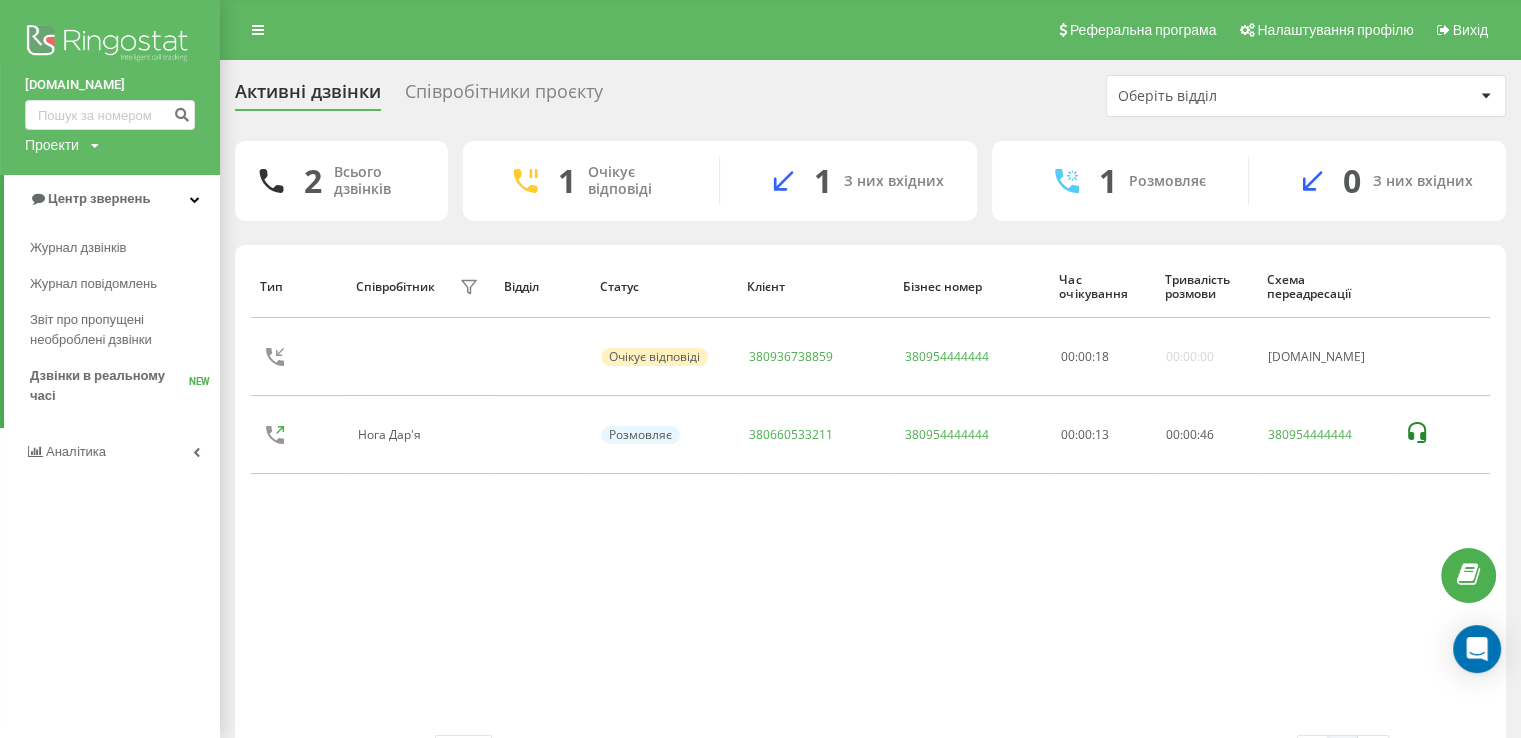 click on "Тип Співробітник  фільтру  Відділ Статус Клієнт Бізнес номер Час очікування Тривалість розмови Схема переадресації Очікує відповіді 380936738859 380954444444 00 : 00 : 18 00:00:00 ukrpas.com.ua Нога Дар'я Розмовляє 380660533211 380954444444 00:00:13 00 : 00 : 46 380954444444" at bounding box center (870, 495) 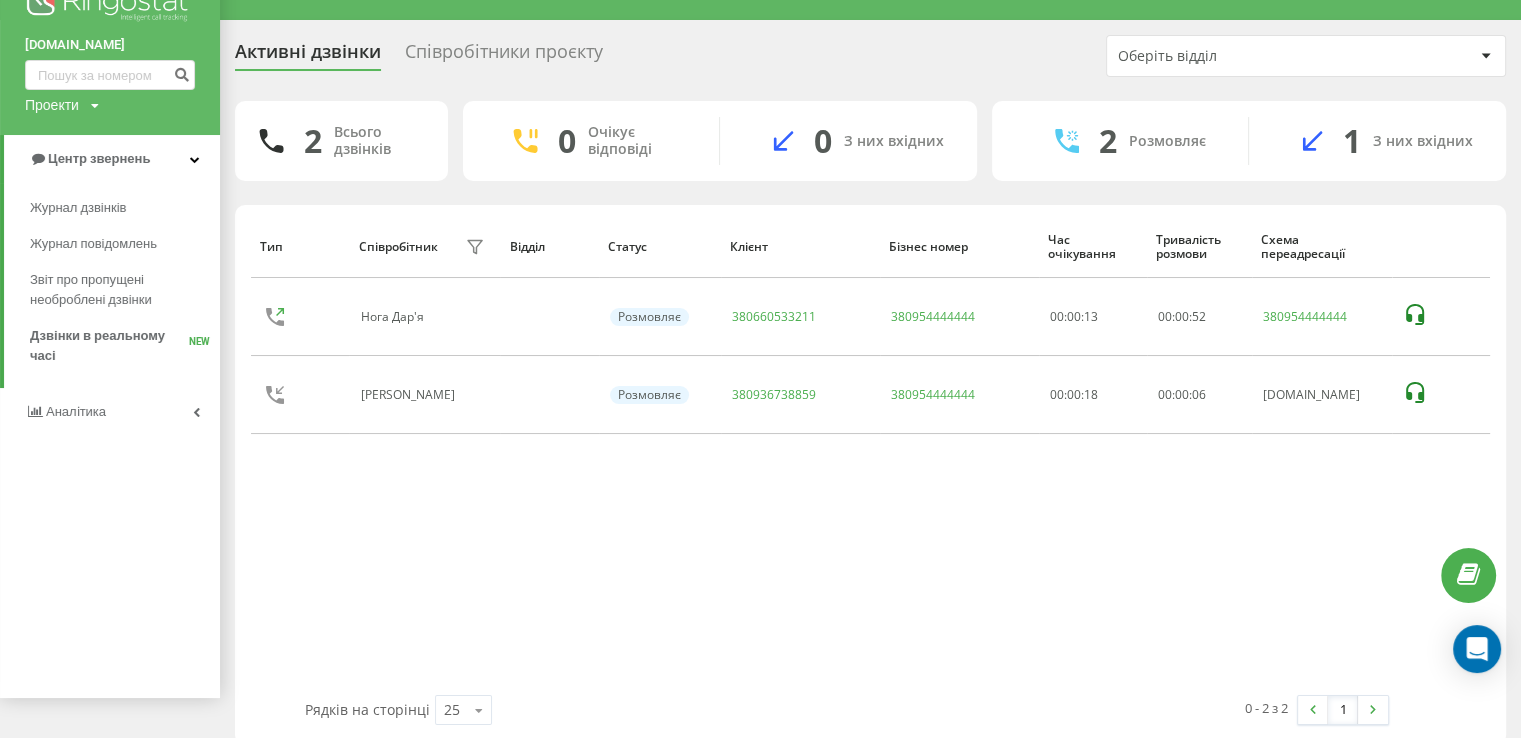 scroll, scrollTop: 61, scrollLeft: 0, axis: vertical 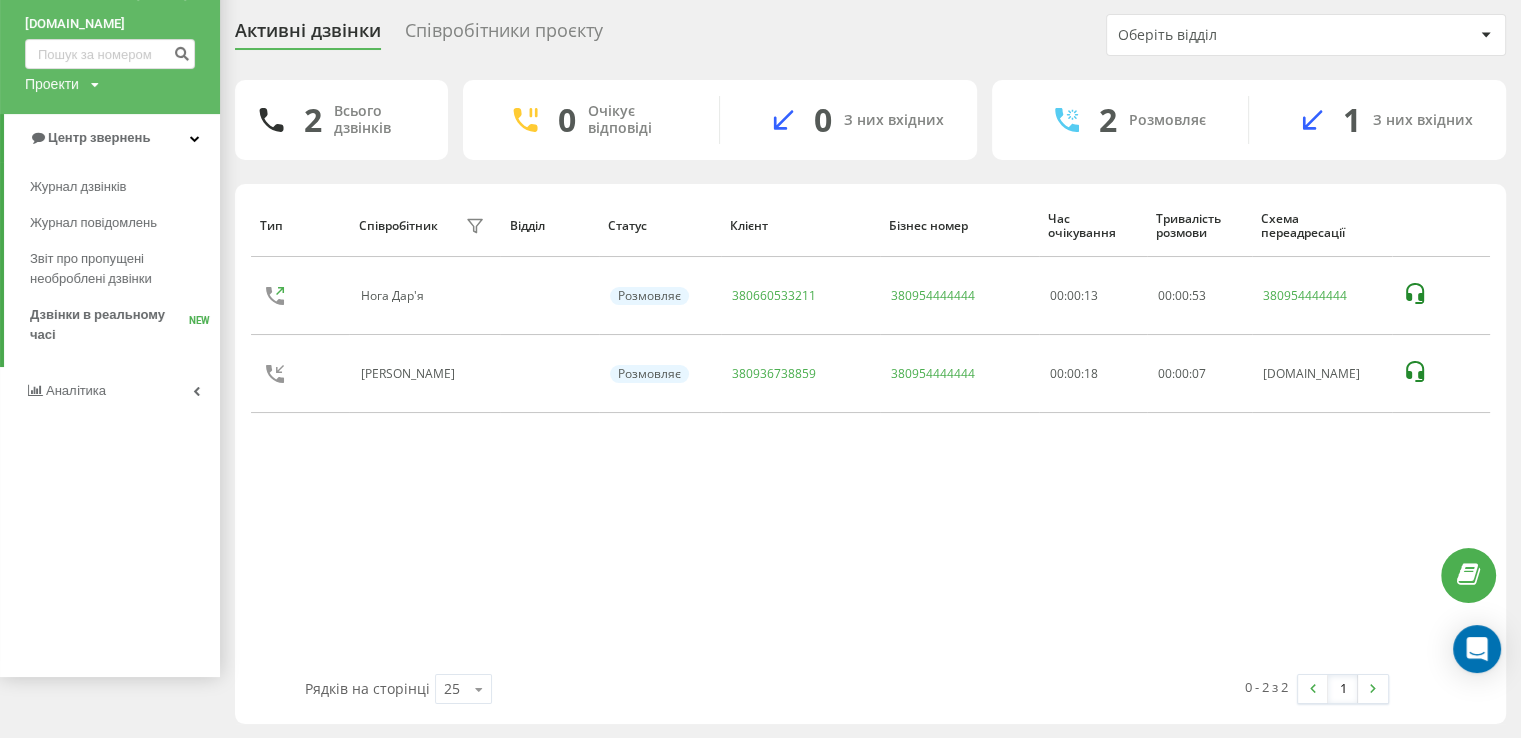 click on "Тип Співробітник  фільтру  Відділ Статус Клієнт Бізнес номер Час очікування Тривалість розмови Схема переадресації Нога Дар'я Розмовляє 380660533211 380954444444 00:00:13 00 : 00 : 53 380954444444 Михайленко Даніїл Валентинович Розмовляє 380936738859 380954444444 00:00:18 00 : 00 : 07 ukrpas.com.ua" at bounding box center (870, 434) 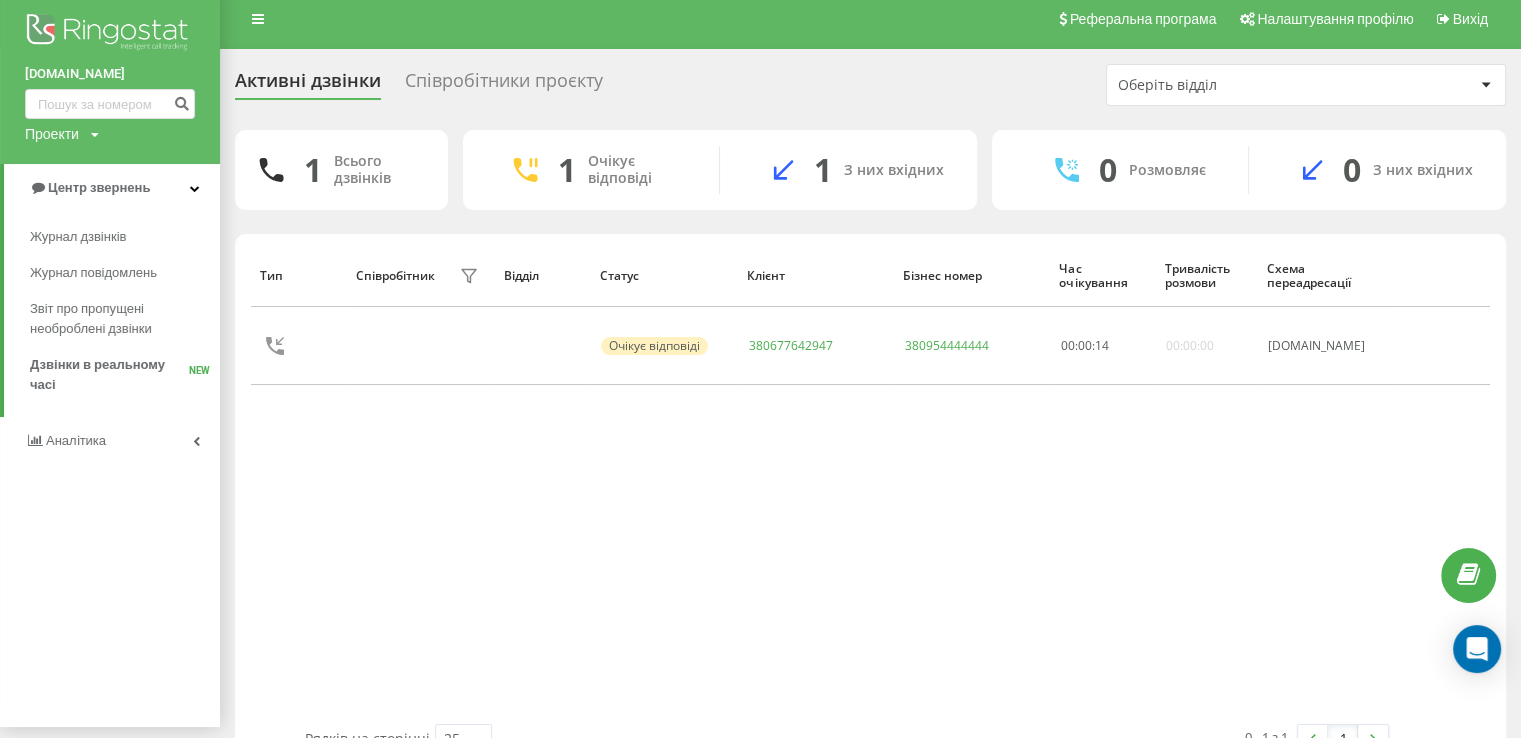 scroll, scrollTop: 0, scrollLeft: 0, axis: both 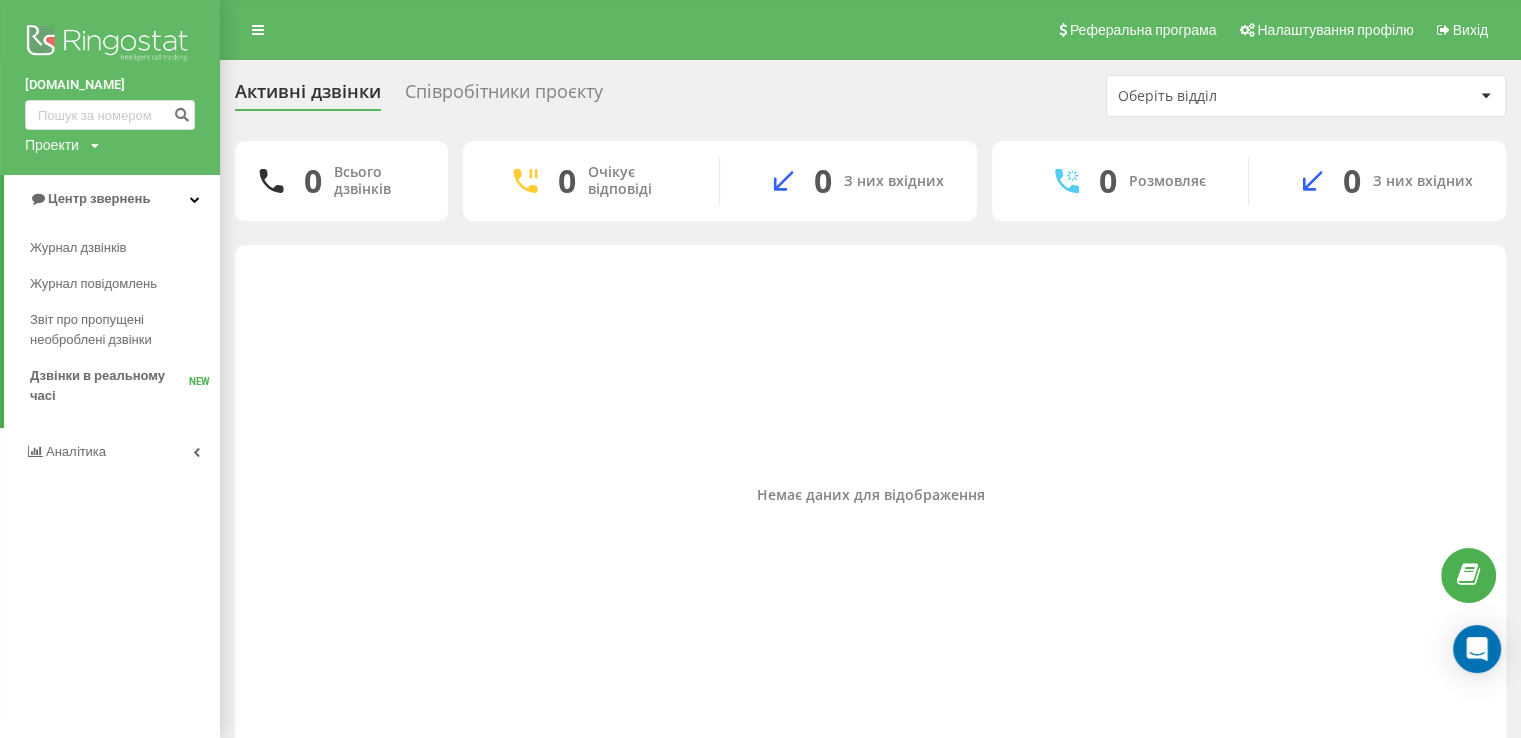 click on "Немає даних для відображення" at bounding box center (870, 494) 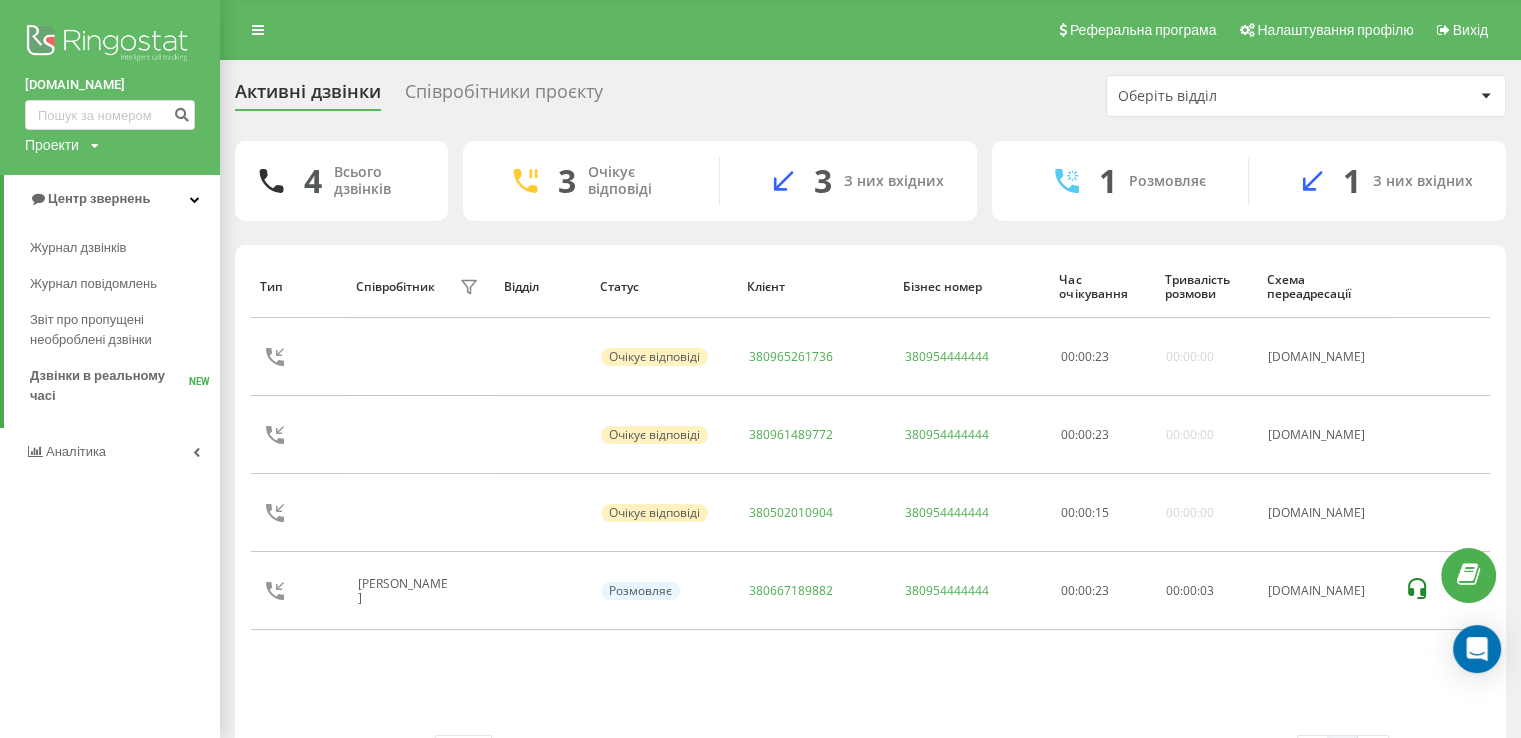 drag, startPoint x: 832, startPoint y: 62, endPoint x: 820, endPoint y: 62, distance: 12 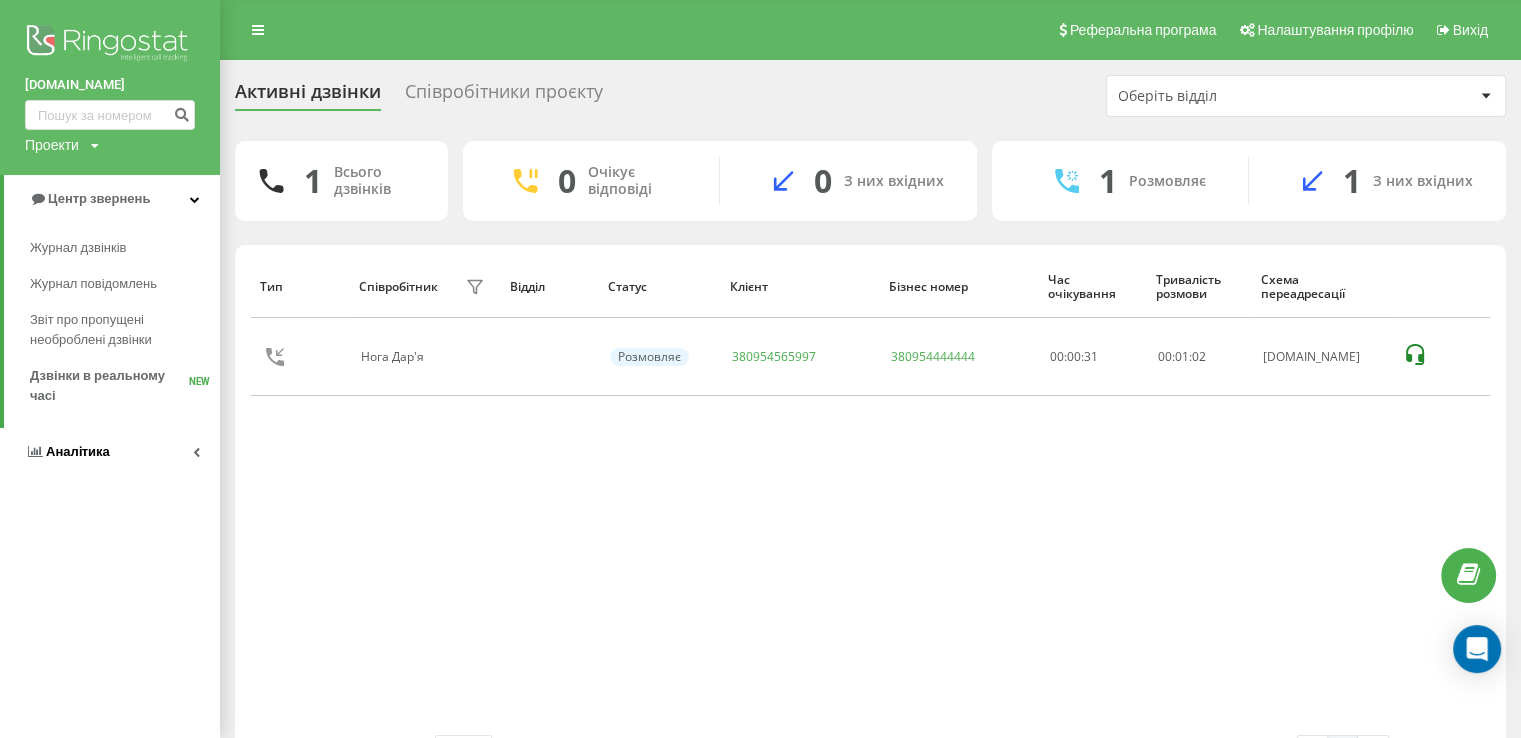 click on "Аналiтика" at bounding box center [110, 452] 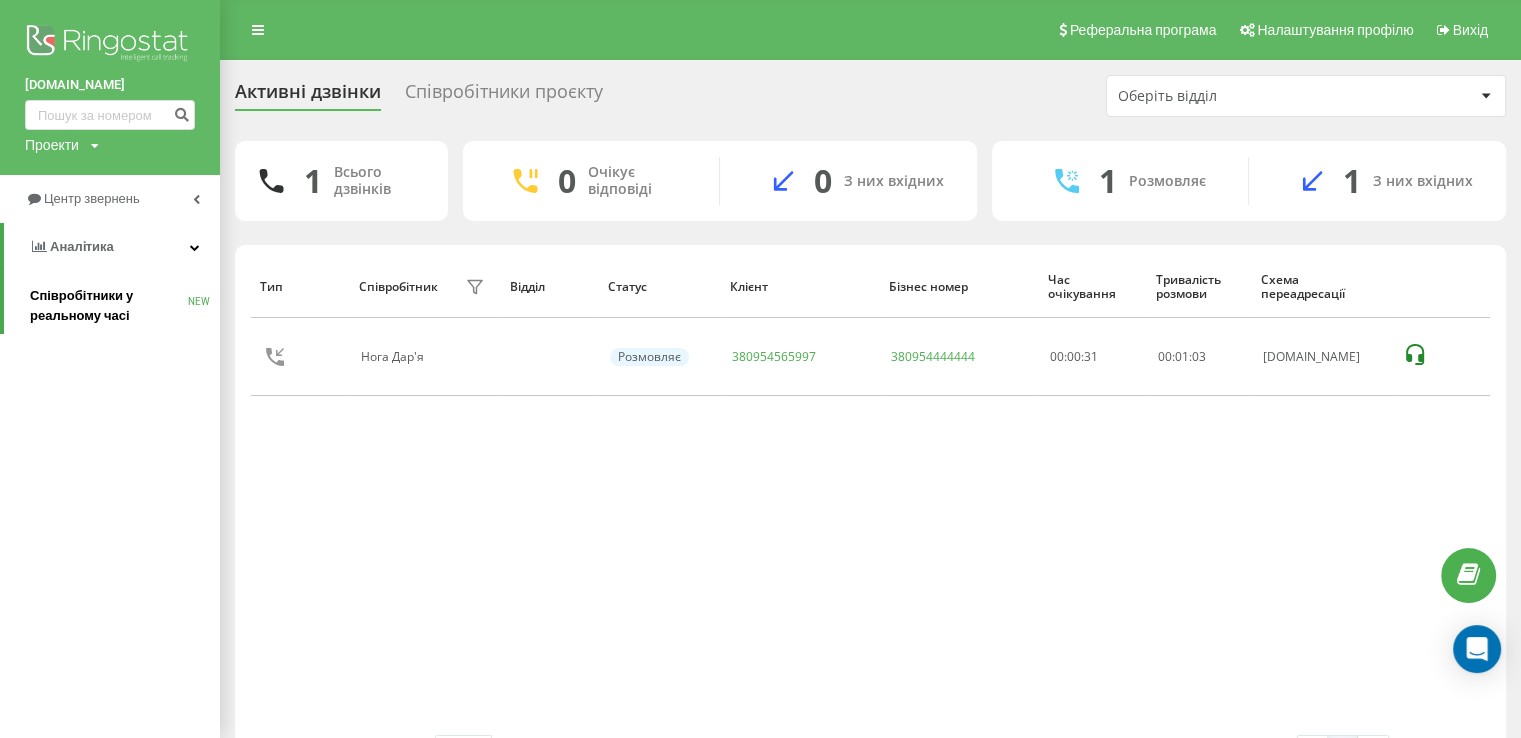 click on "Співробітники у реальному часі" at bounding box center (109, 306) 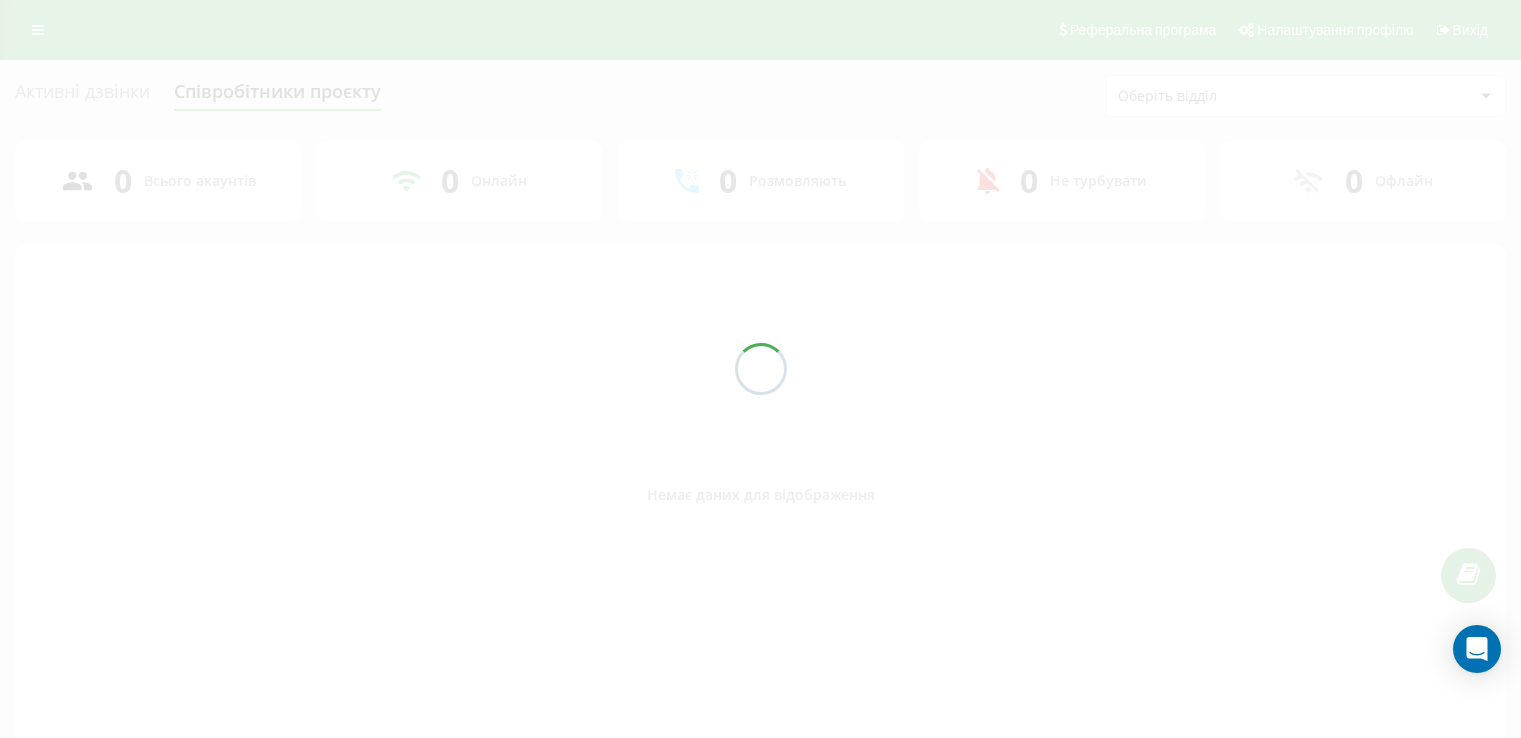 scroll, scrollTop: 0, scrollLeft: 0, axis: both 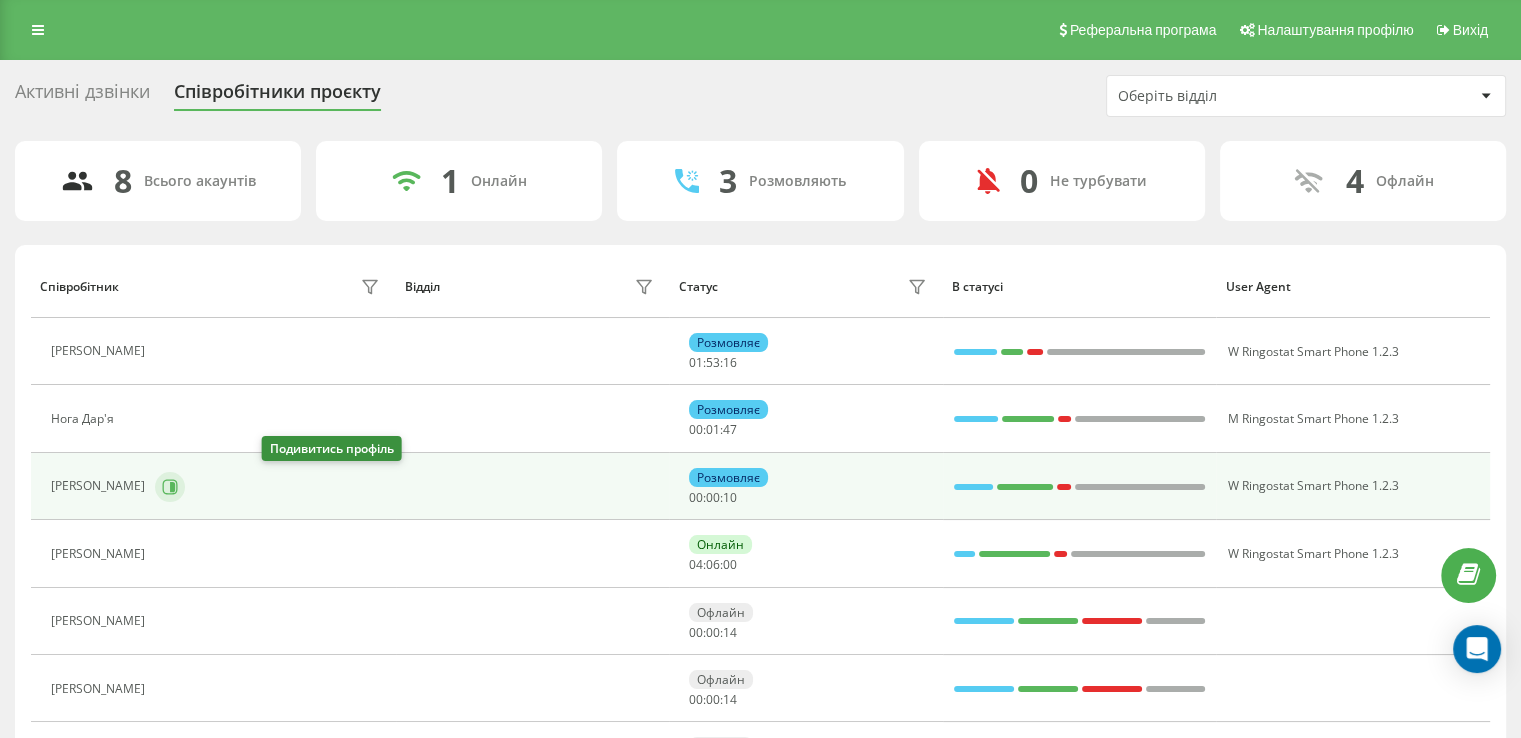 click 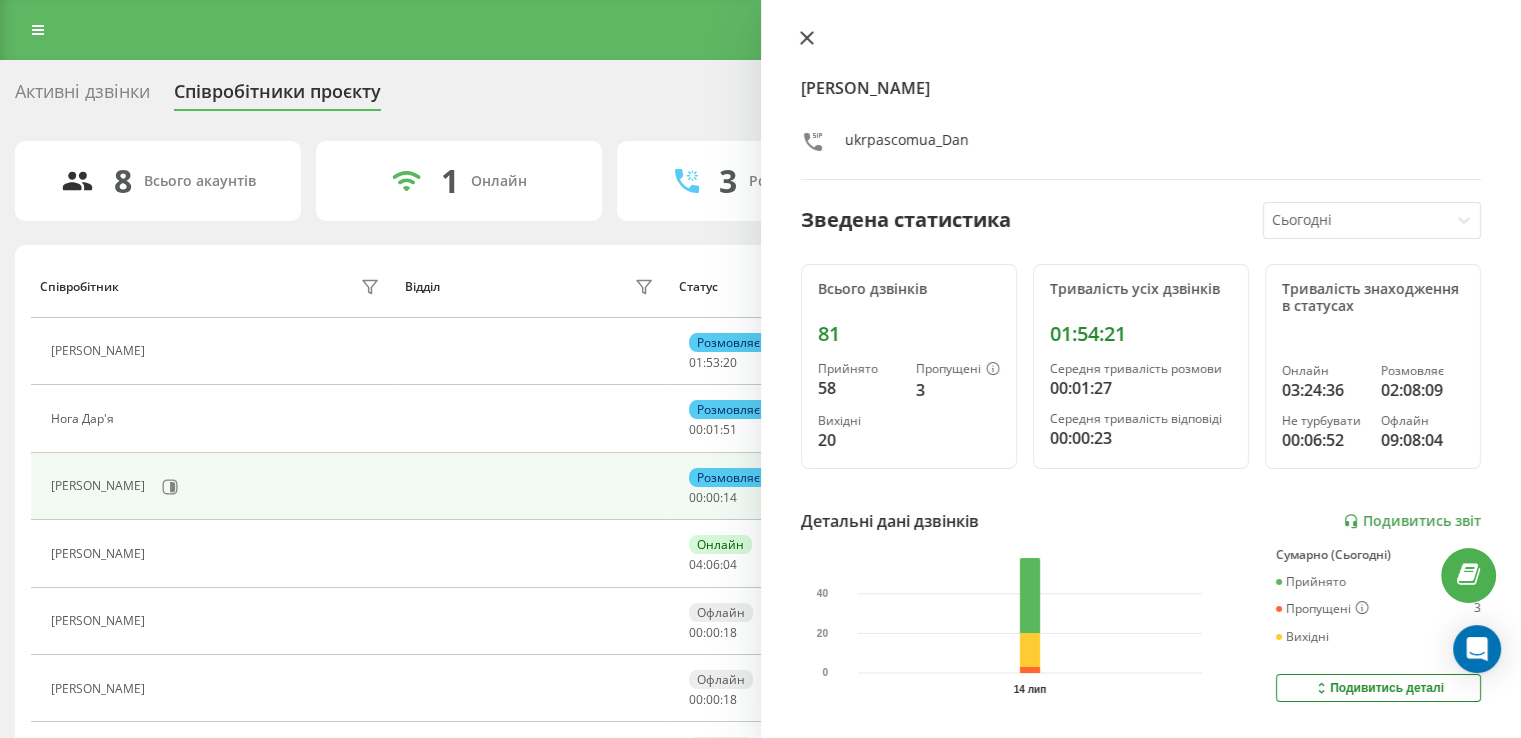 click at bounding box center (807, 39) 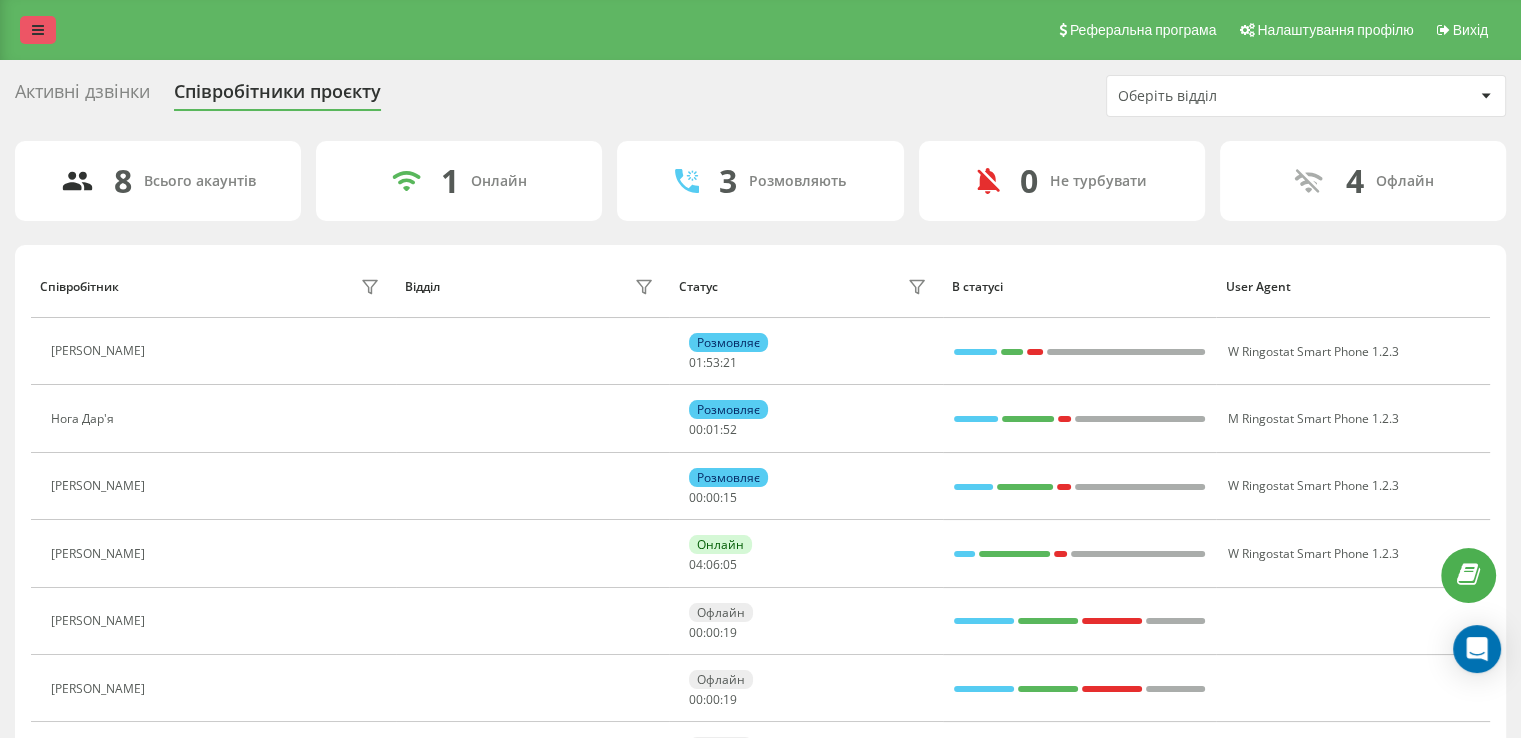 click at bounding box center (38, 30) 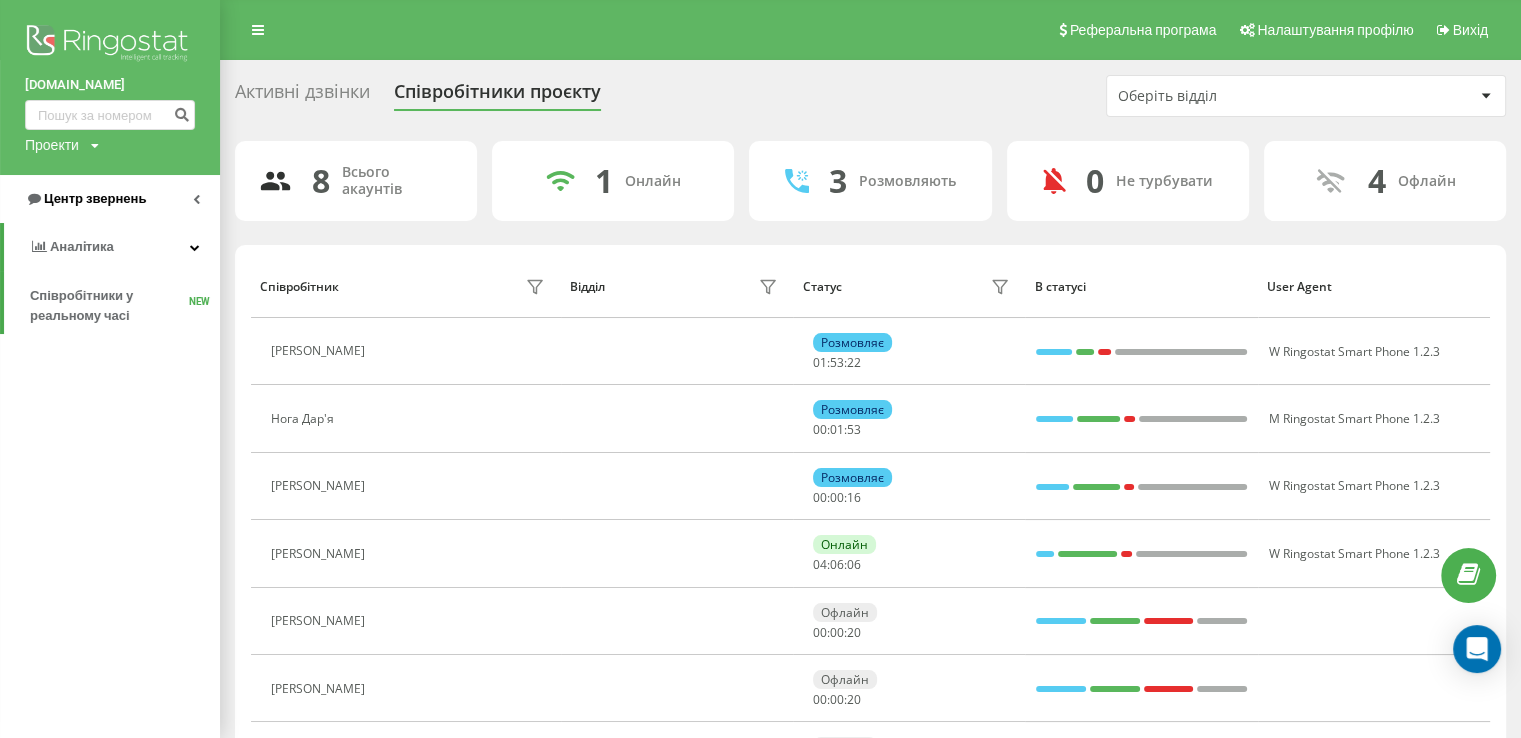 click on "Центр звернень" at bounding box center (85, 199) 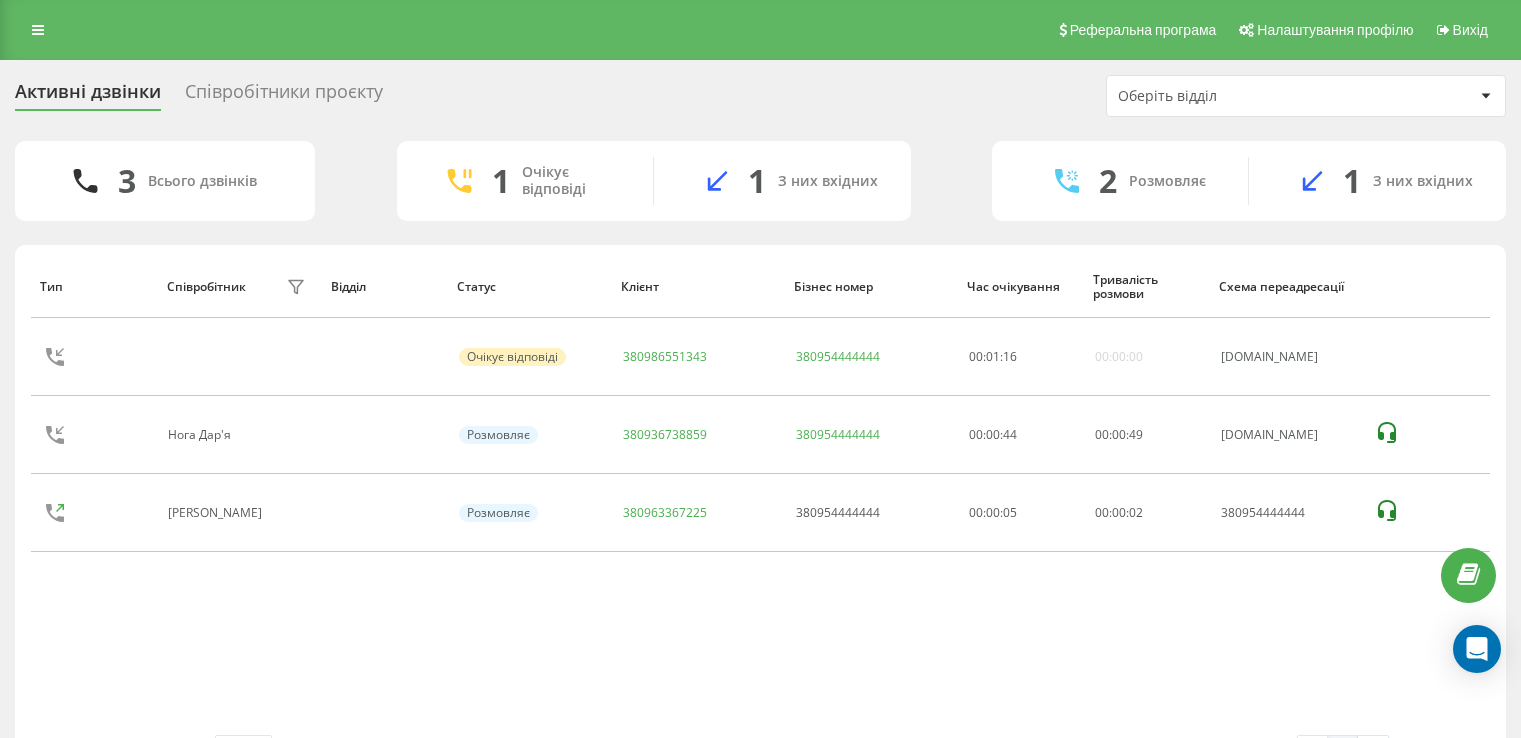 scroll, scrollTop: 0, scrollLeft: 0, axis: both 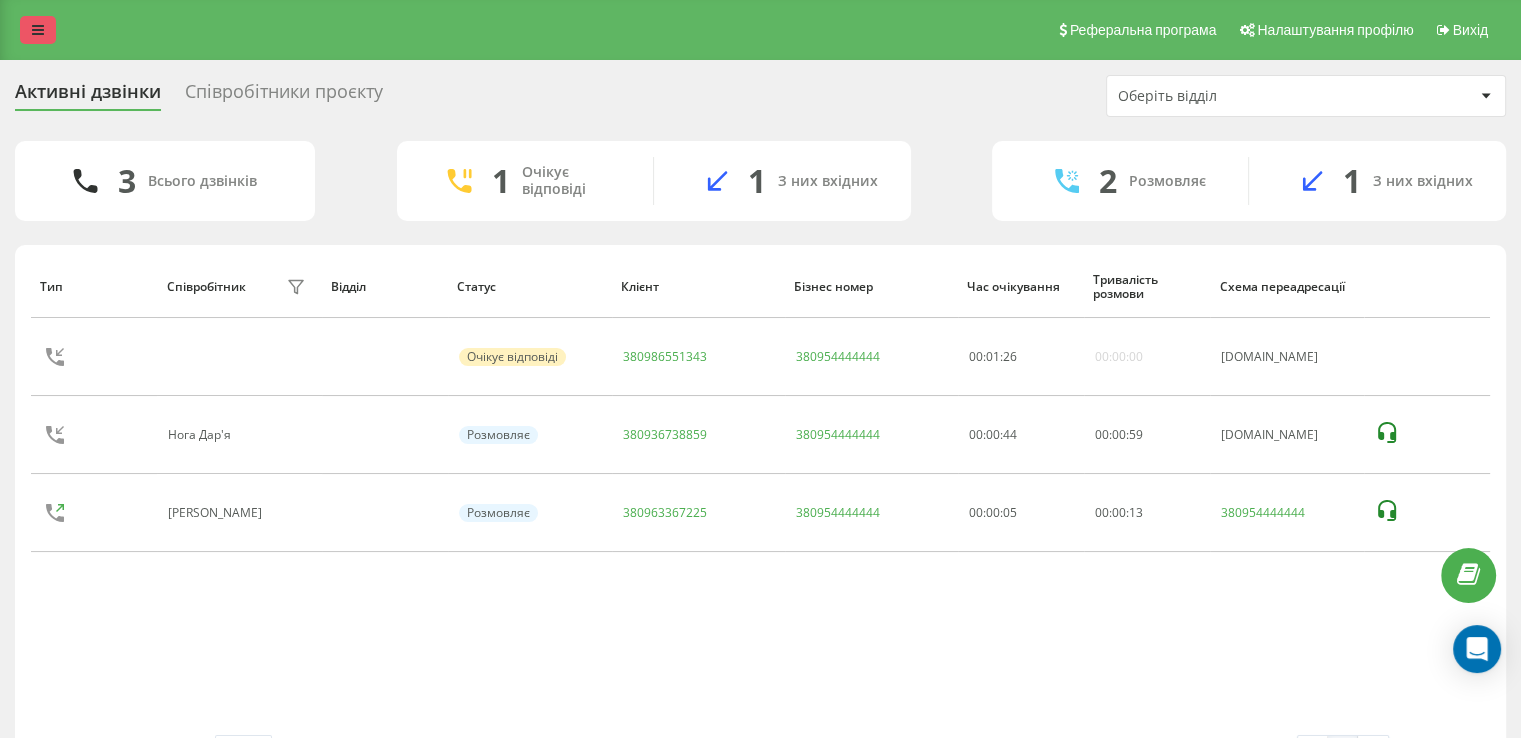 drag, startPoint x: 274, startPoint y: 7, endPoint x: 32, endPoint y: 23, distance: 242.52835 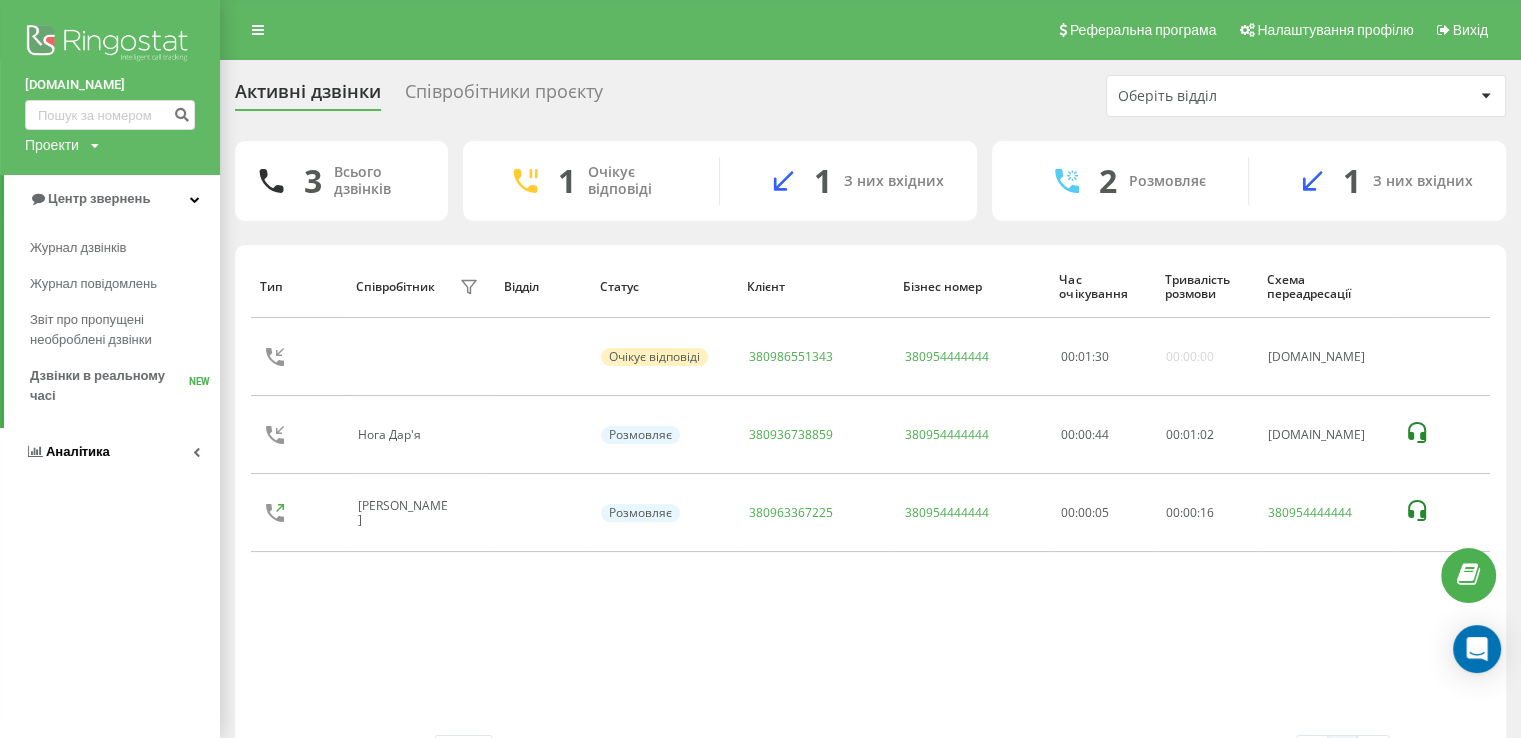 click on "Аналiтика" at bounding box center [78, 451] 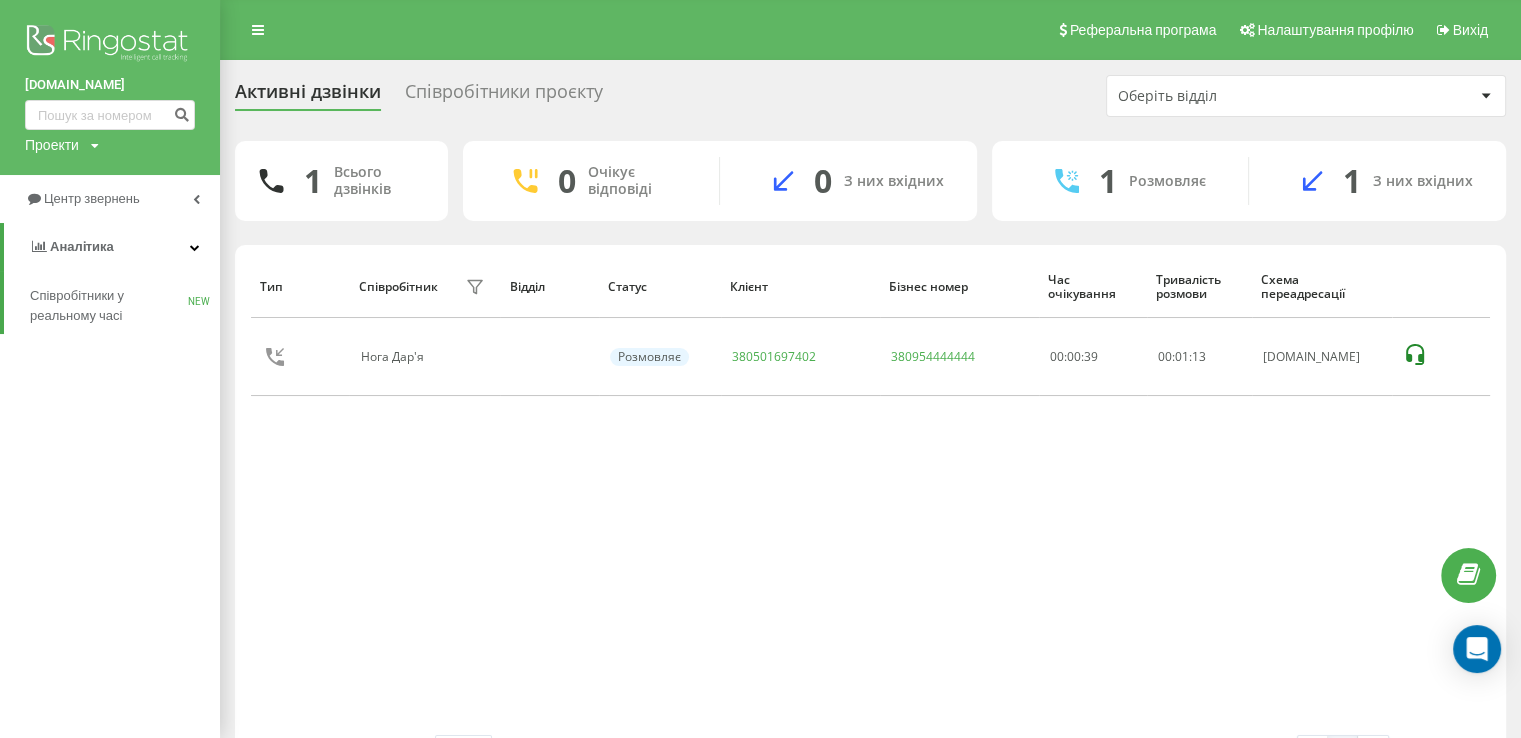 click on "Тип Співробітник  фільтру  Відділ Статус Клієнт Бізнес номер Час очікування Тривалість розмови Схема переадресації Нога Дар'я Розмовляє 380501697402 380954444444 00:00:39 00 : 01 : 13 ukrpas.com.ua" at bounding box center [870, 495] 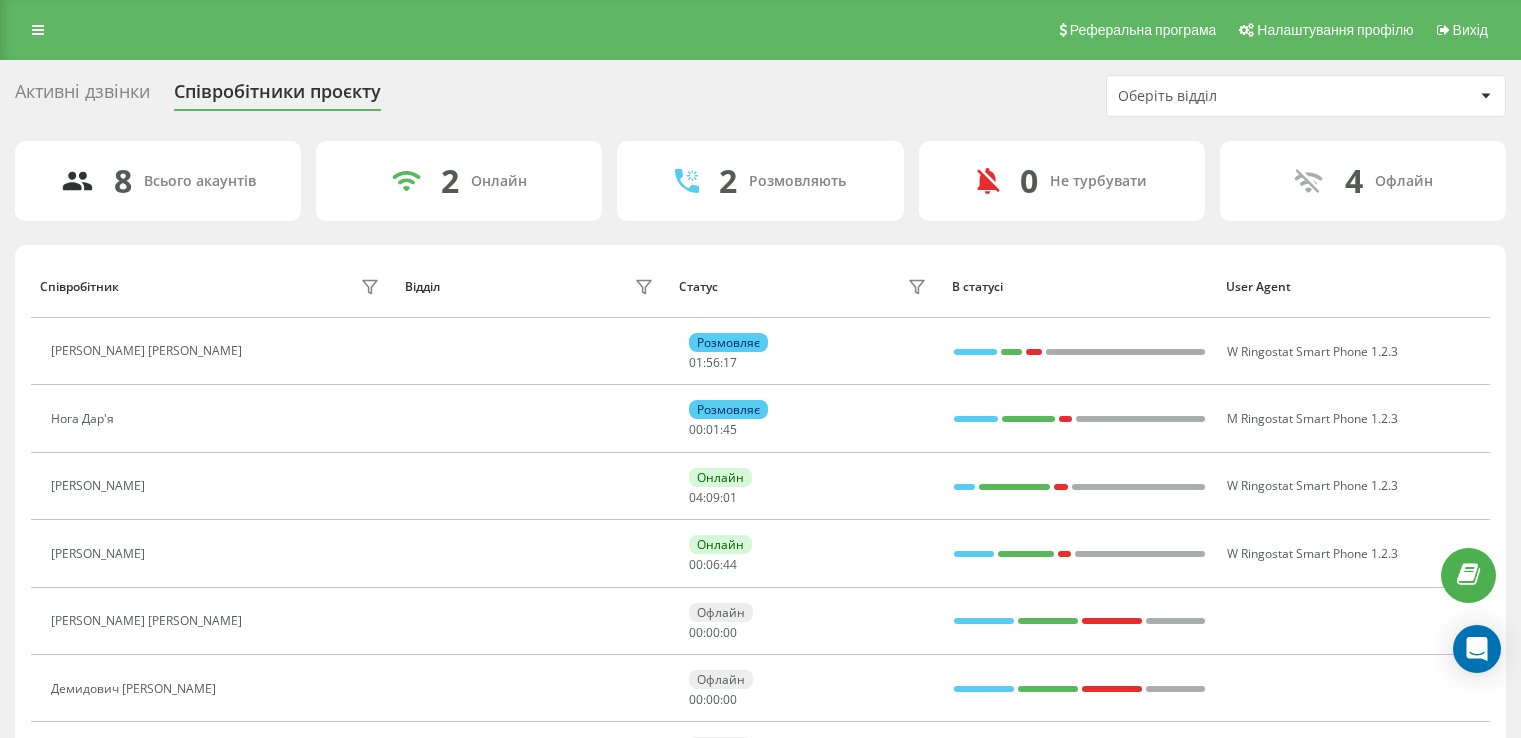 scroll, scrollTop: 0, scrollLeft: 0, axis: both 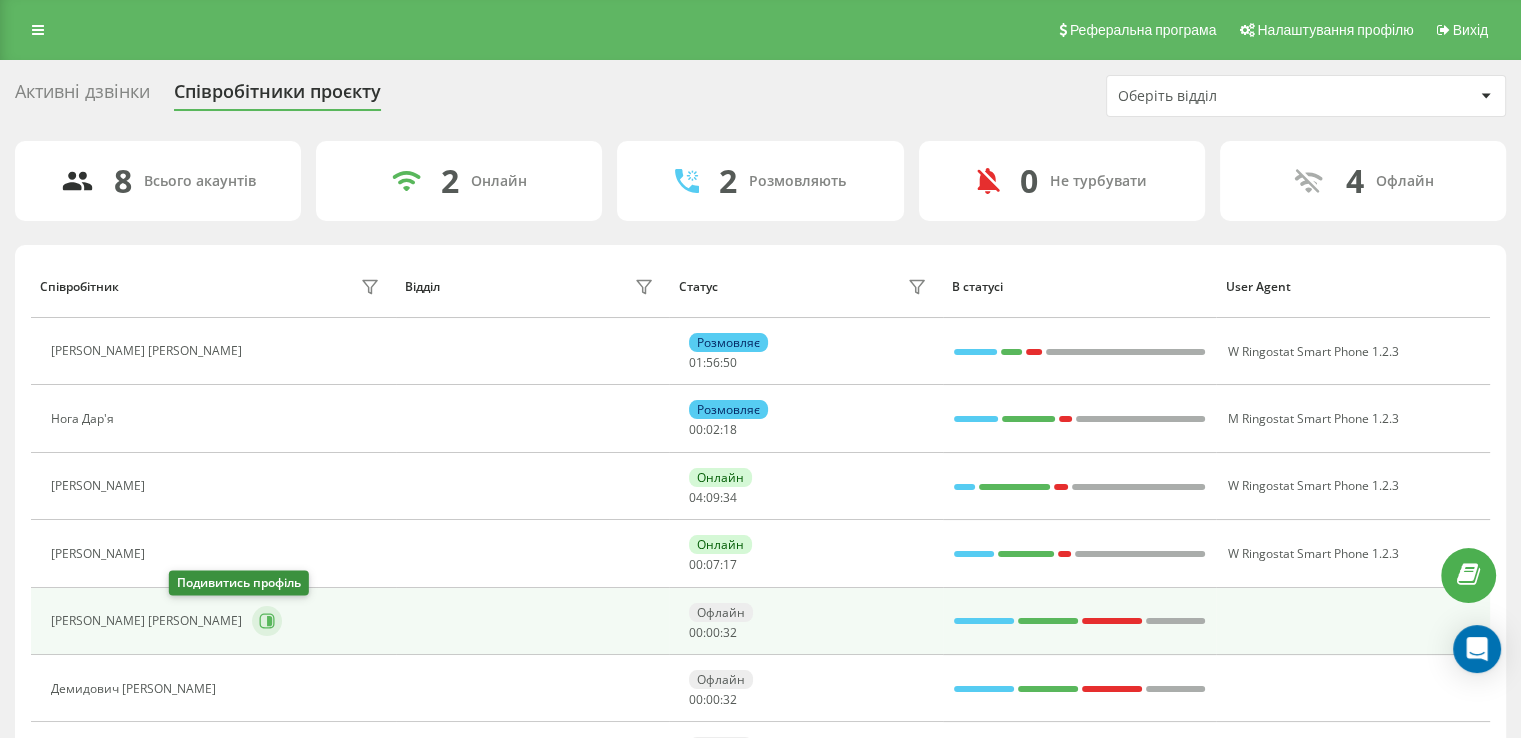 click 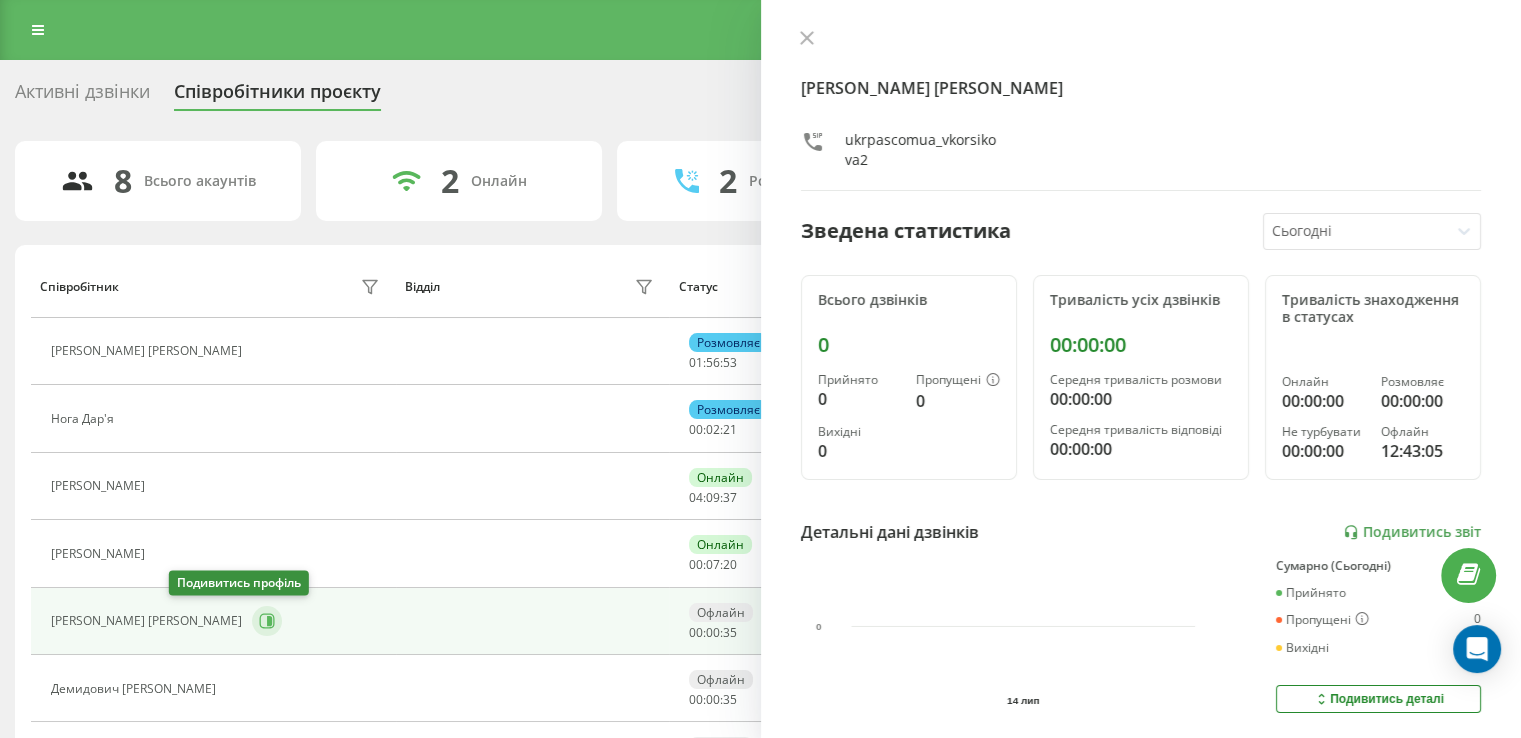 click 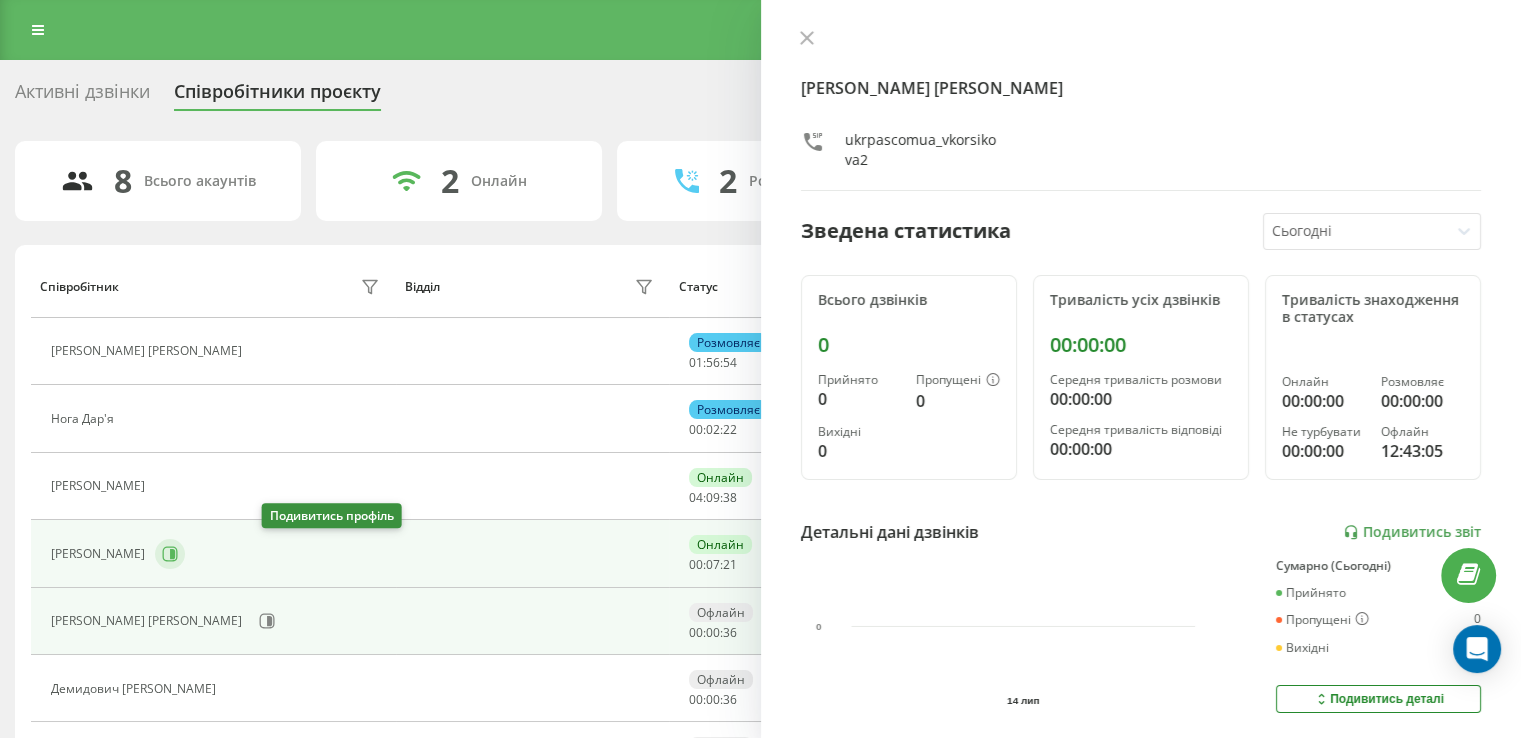 click 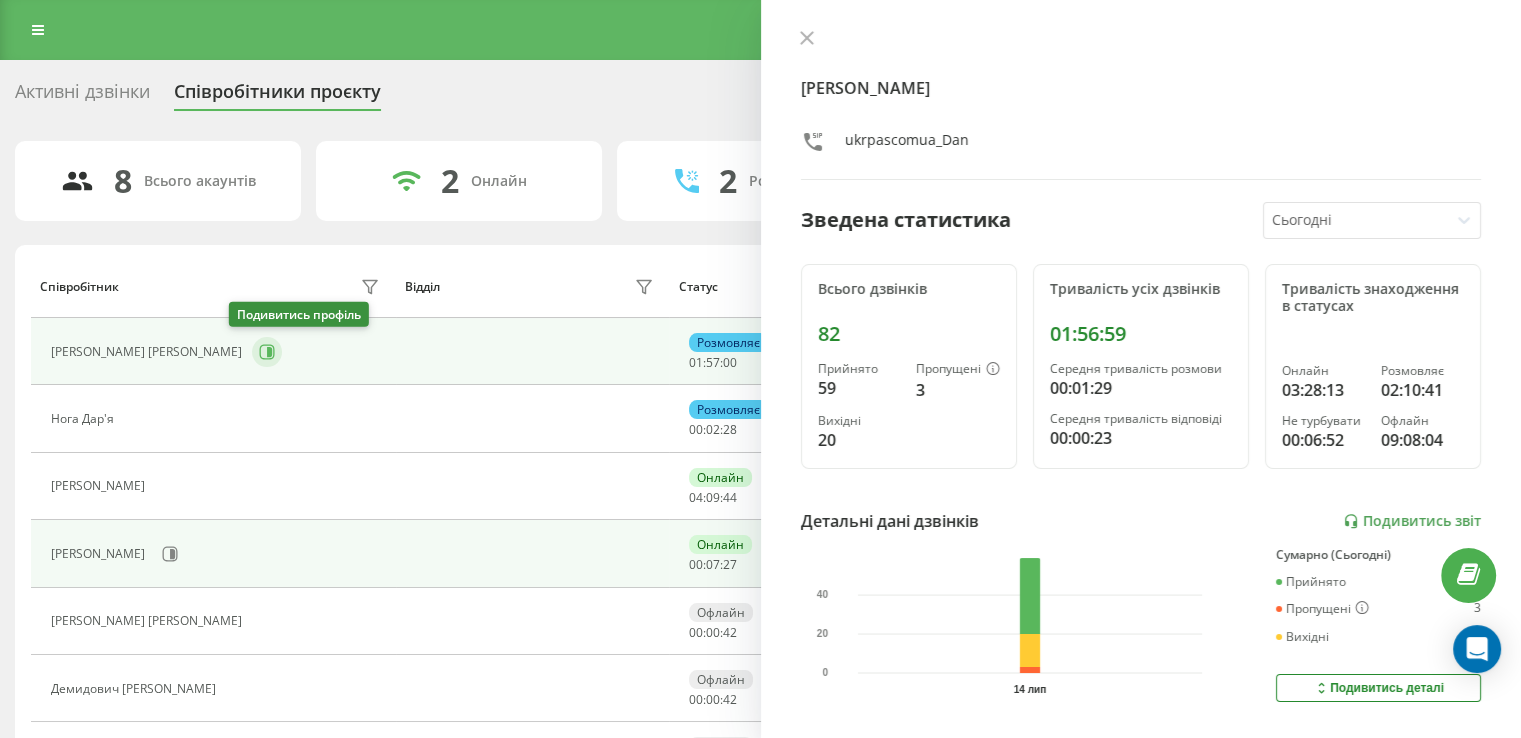 click 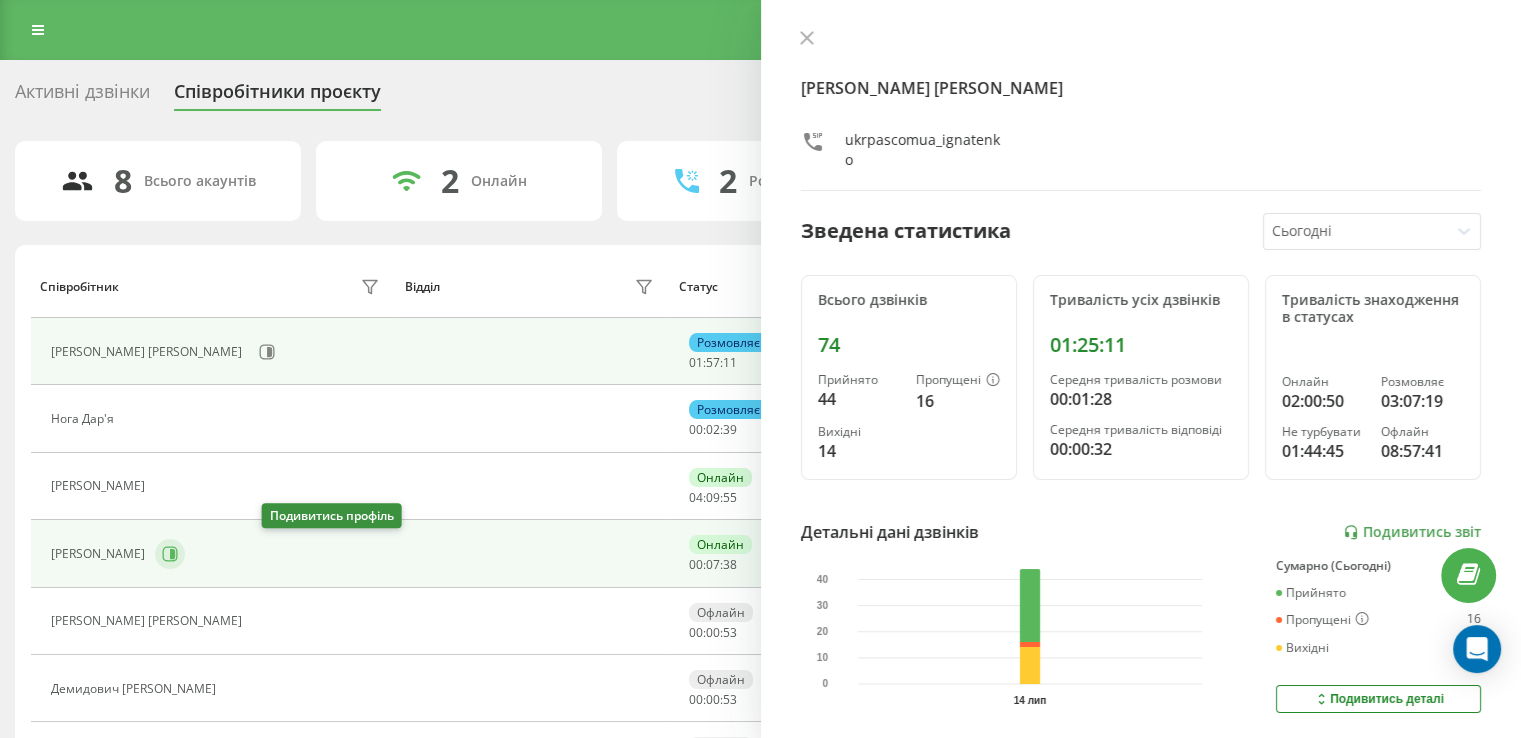 click 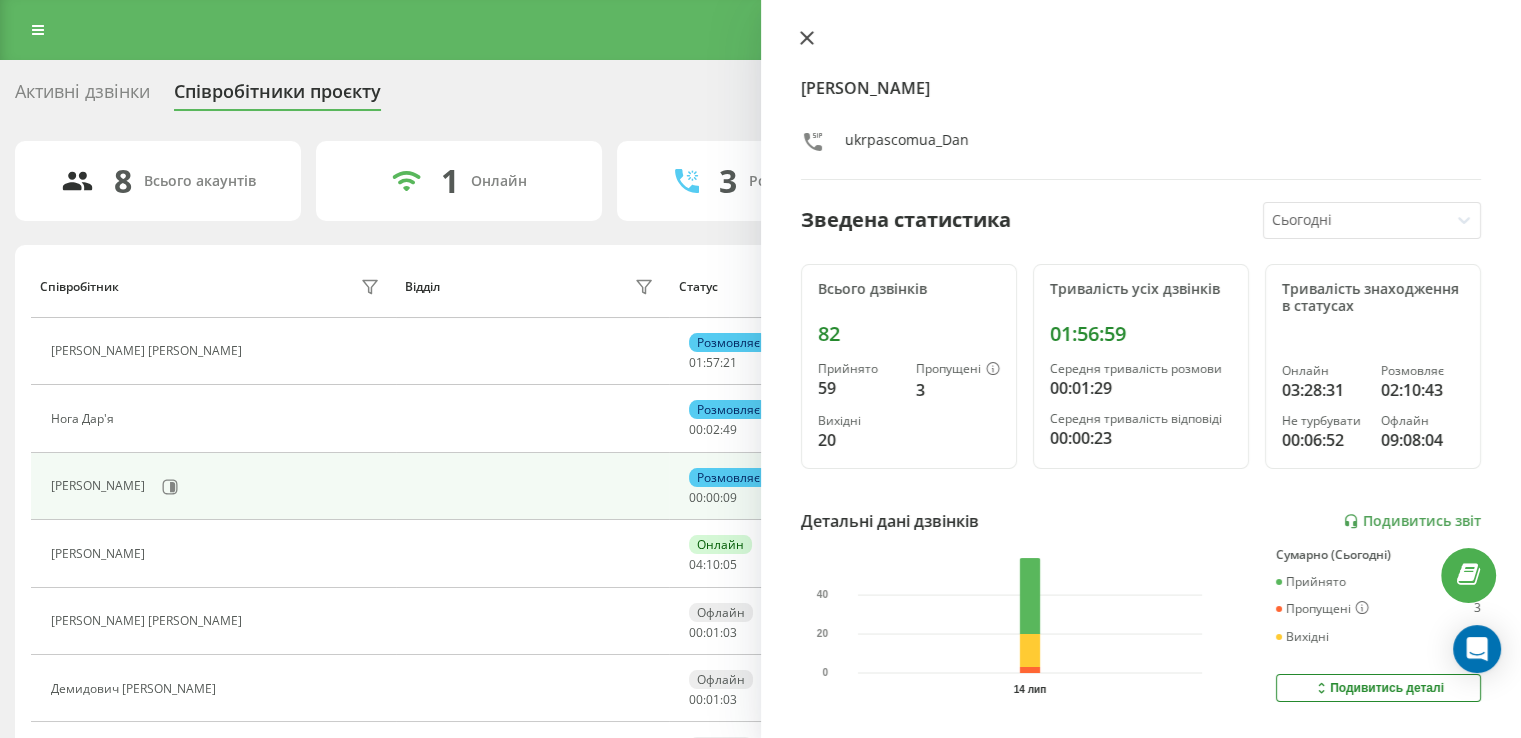 click 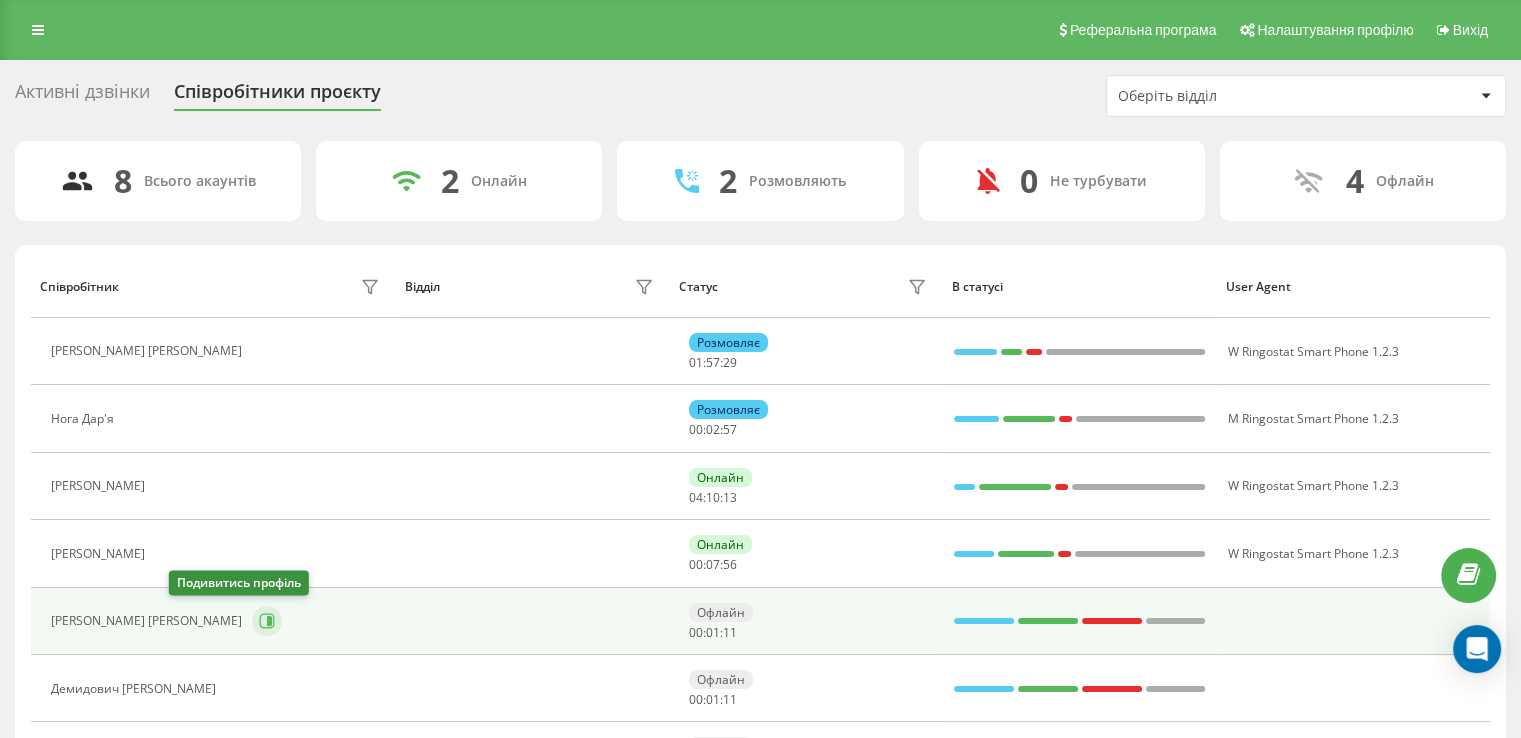 click at bounding box center (267, 621) 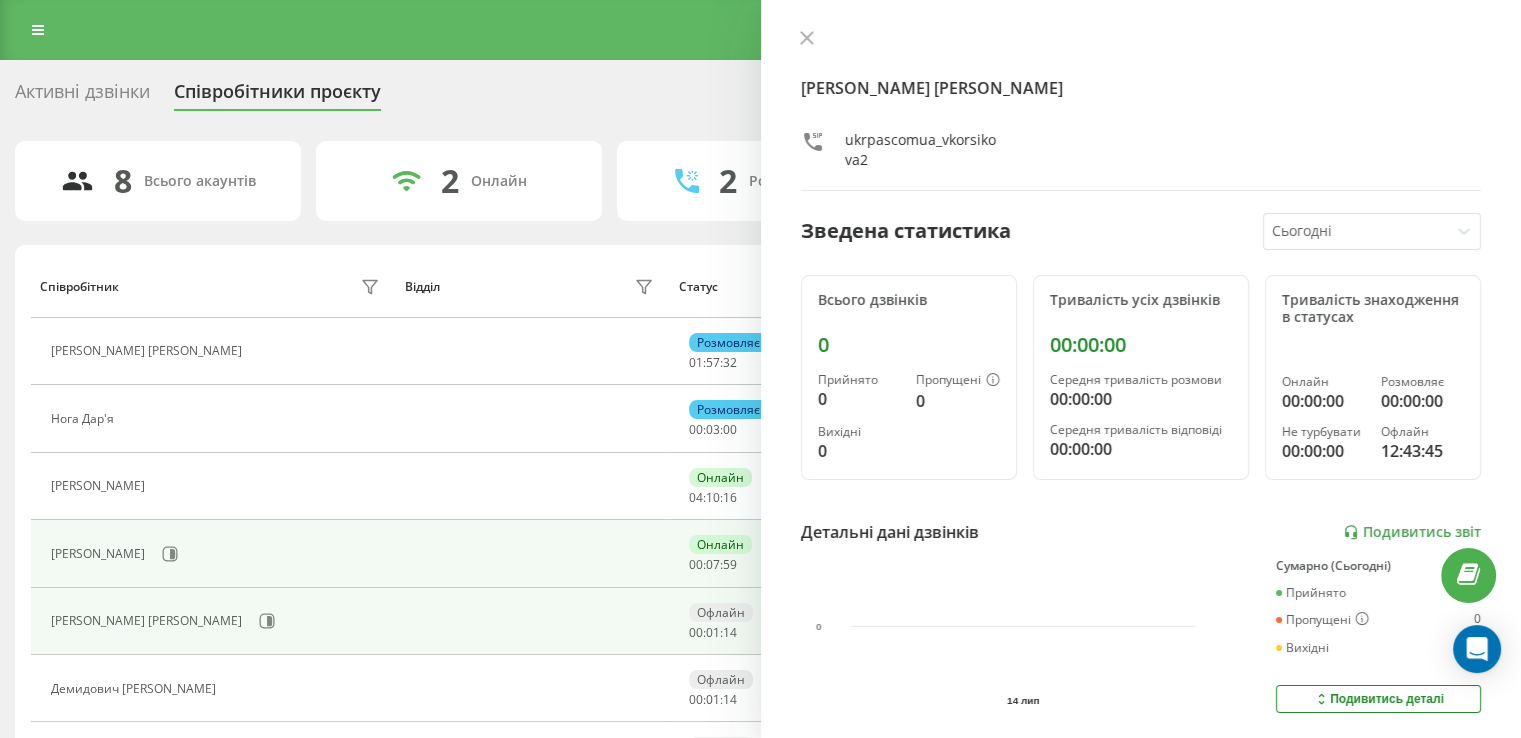 click on "[PERSON_NAME]" at bounding box center [100, 554] 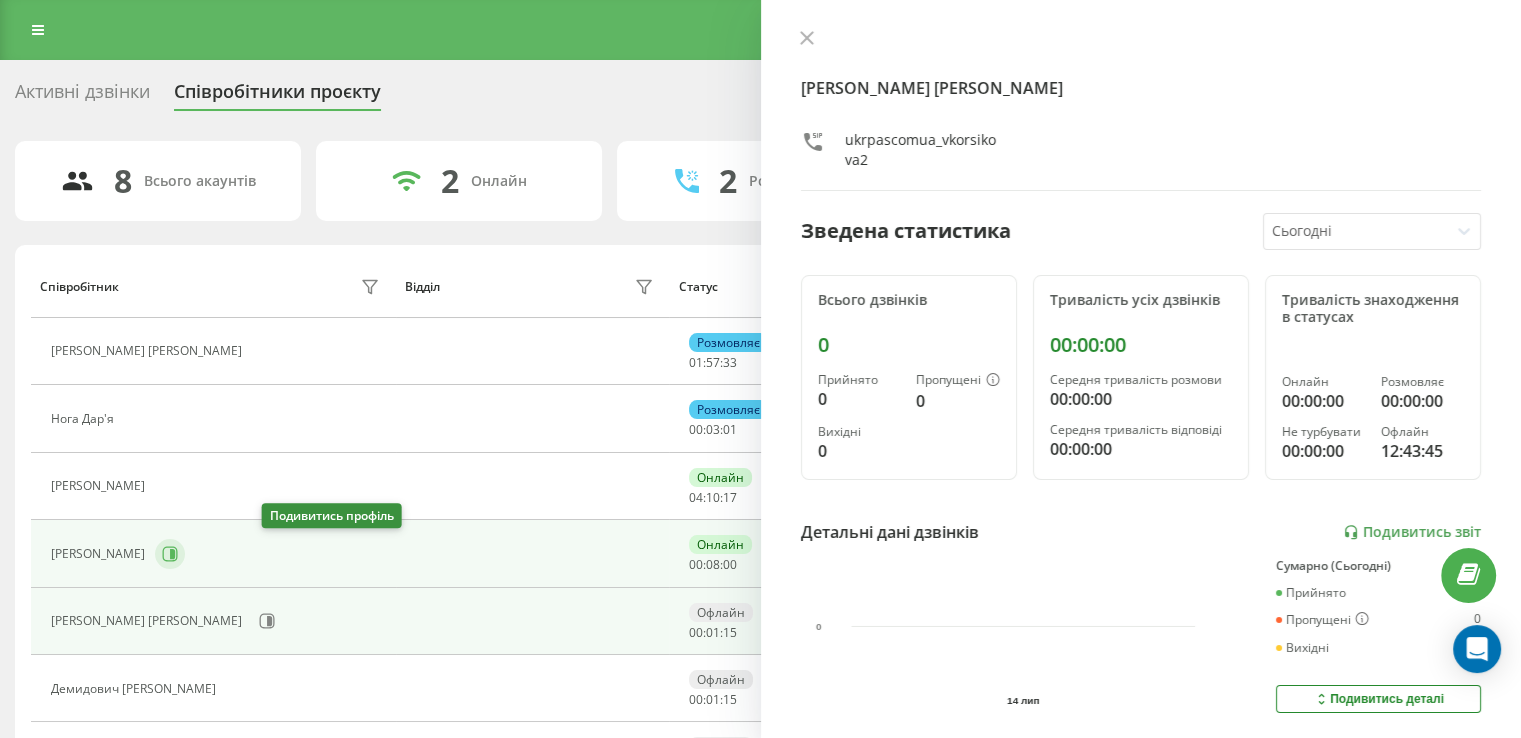 click at bounding box center [170, 554] 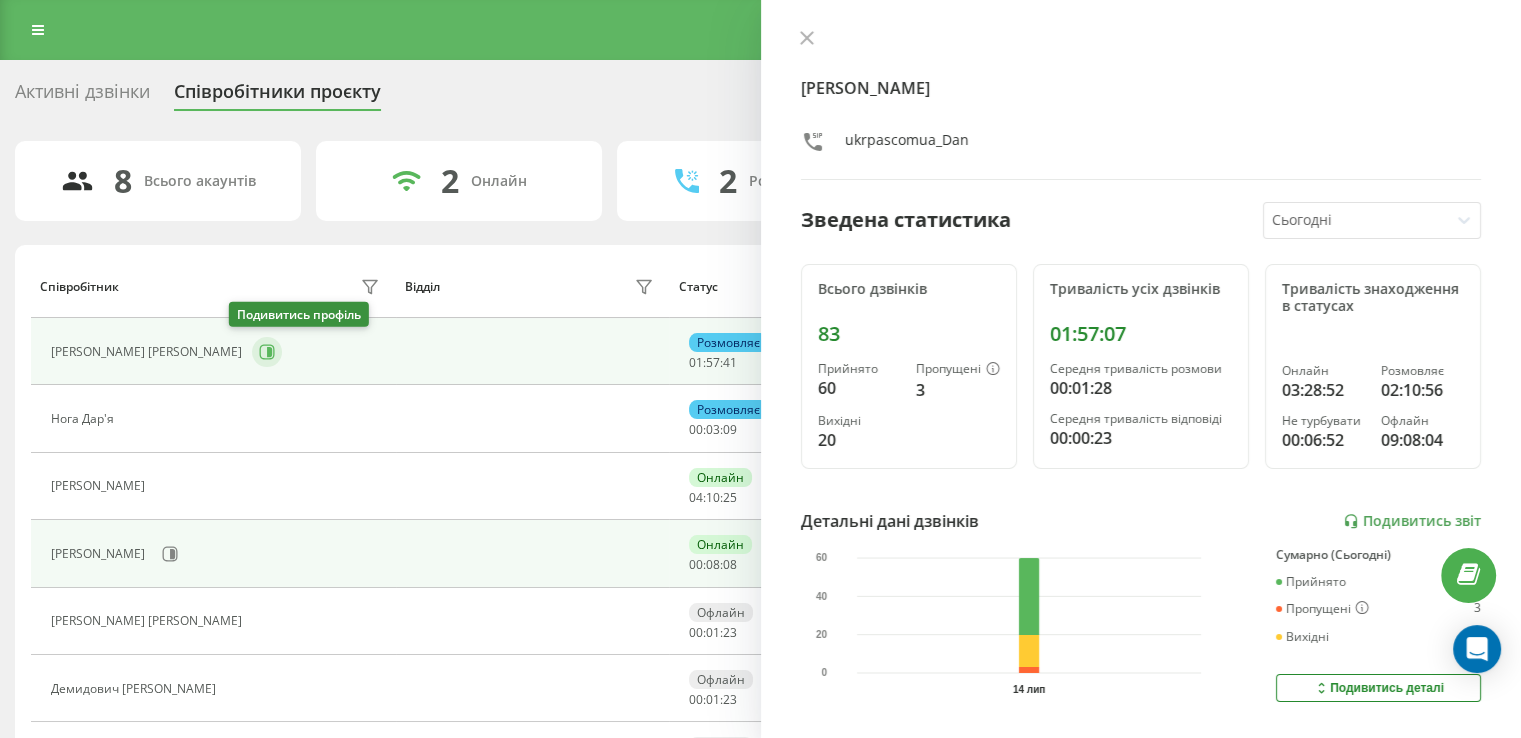 click 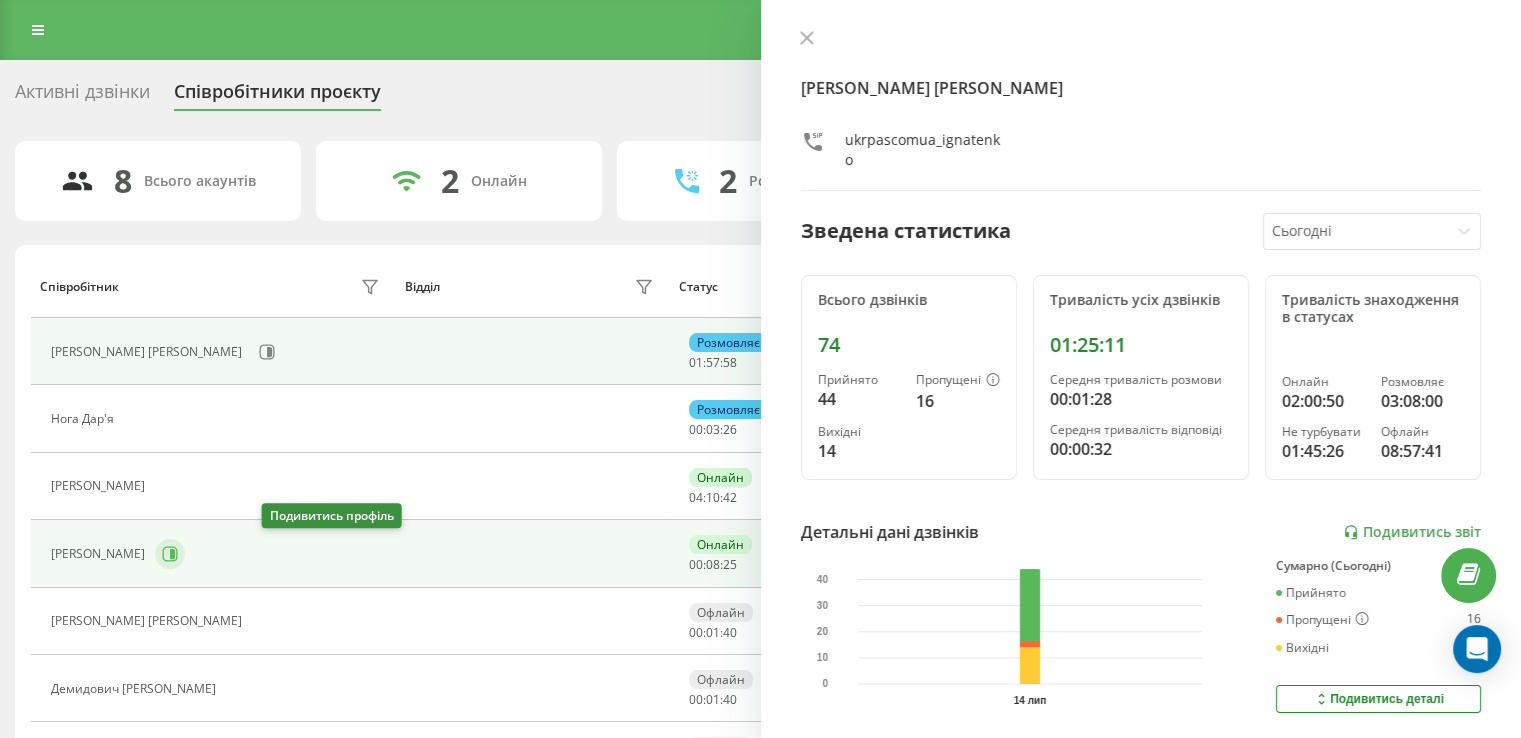 click 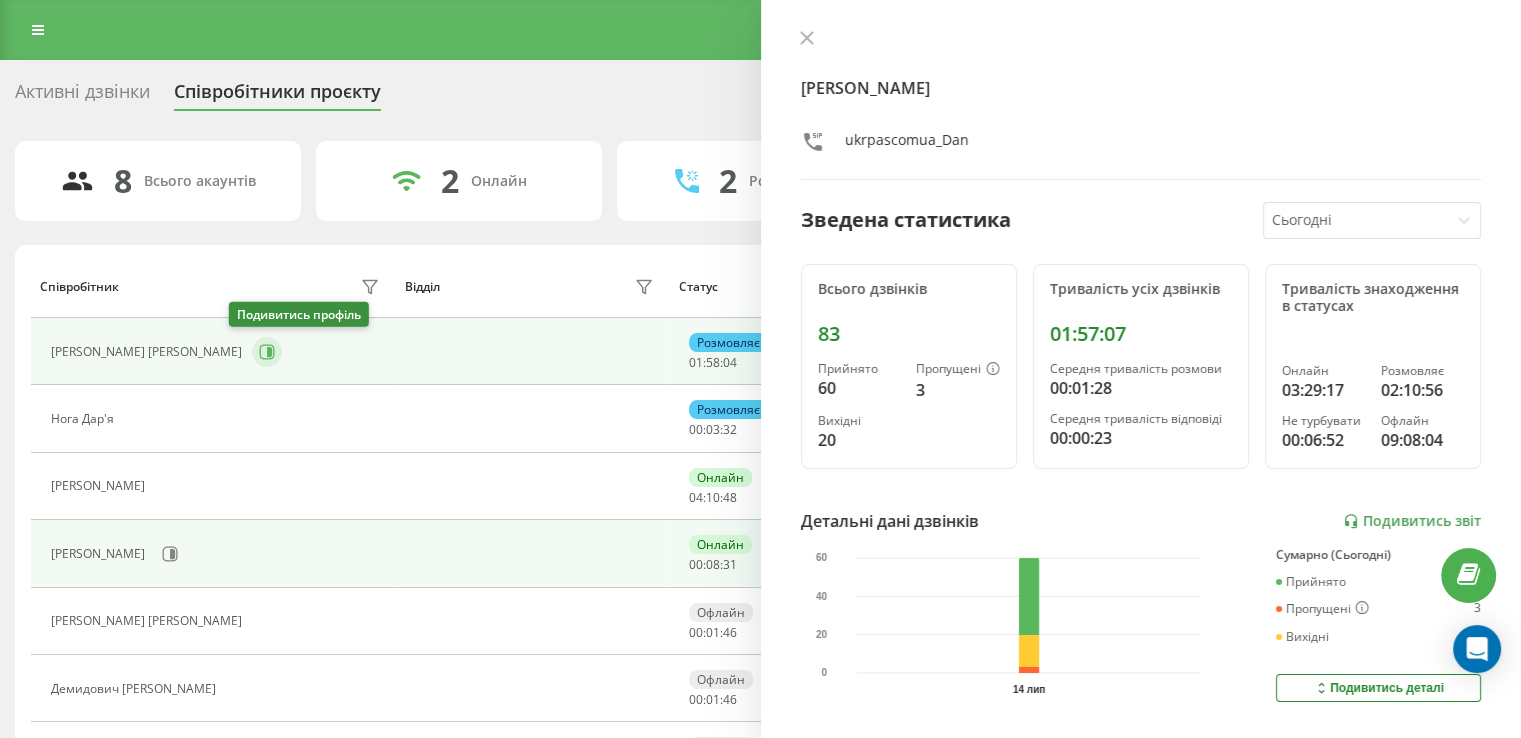 click 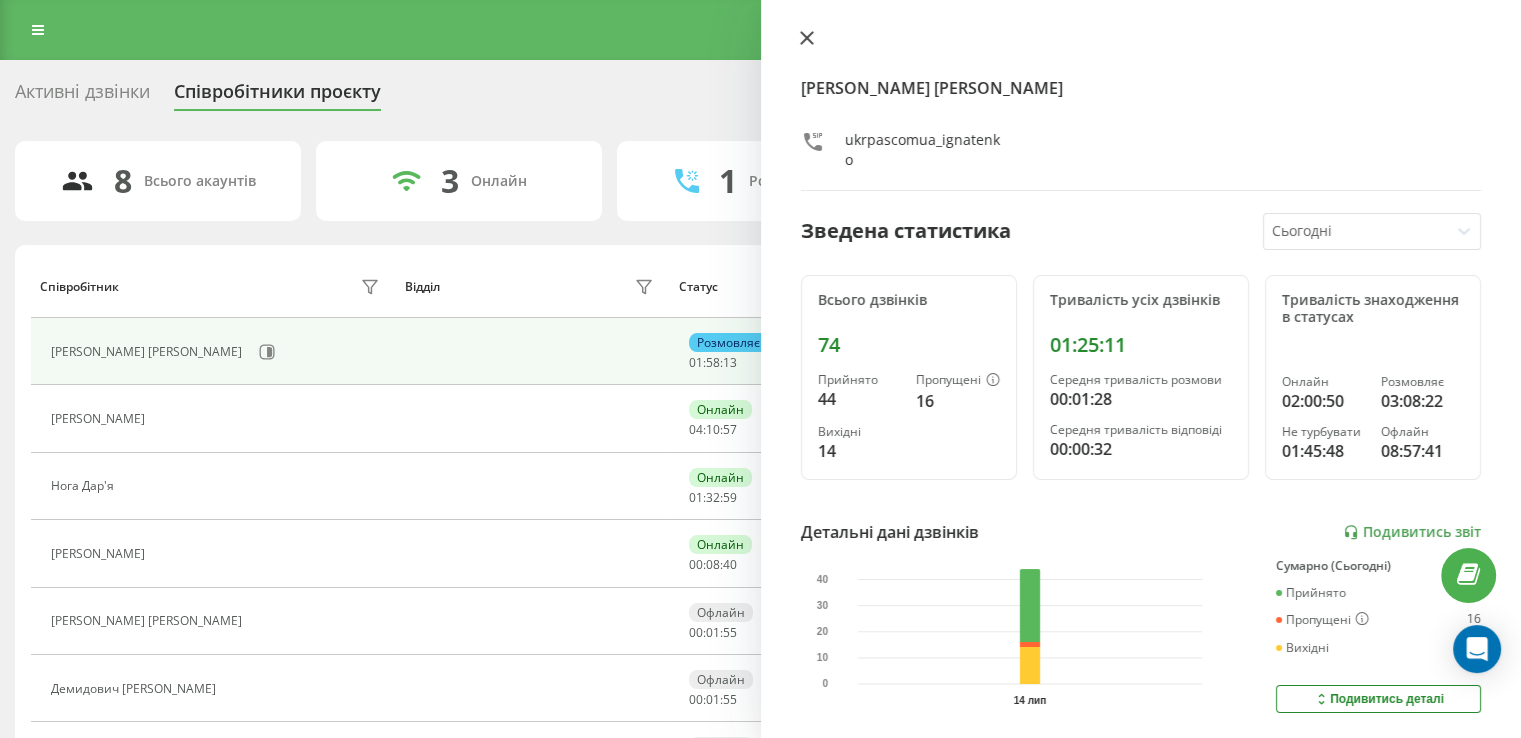 click at bounding box center (807, 39) 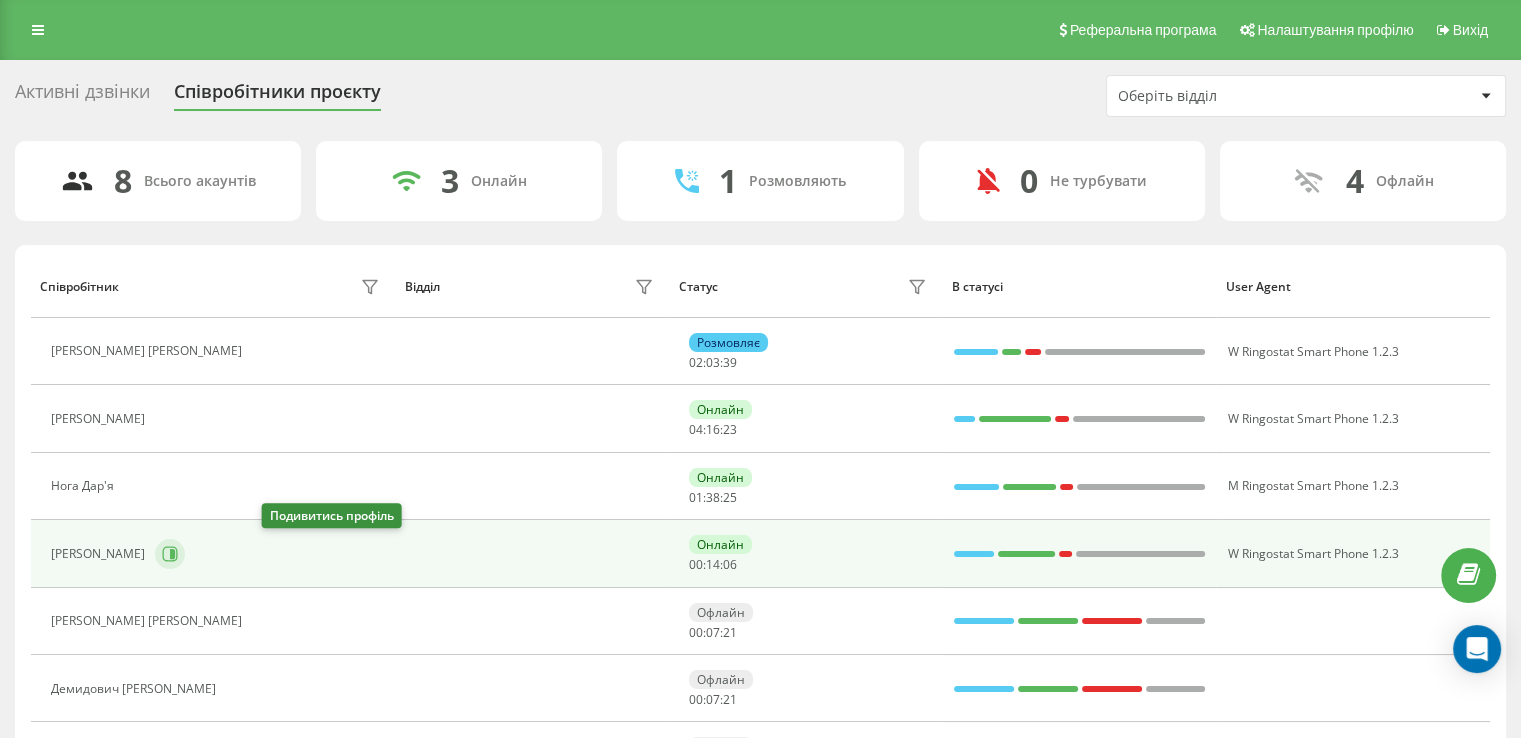 click at bounding box center [170, 554] 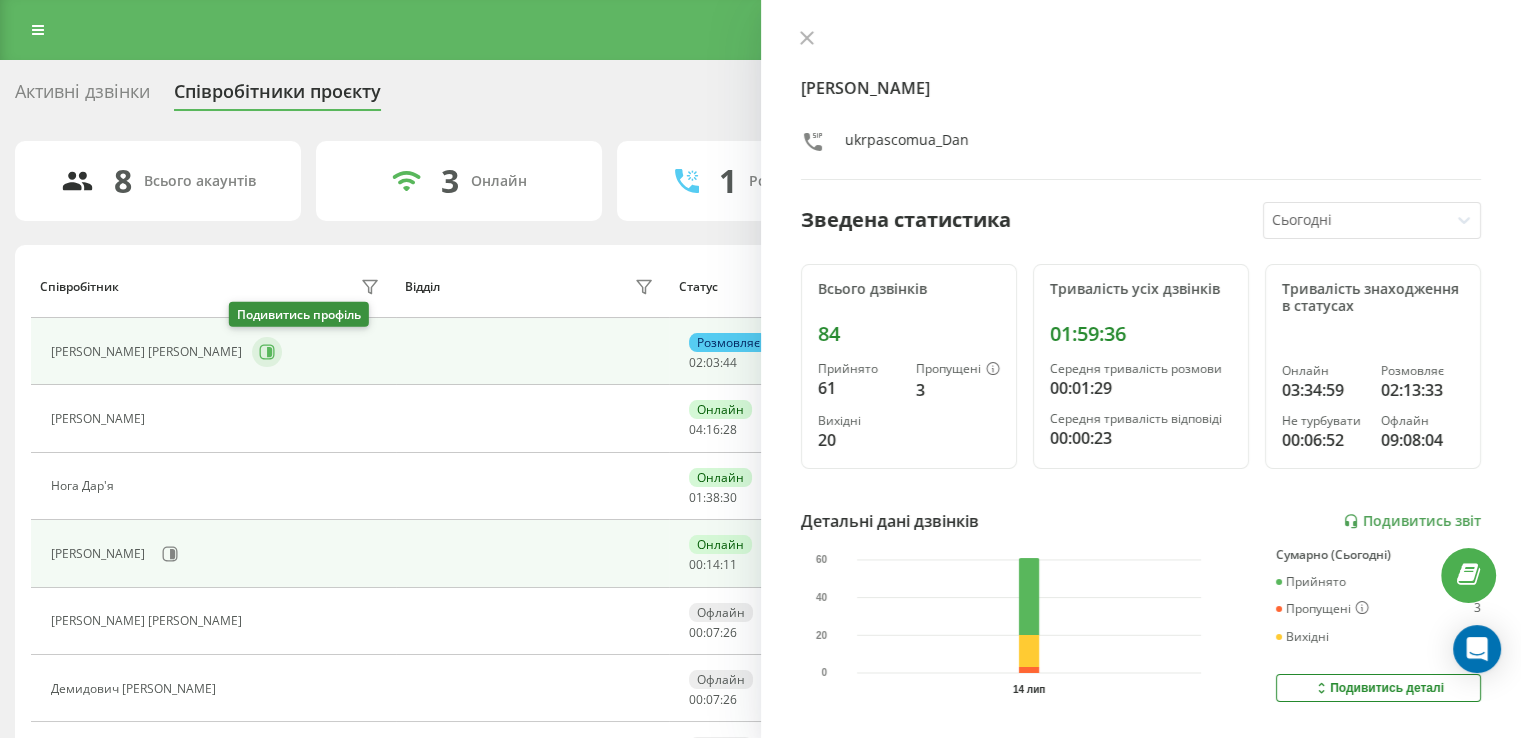 click 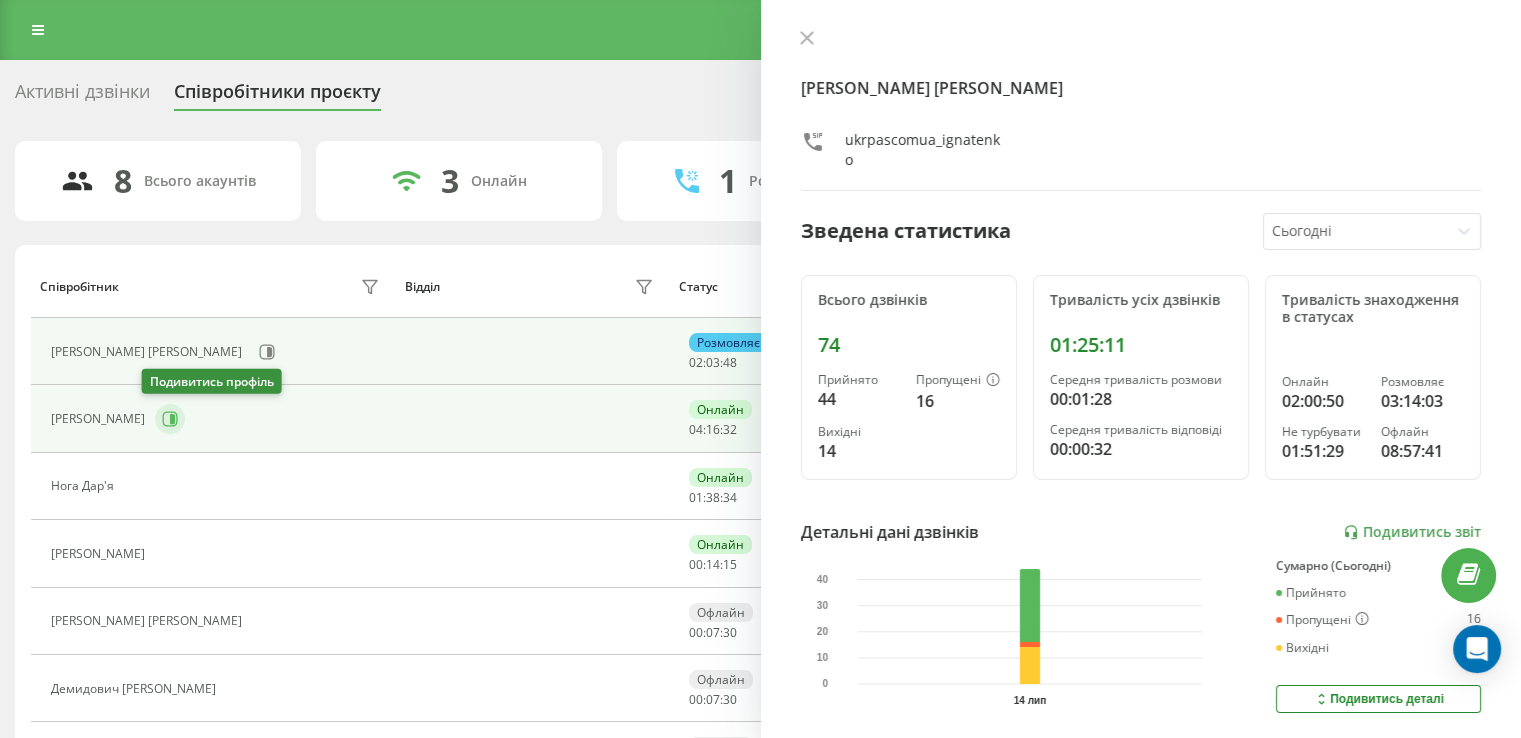 click at bounding box center (170, 419) 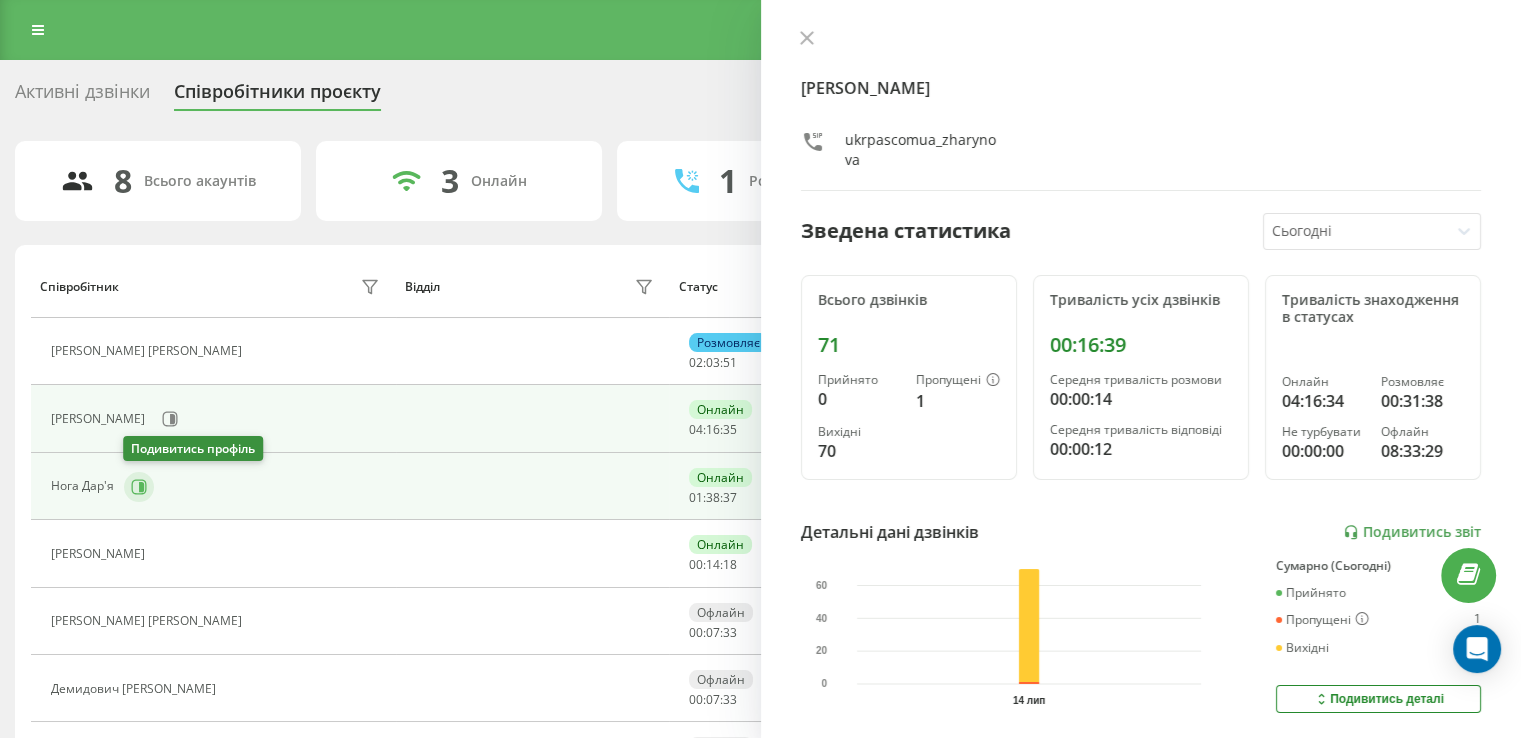 click 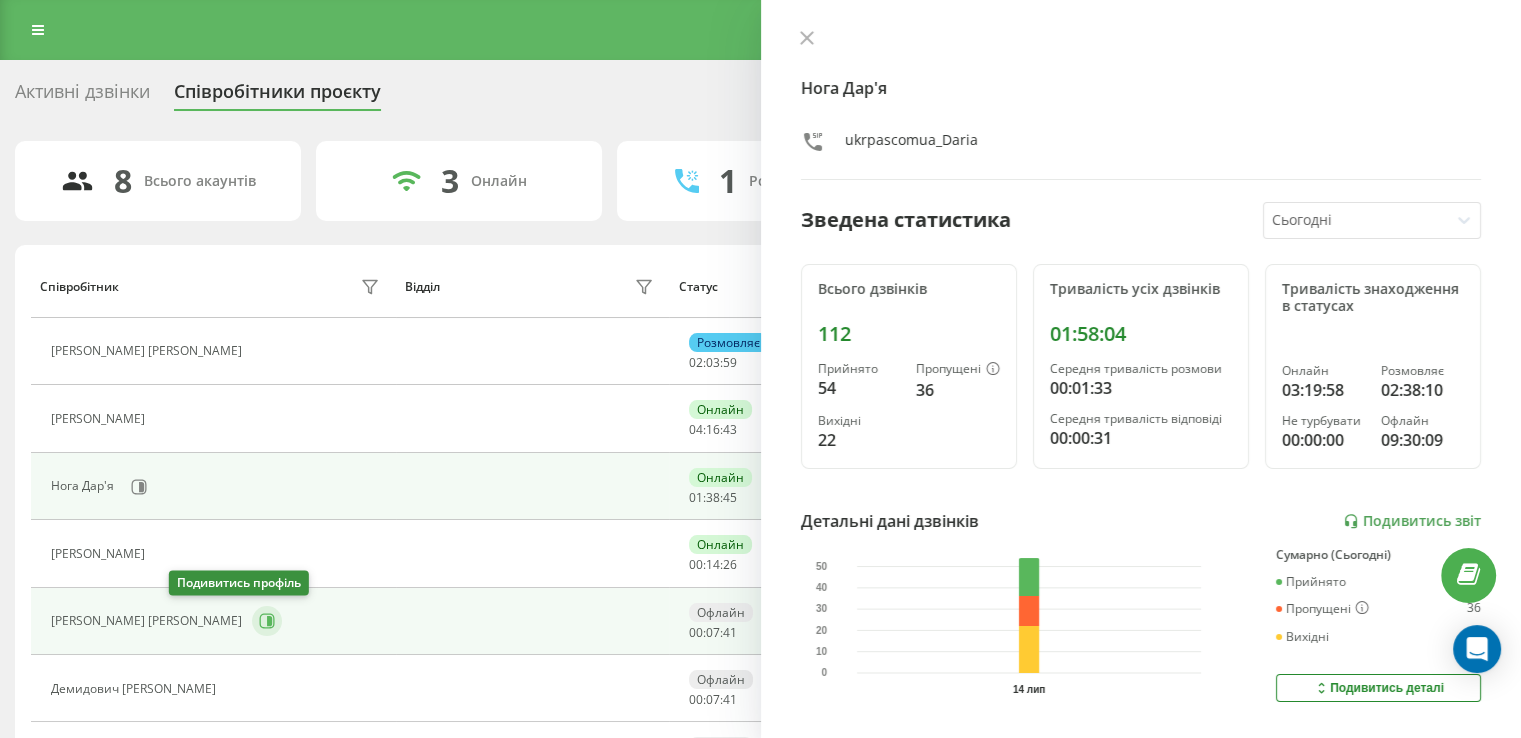 click at bounding box center [267, 621] 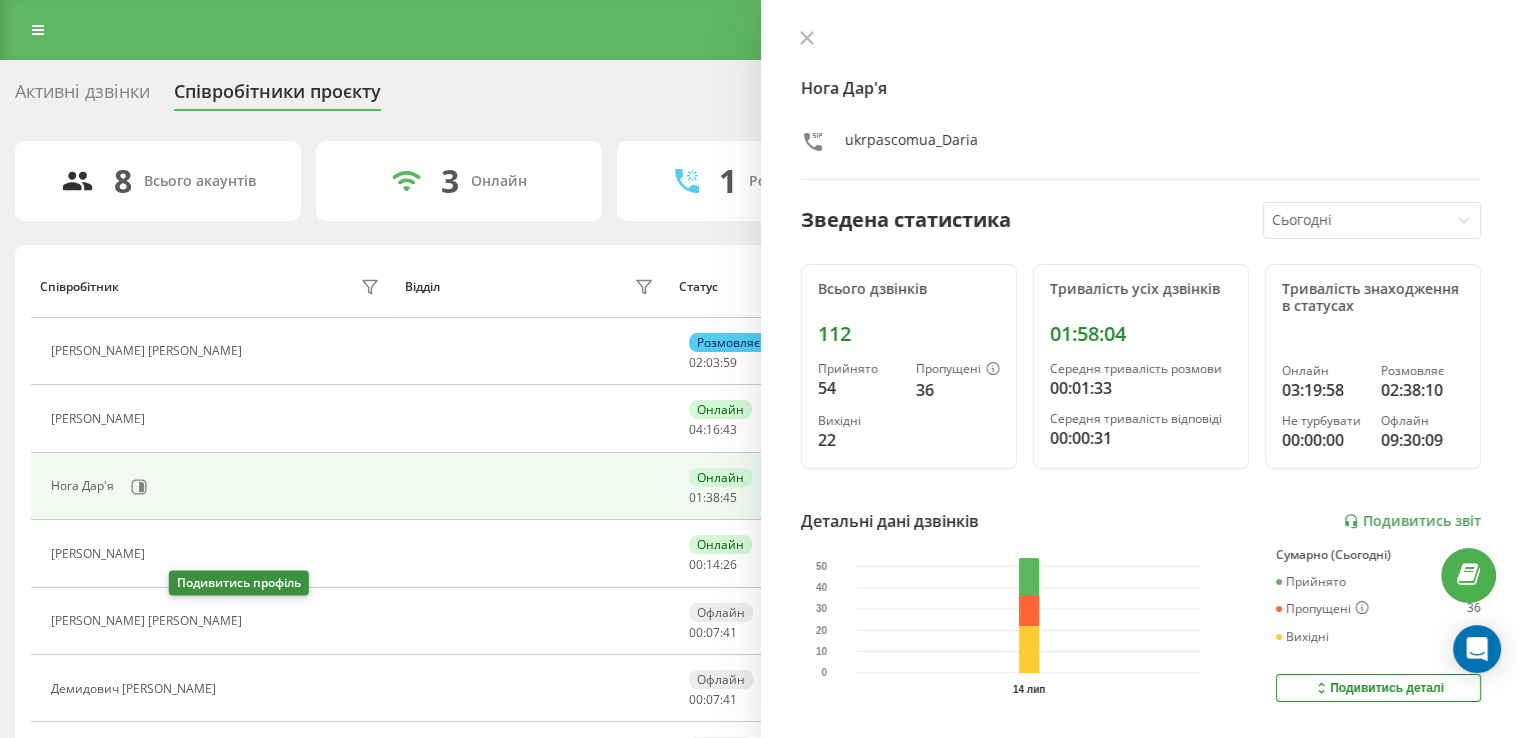 click at bounding box center [0, 0] 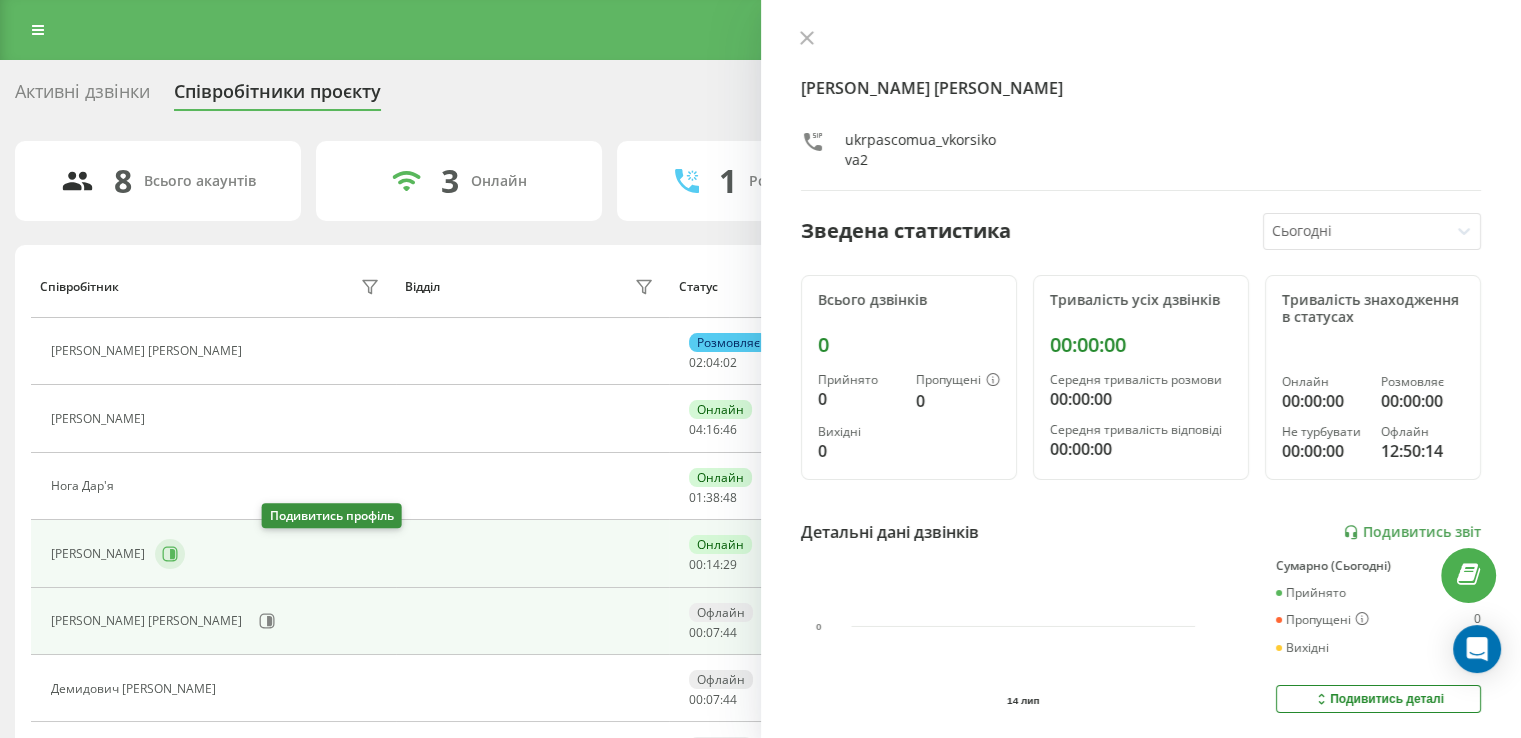 click 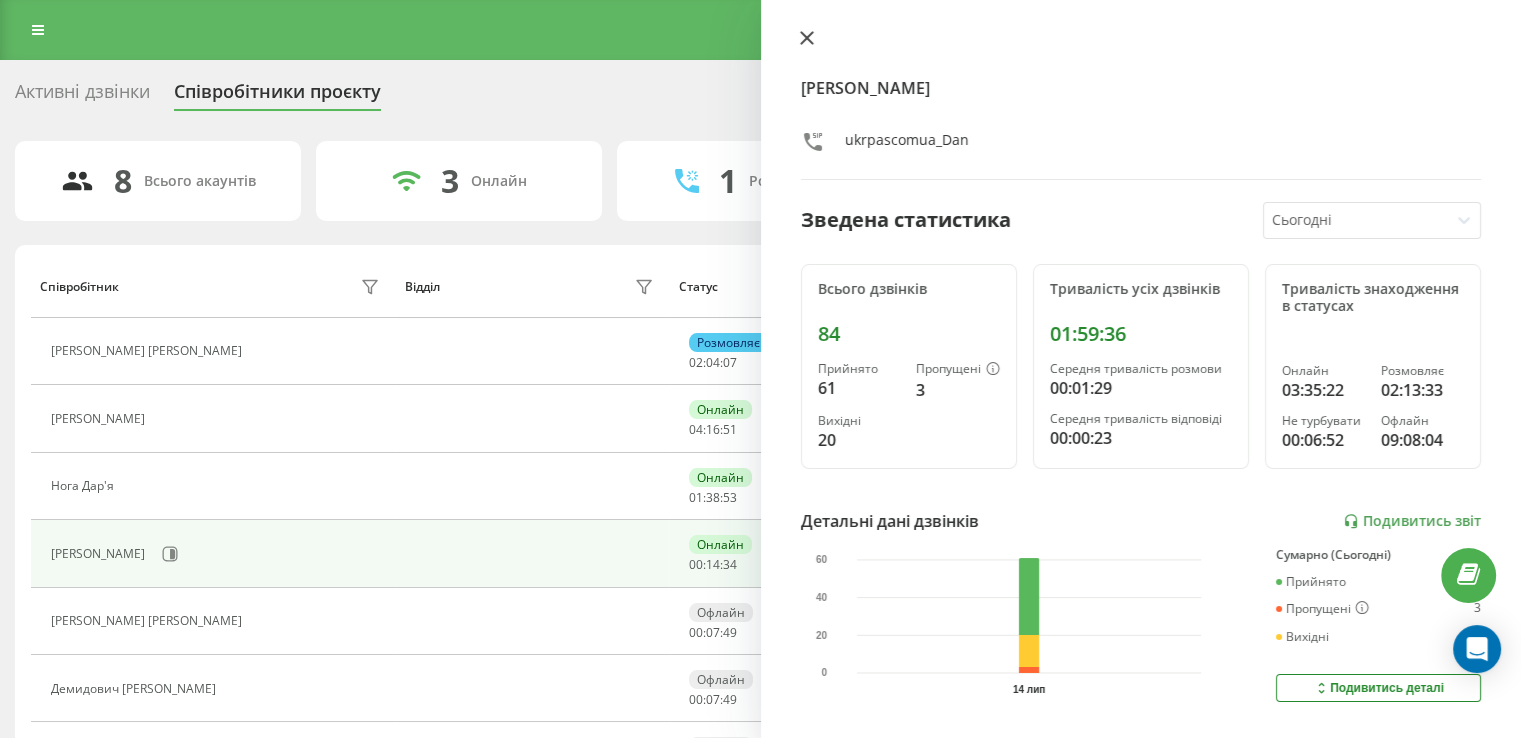click 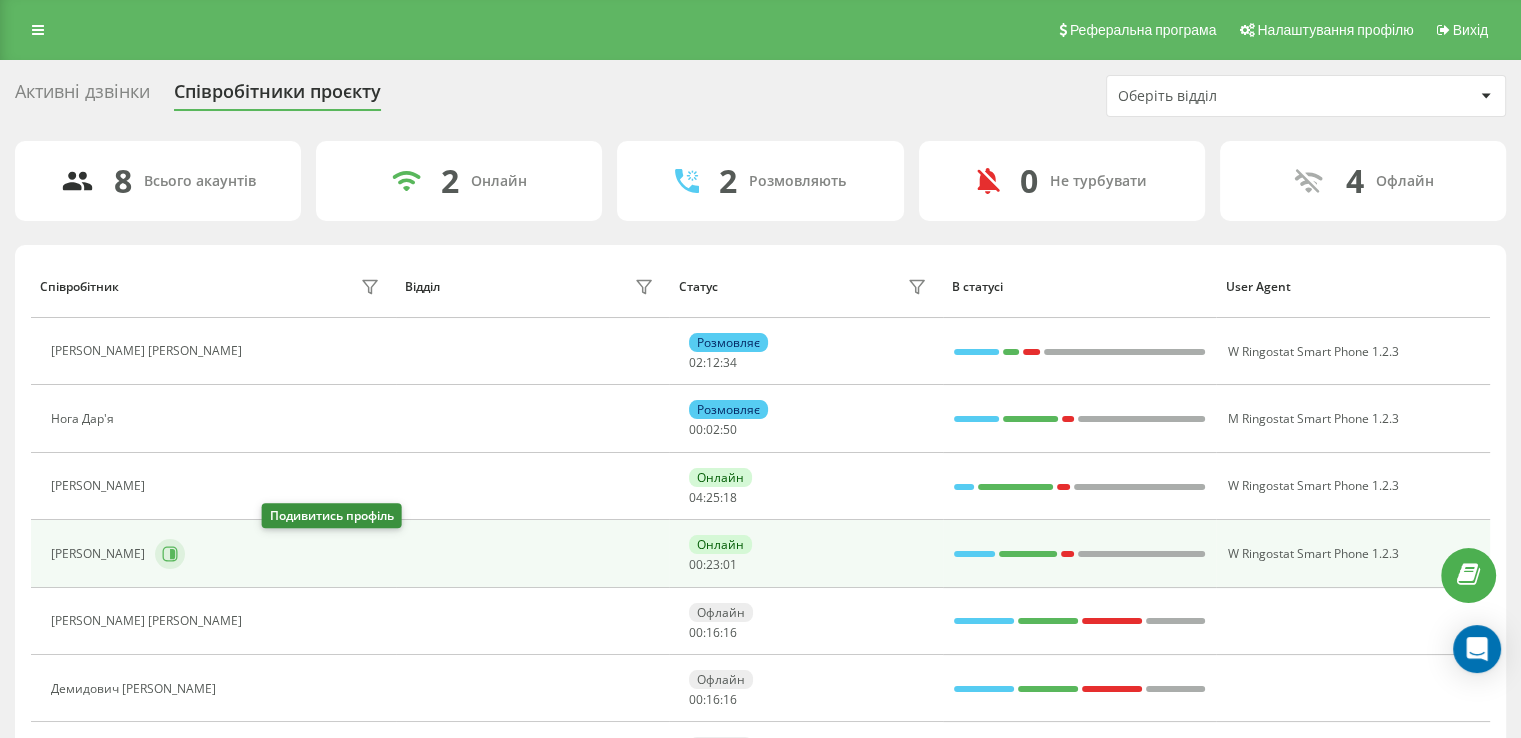 click 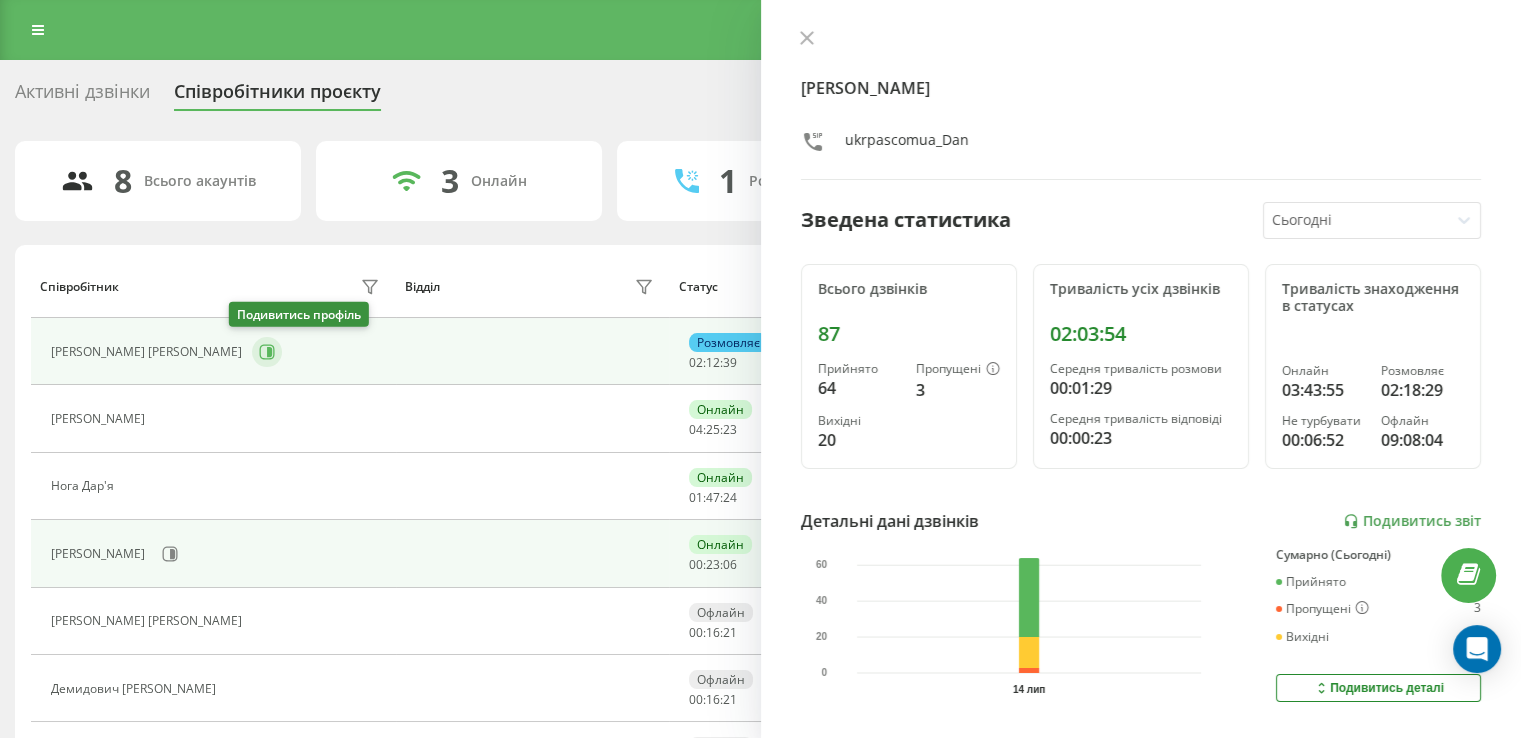 click 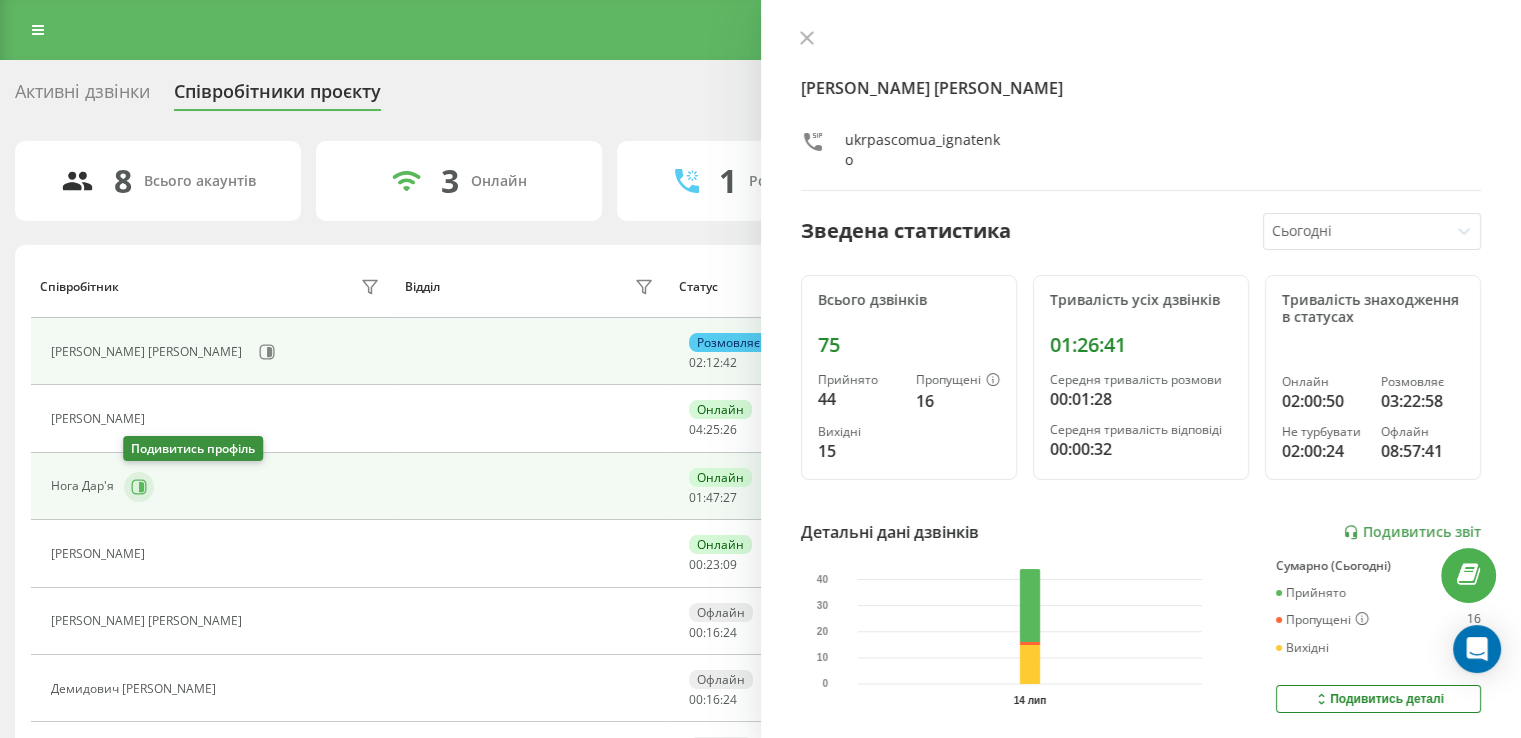 click at bounding box center [139, 487] 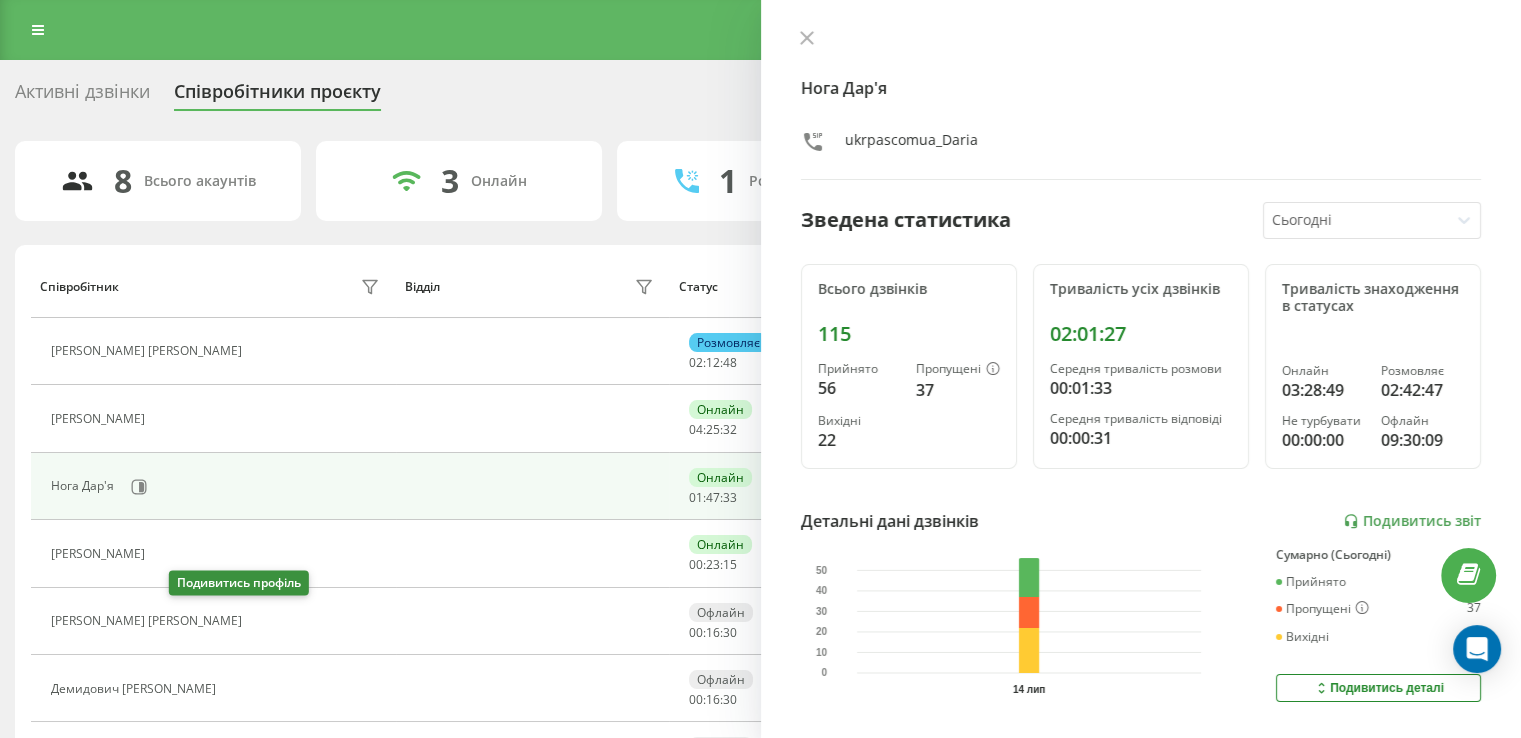 click 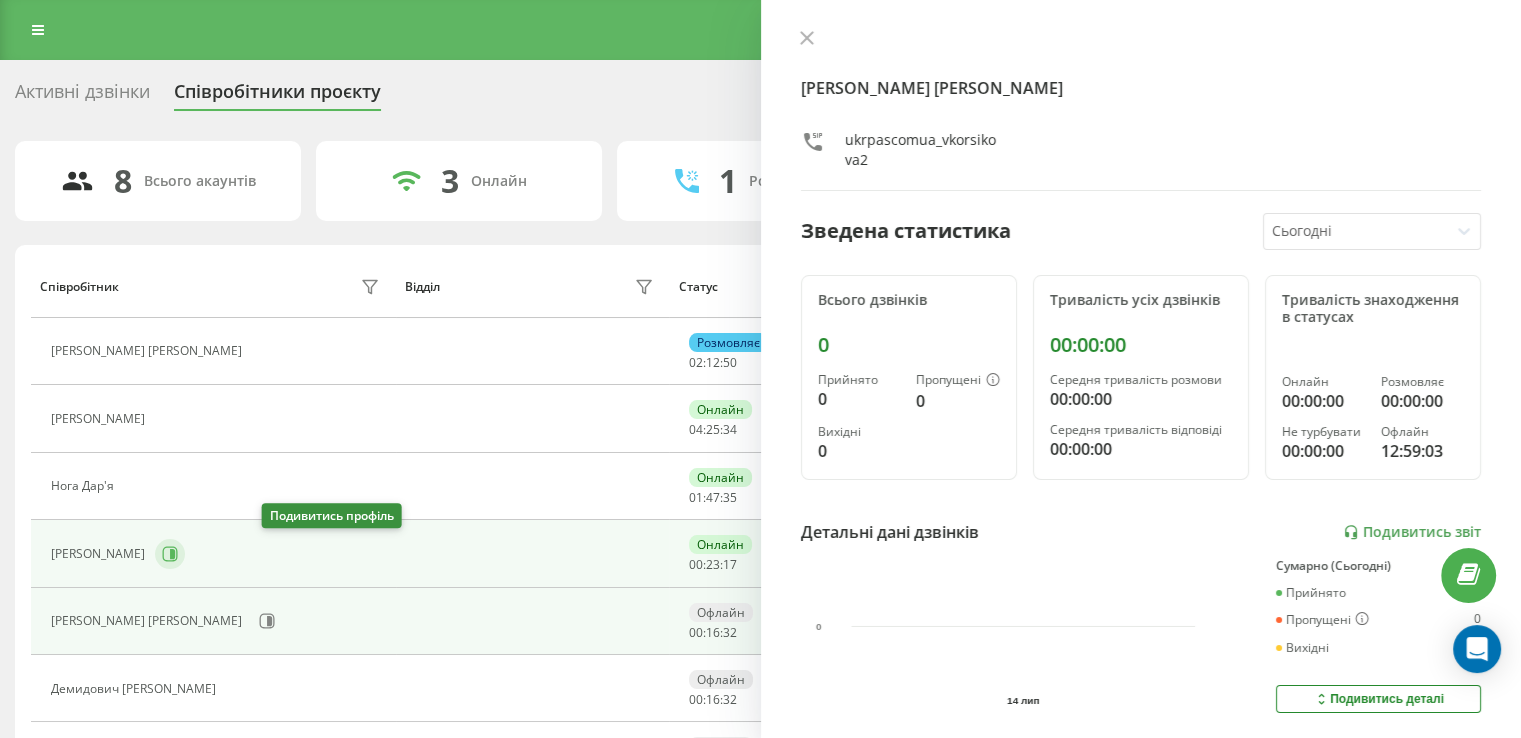 click 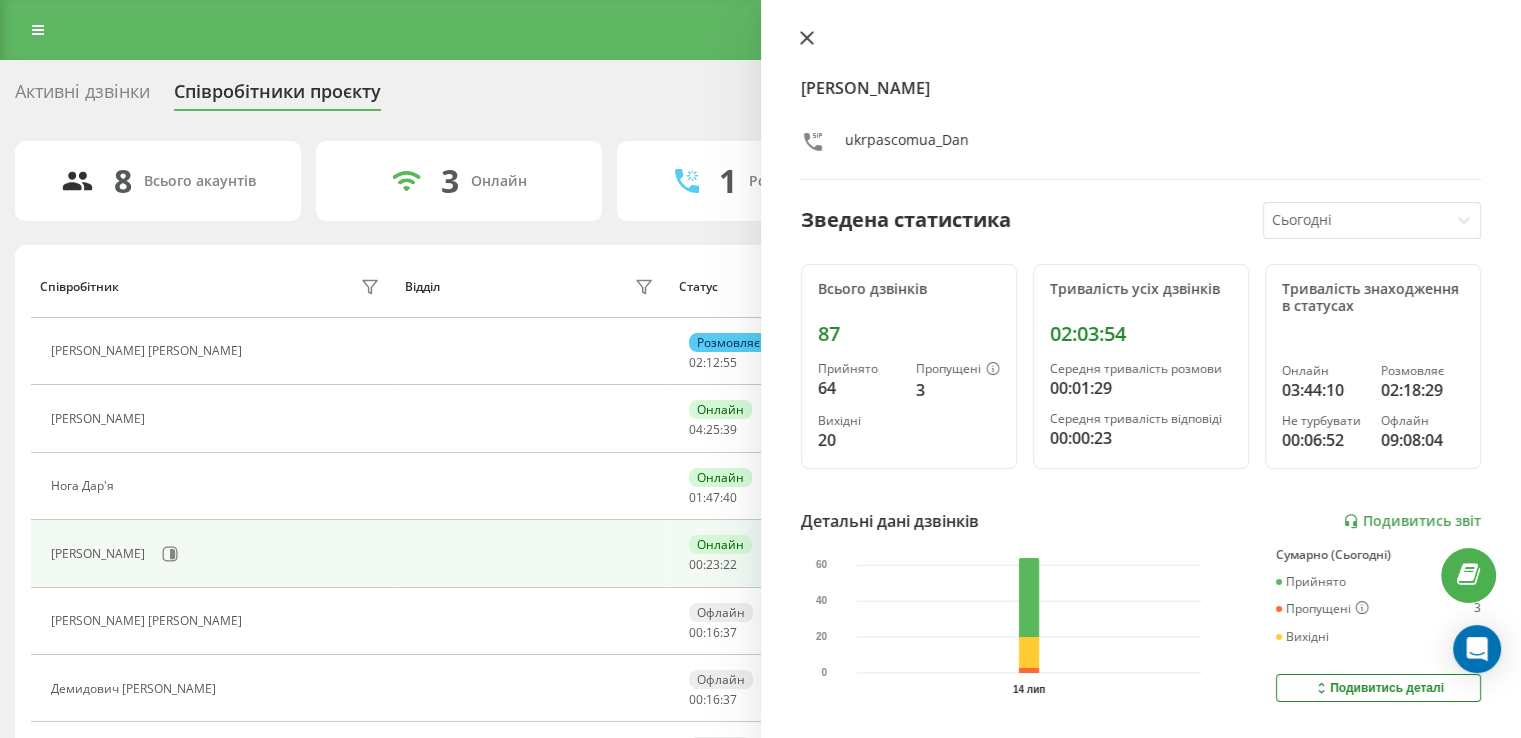 click 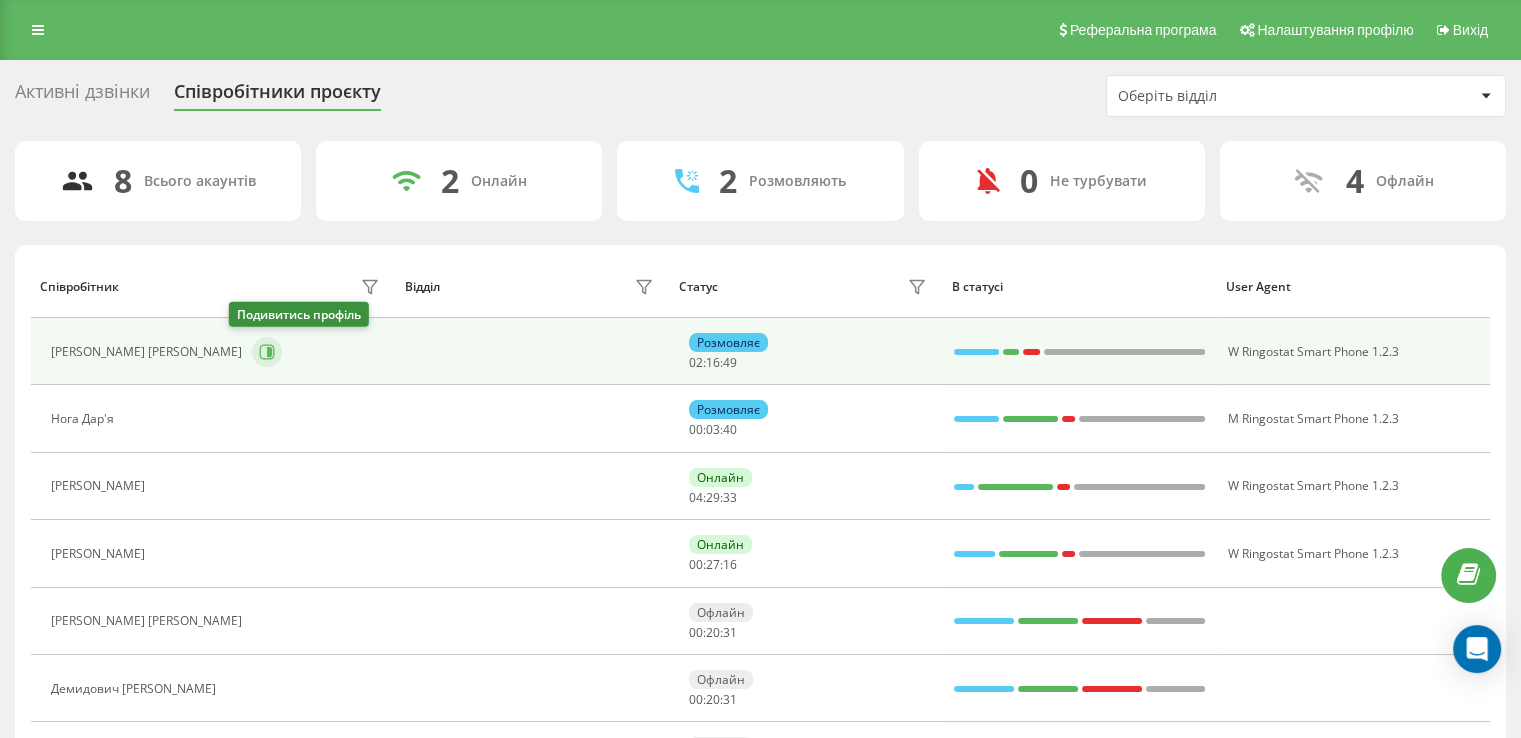 click at bounding box center (267, 352) 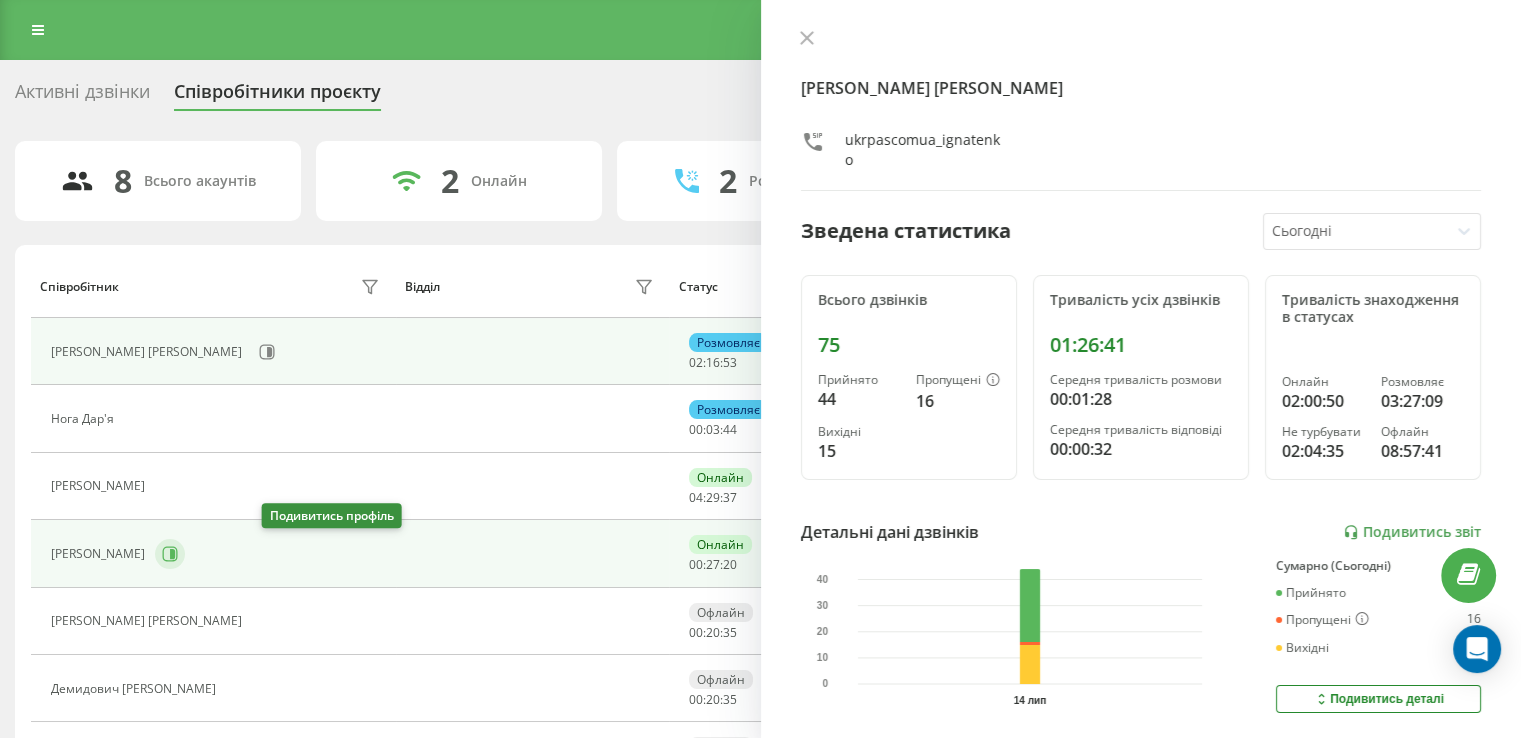click at bounding box center (170, 554) 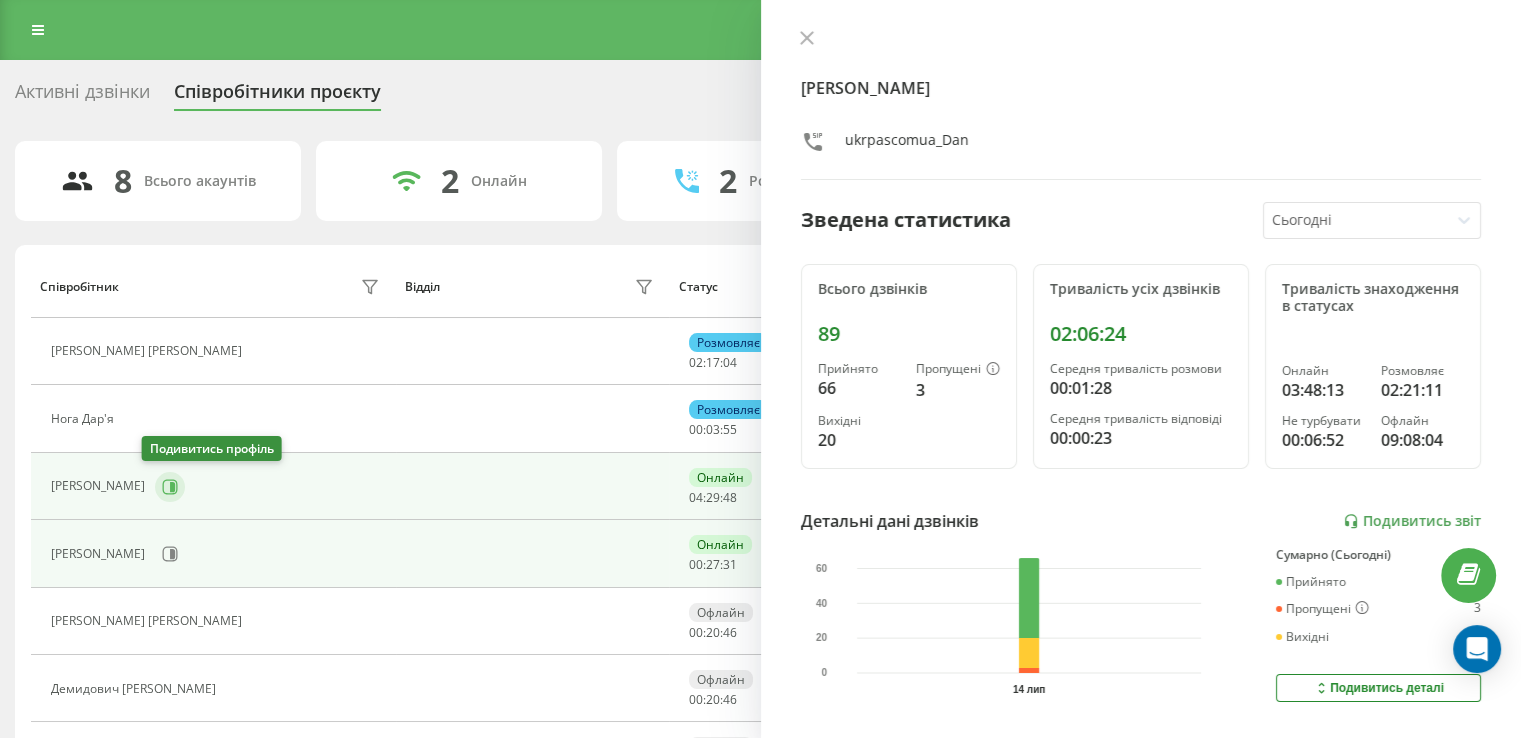 click at bounding box center (170, 487) 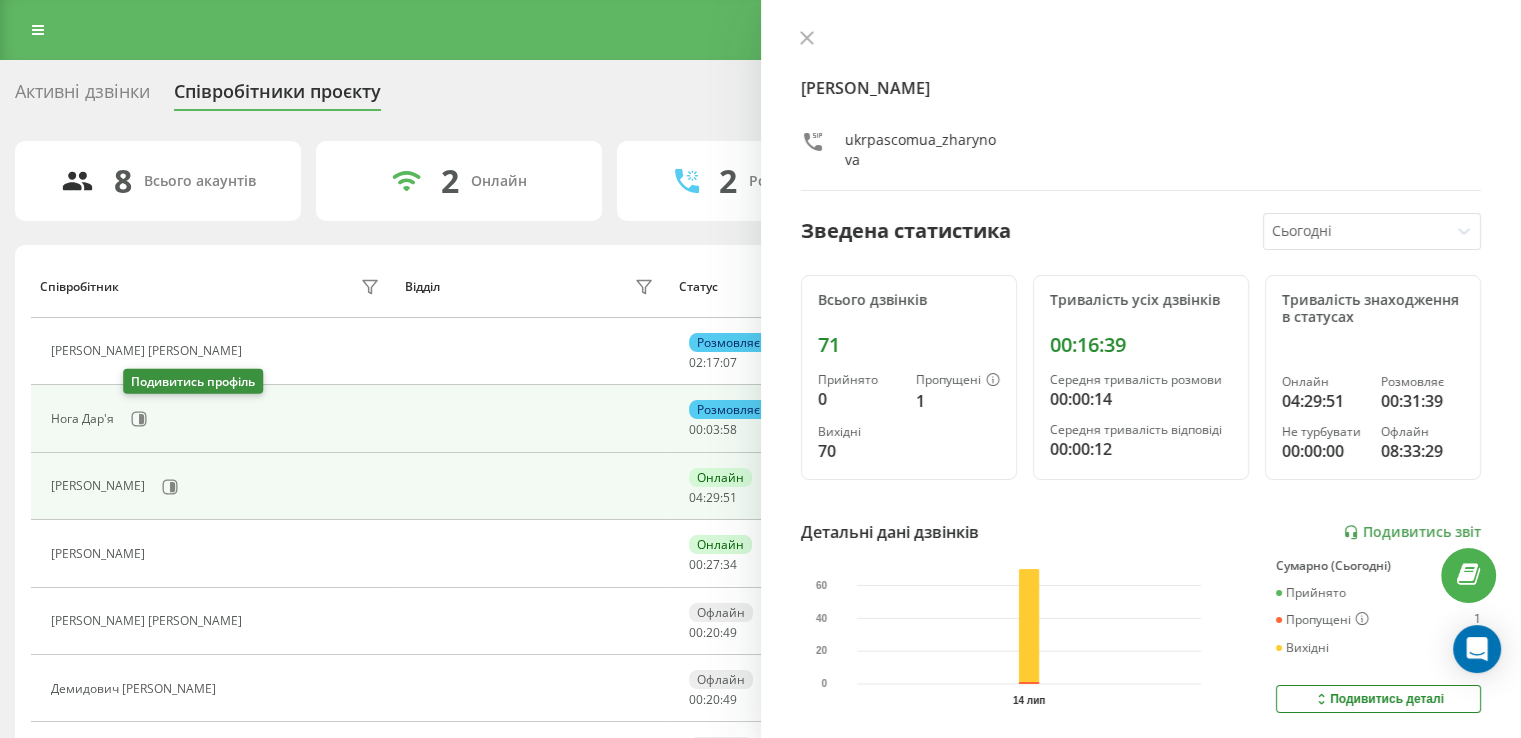 click at bounding box center (139, 419) 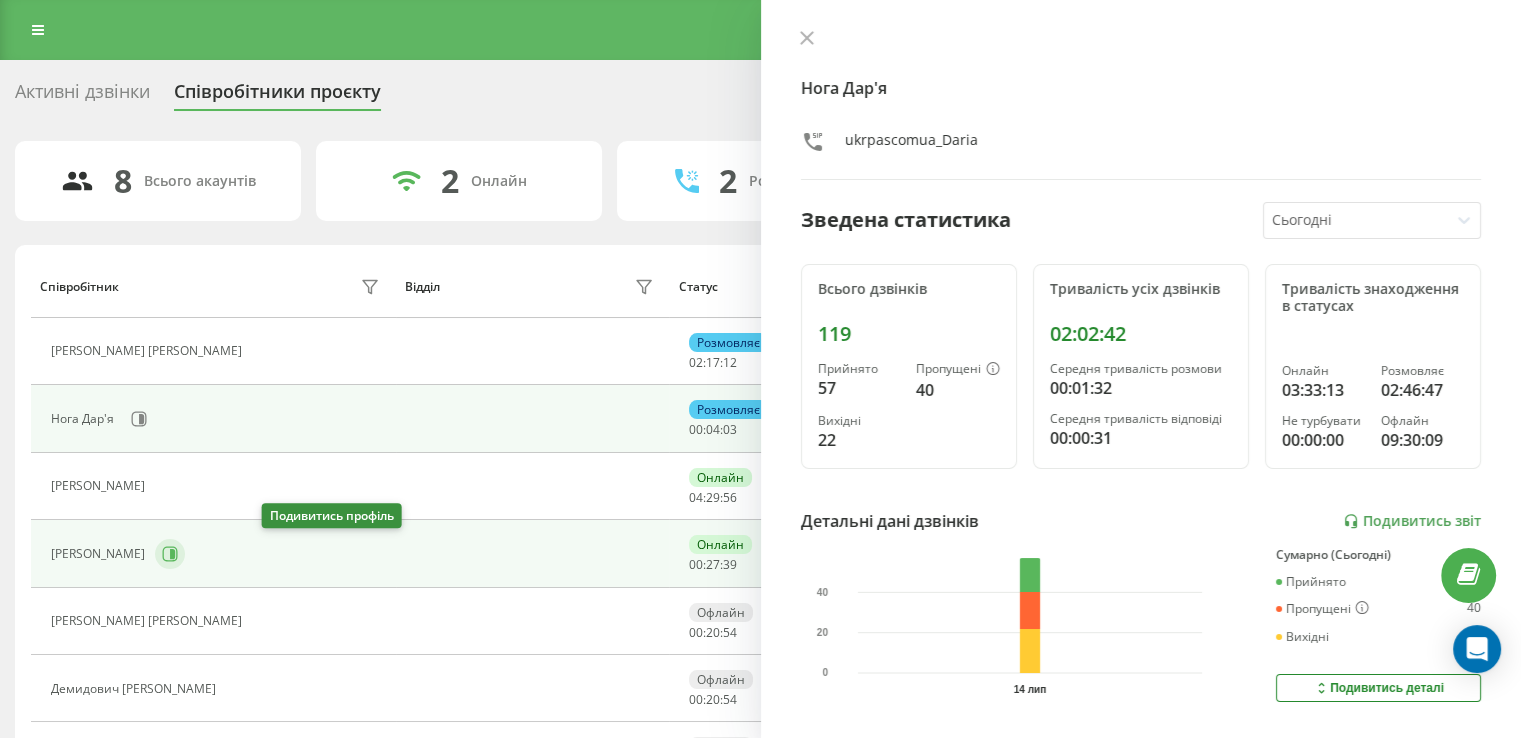 click 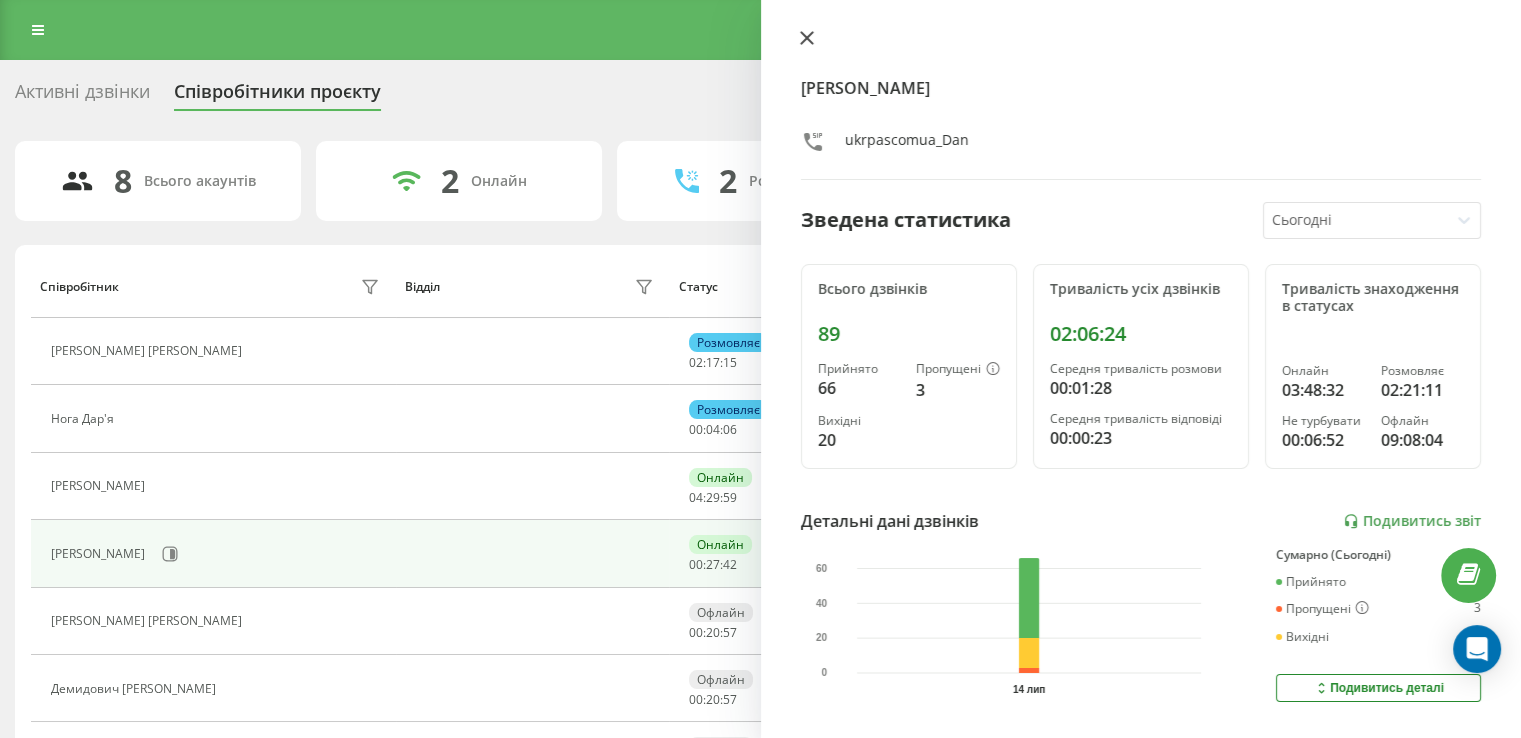 click 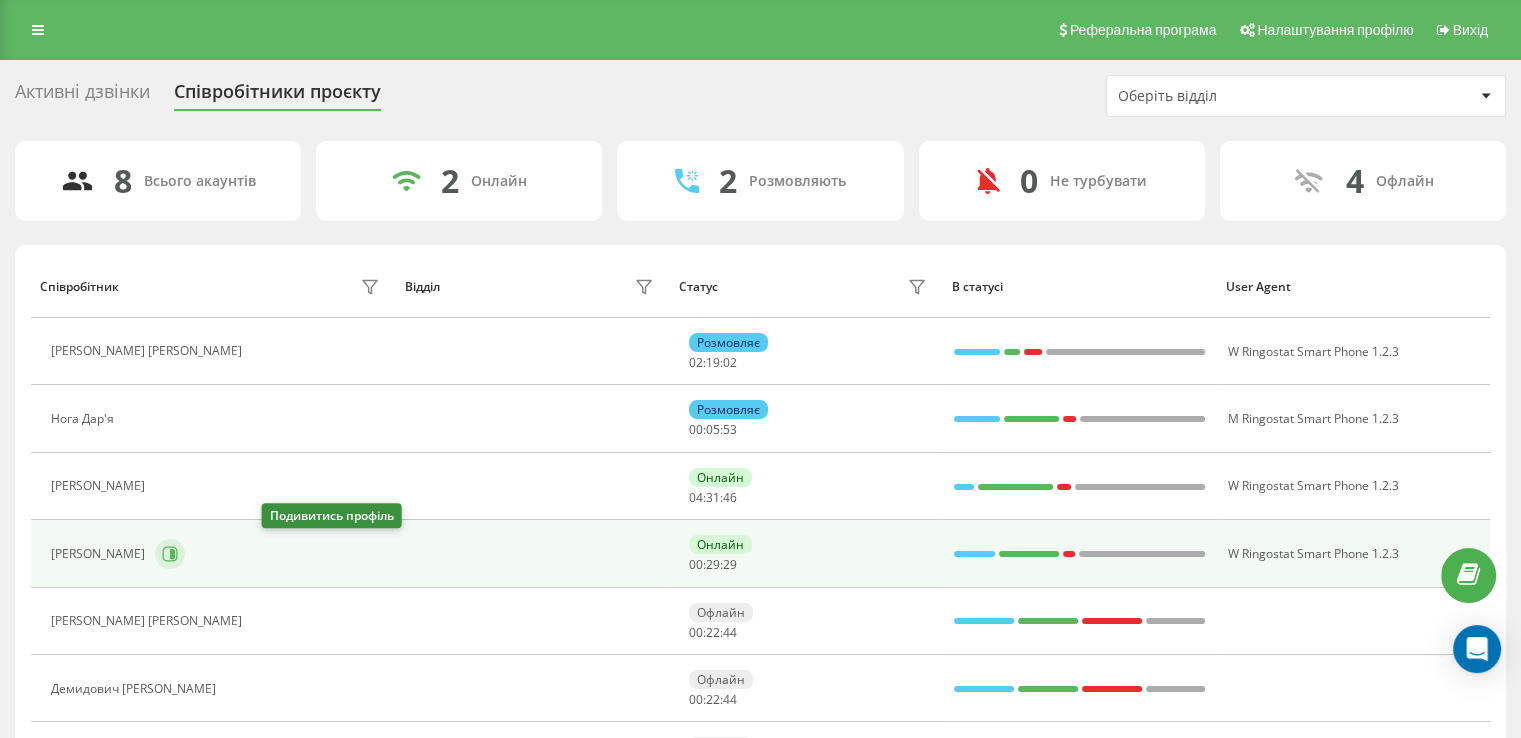 click at bounding box center [170, 554] 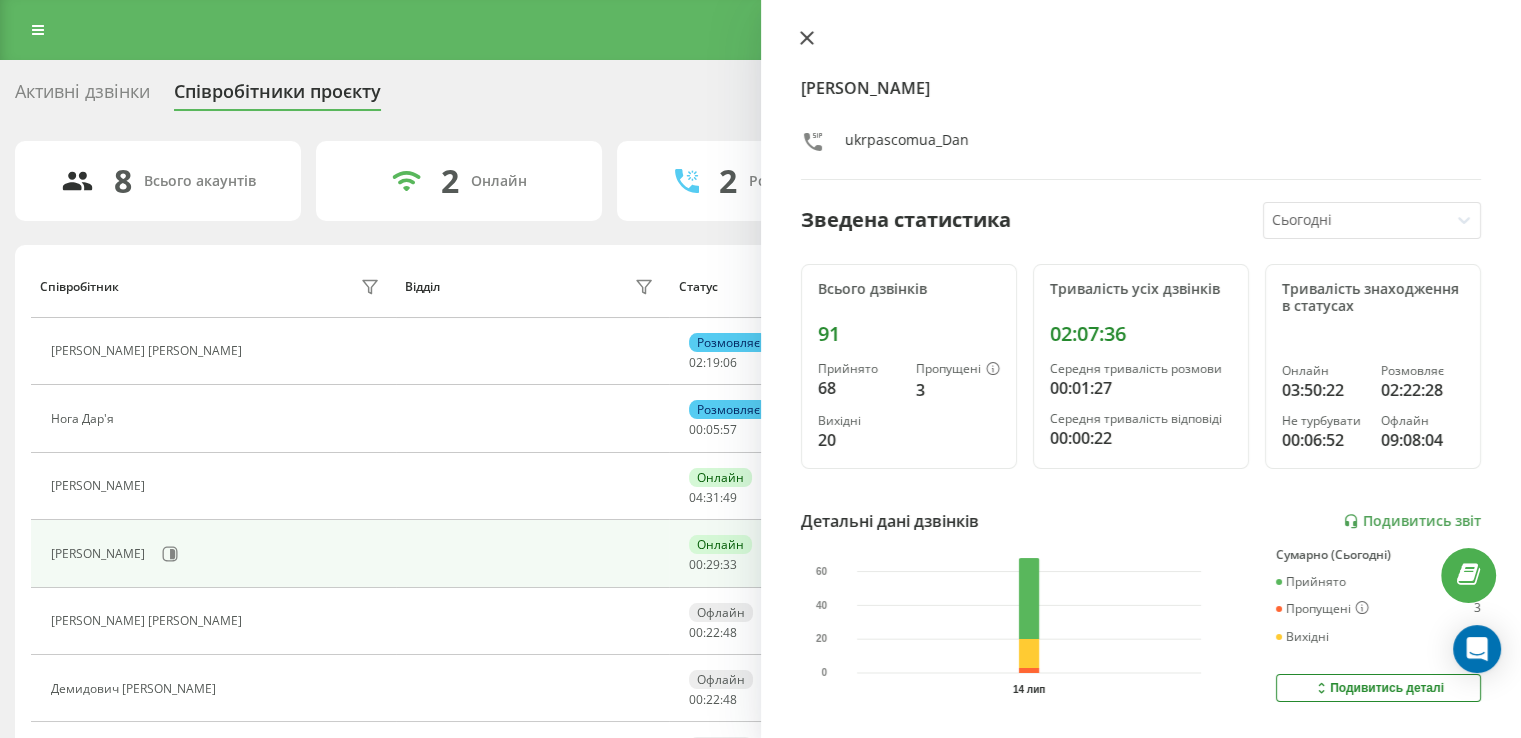 click 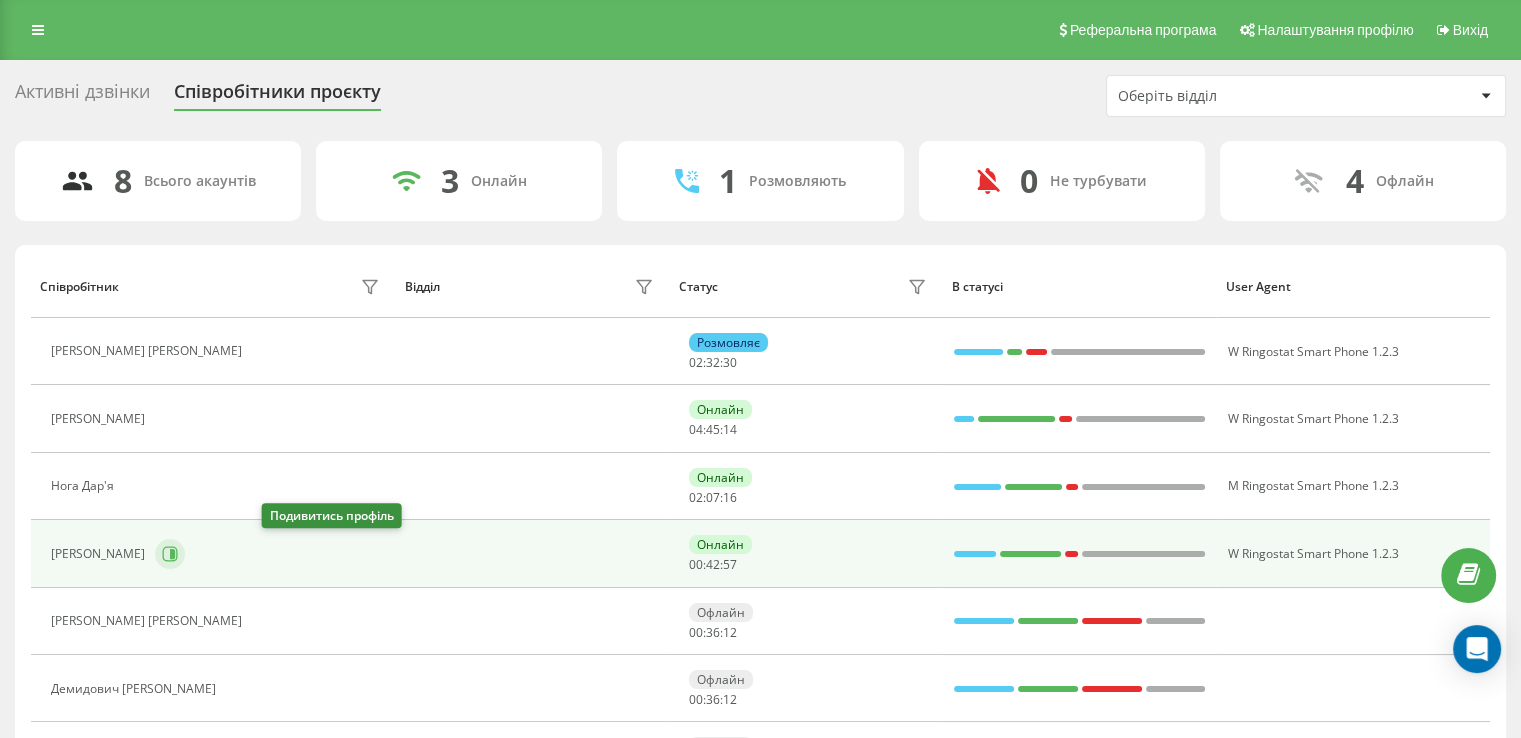 click 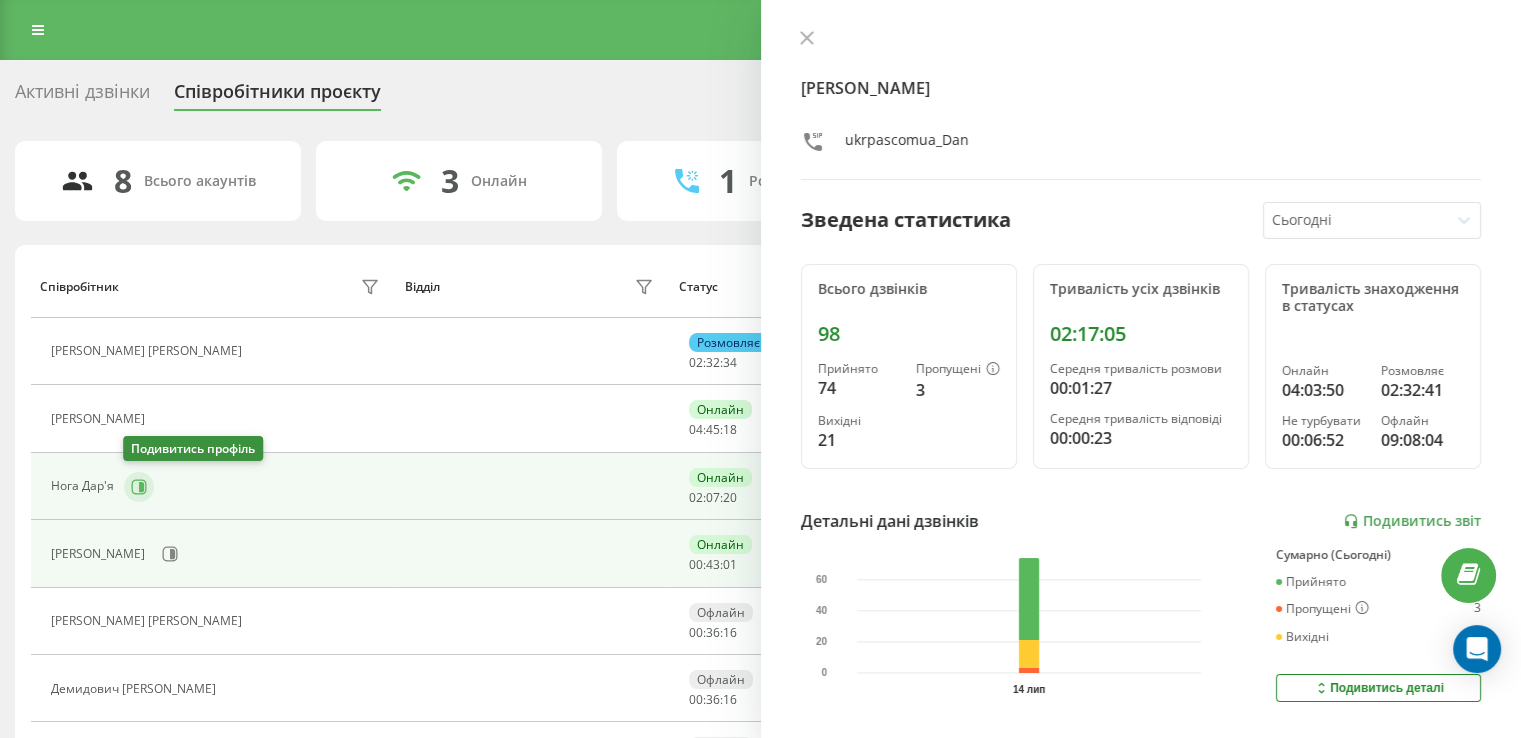 click at bounding box center (139, 487) 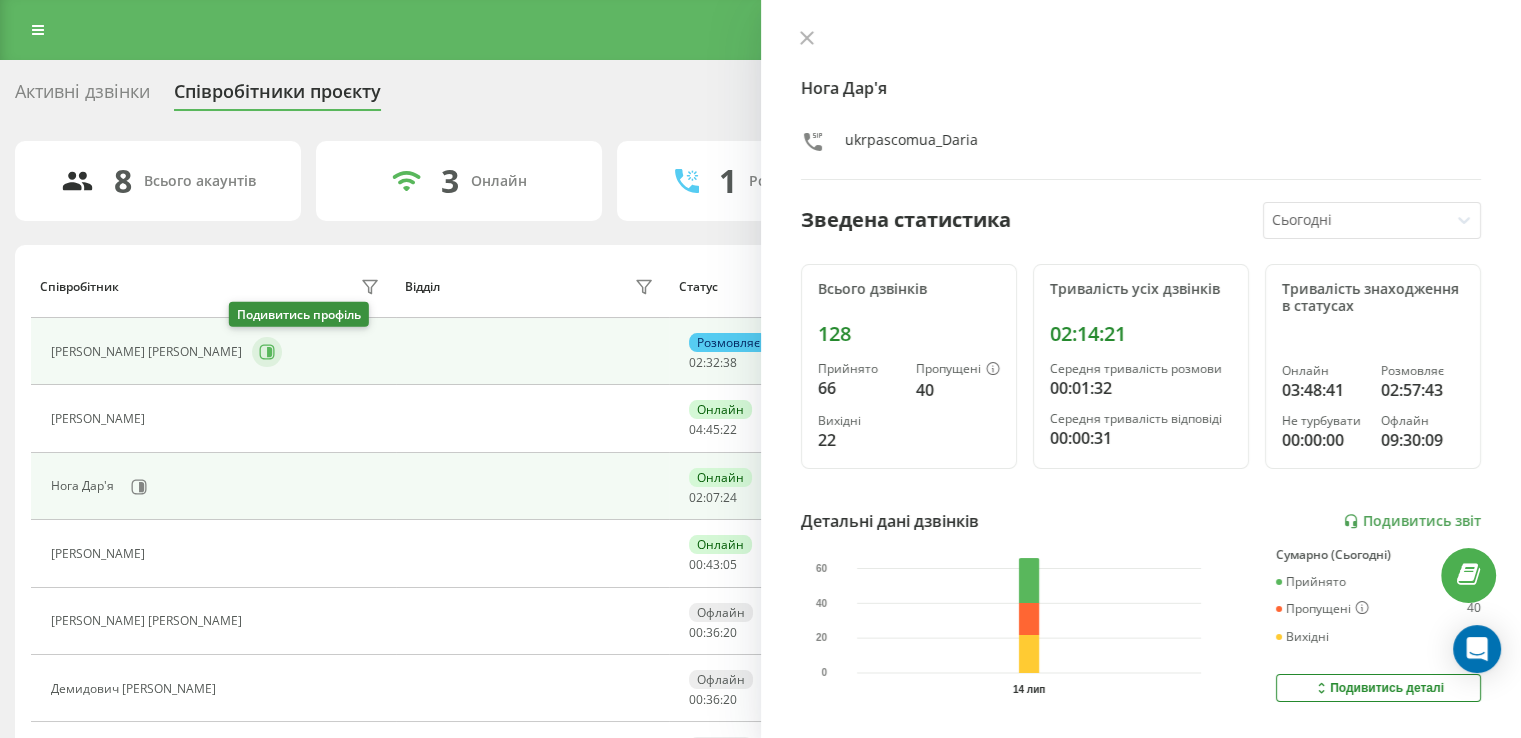 click at bounding box center [267, 352] 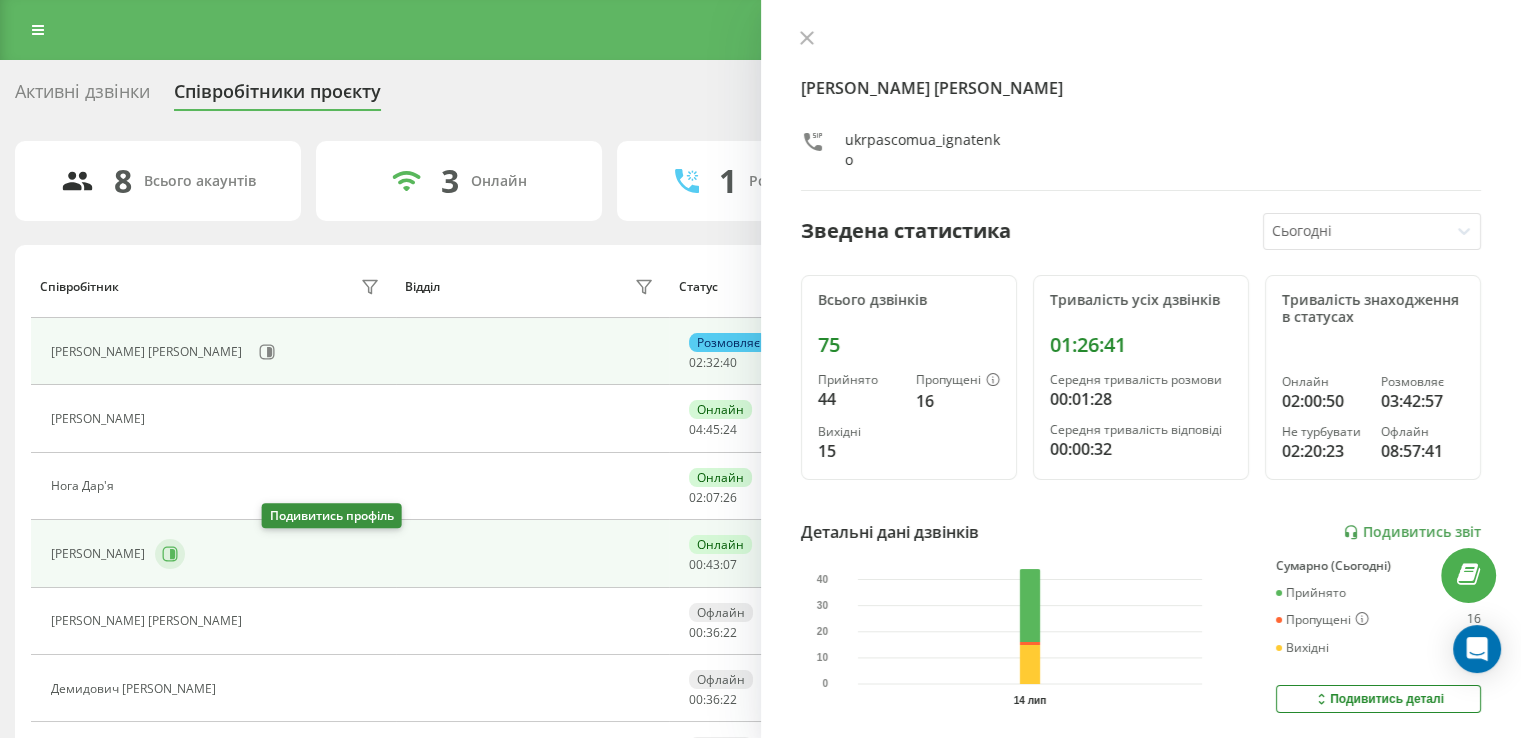click 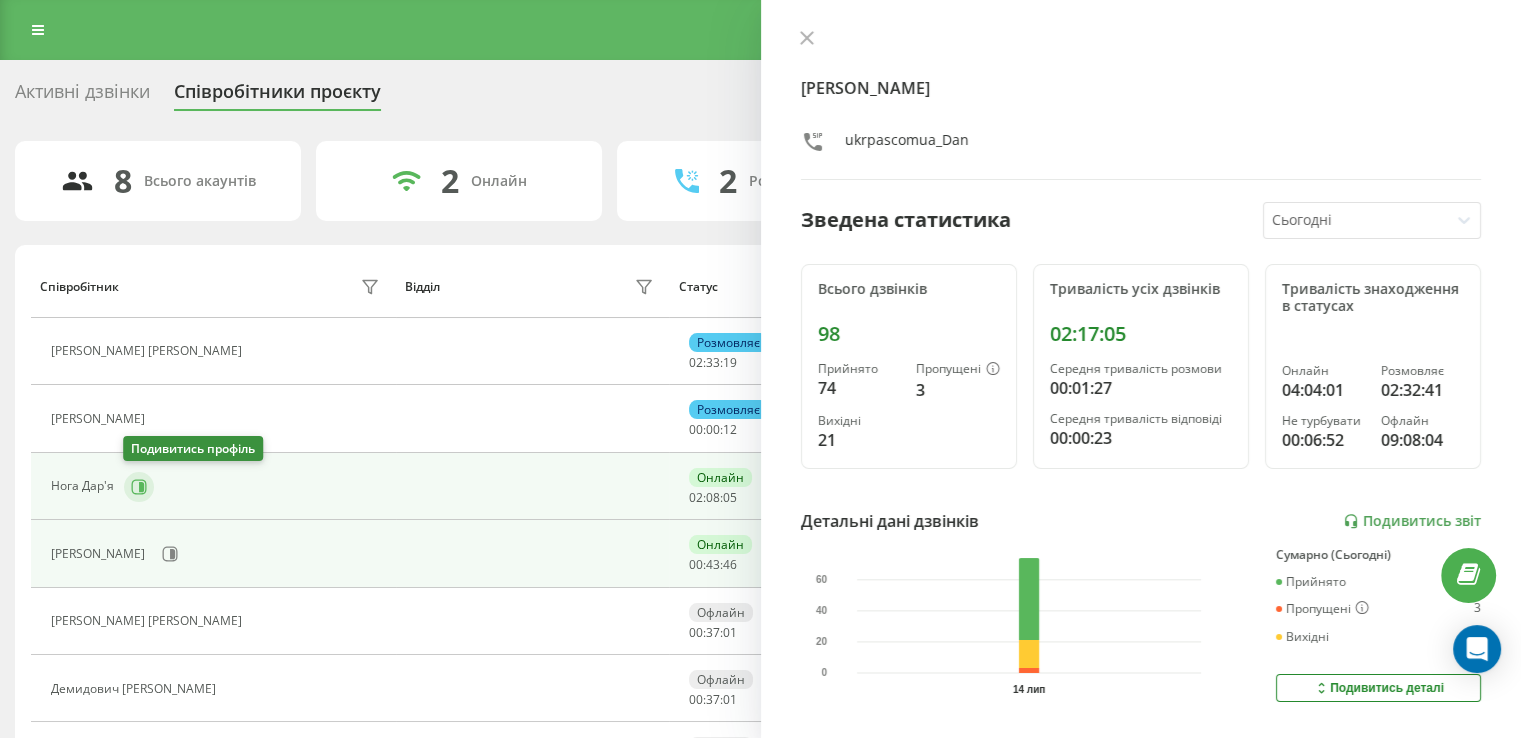 click 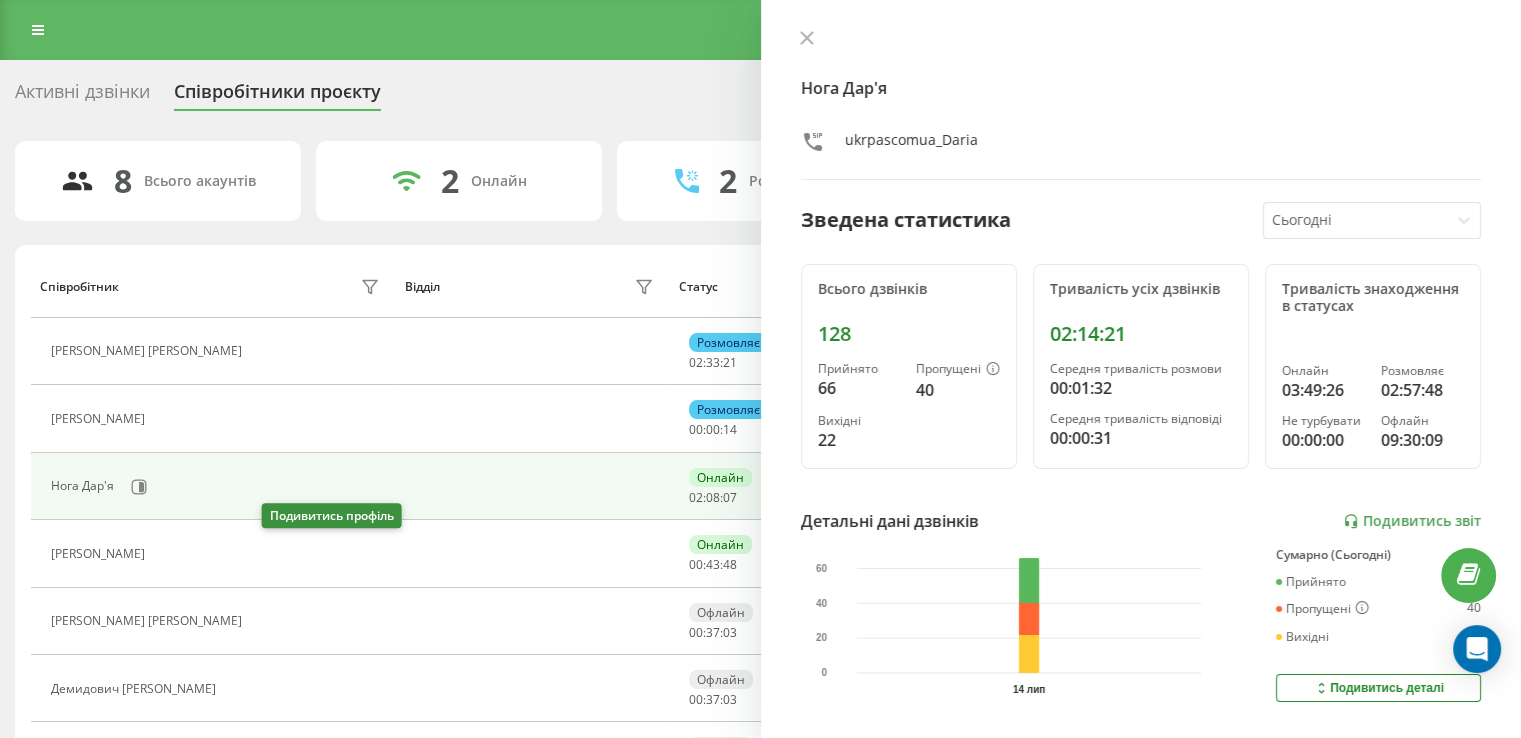 click 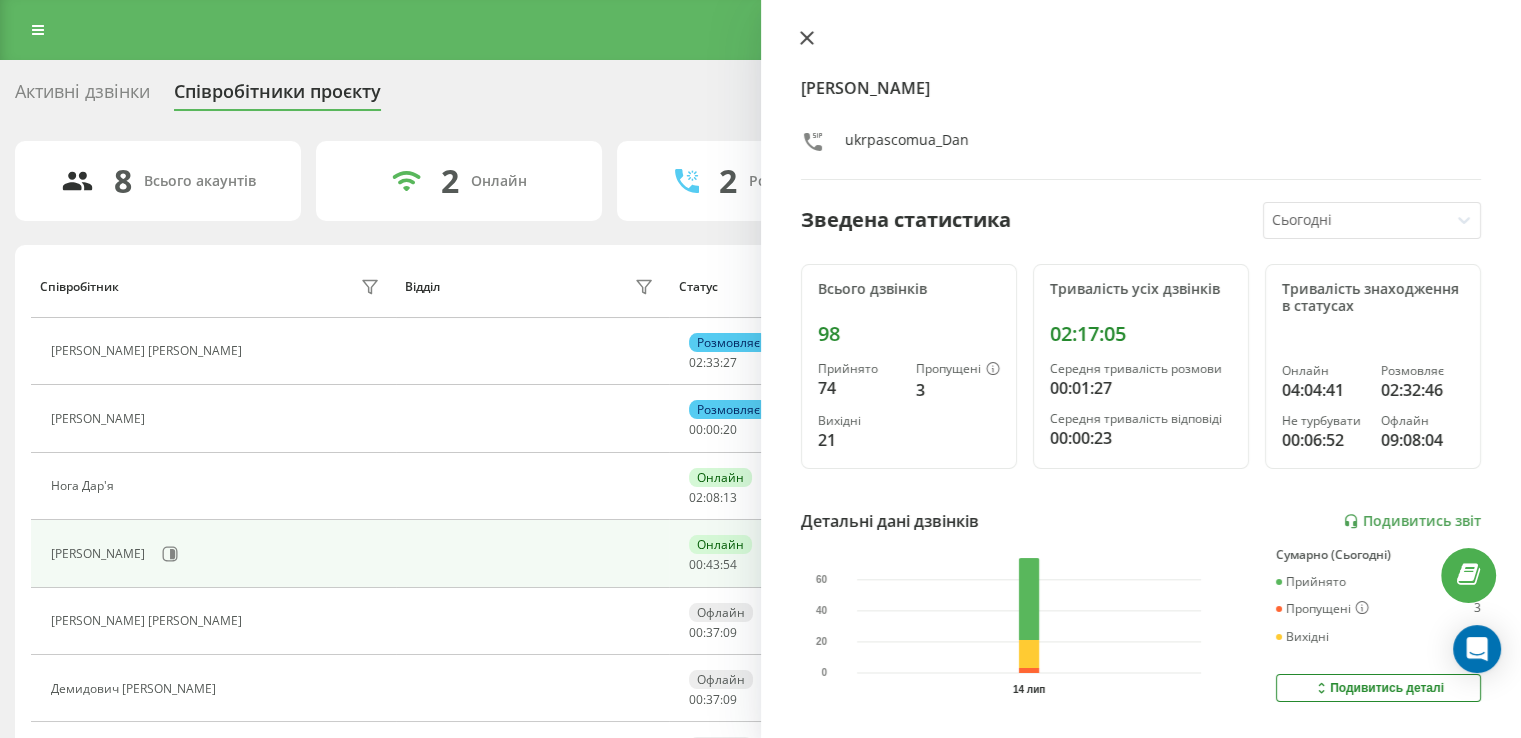 click 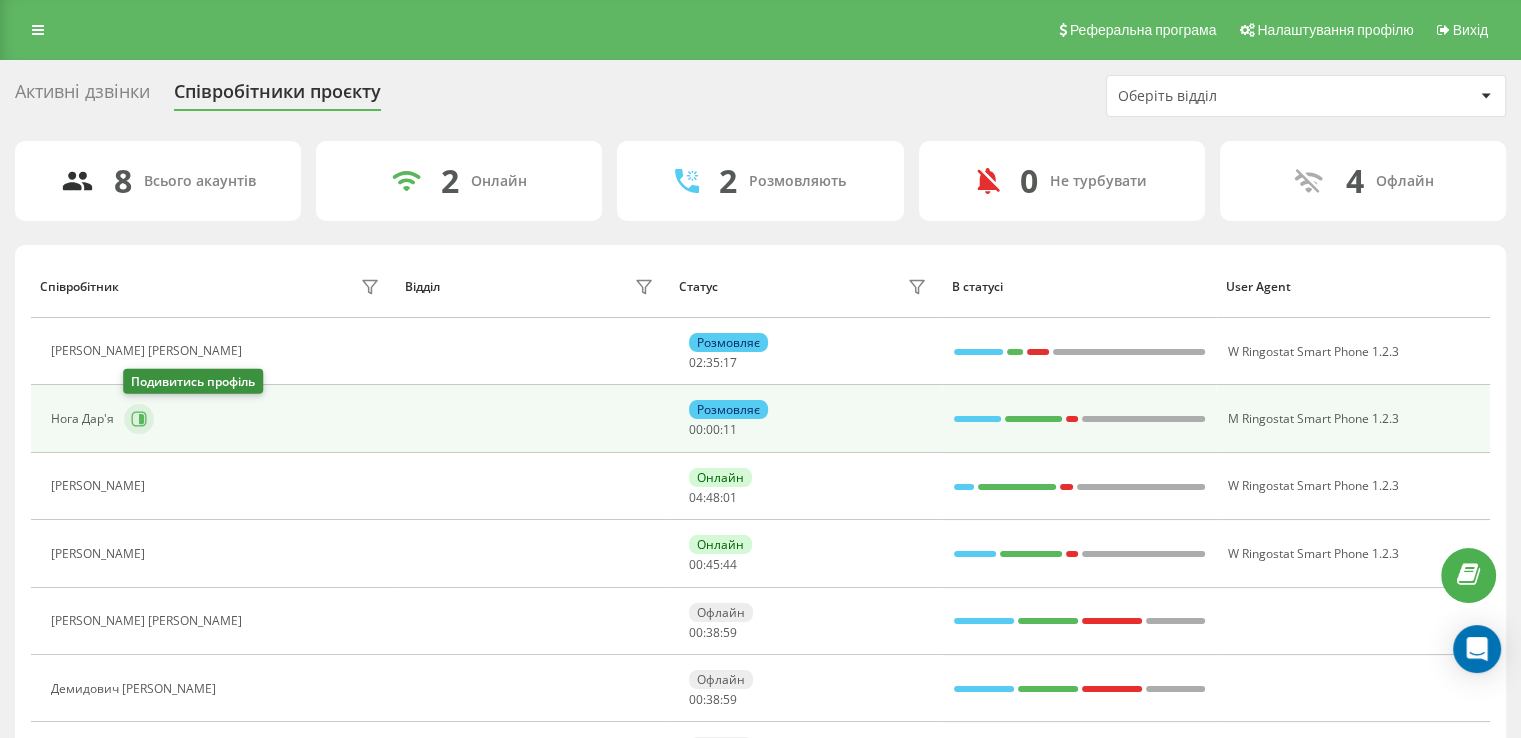 click 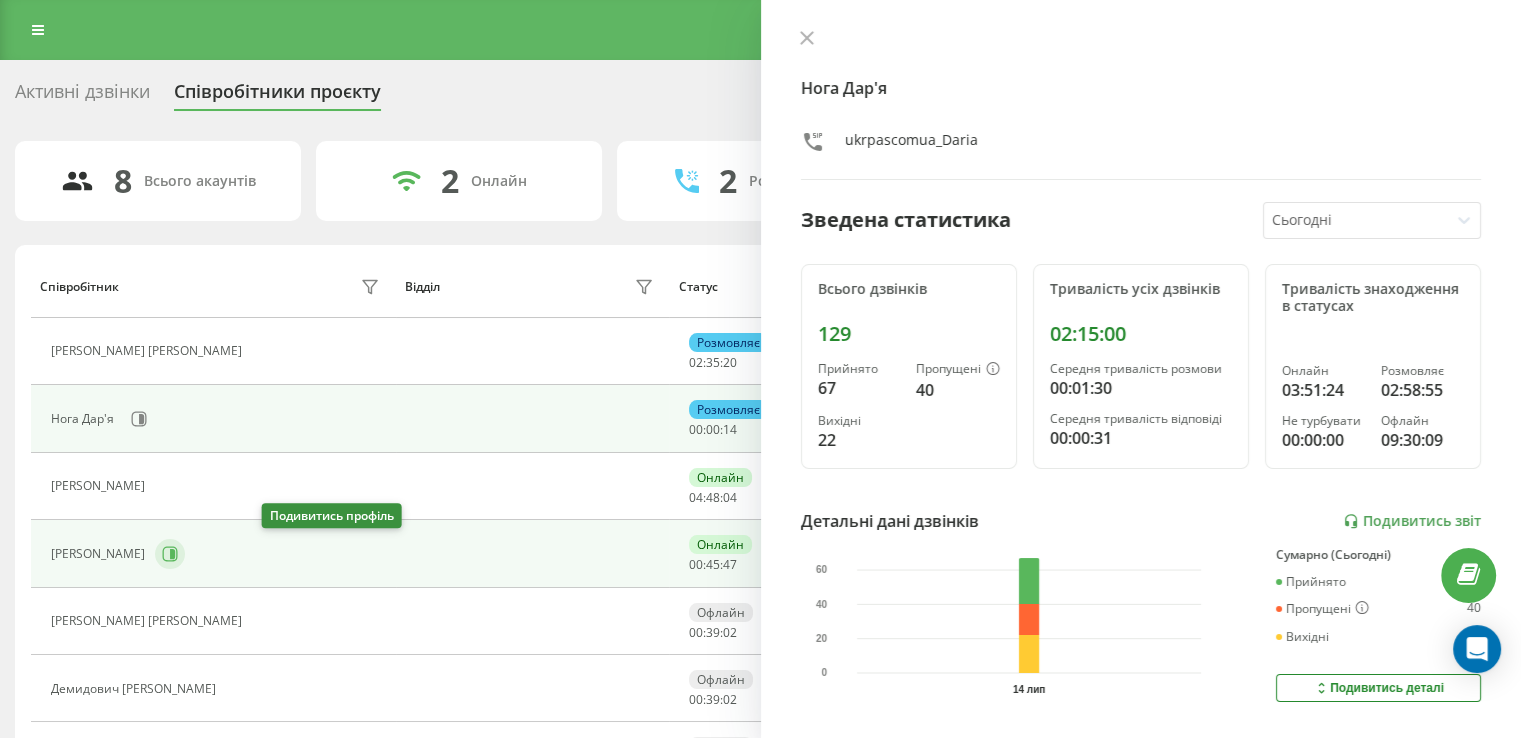 click 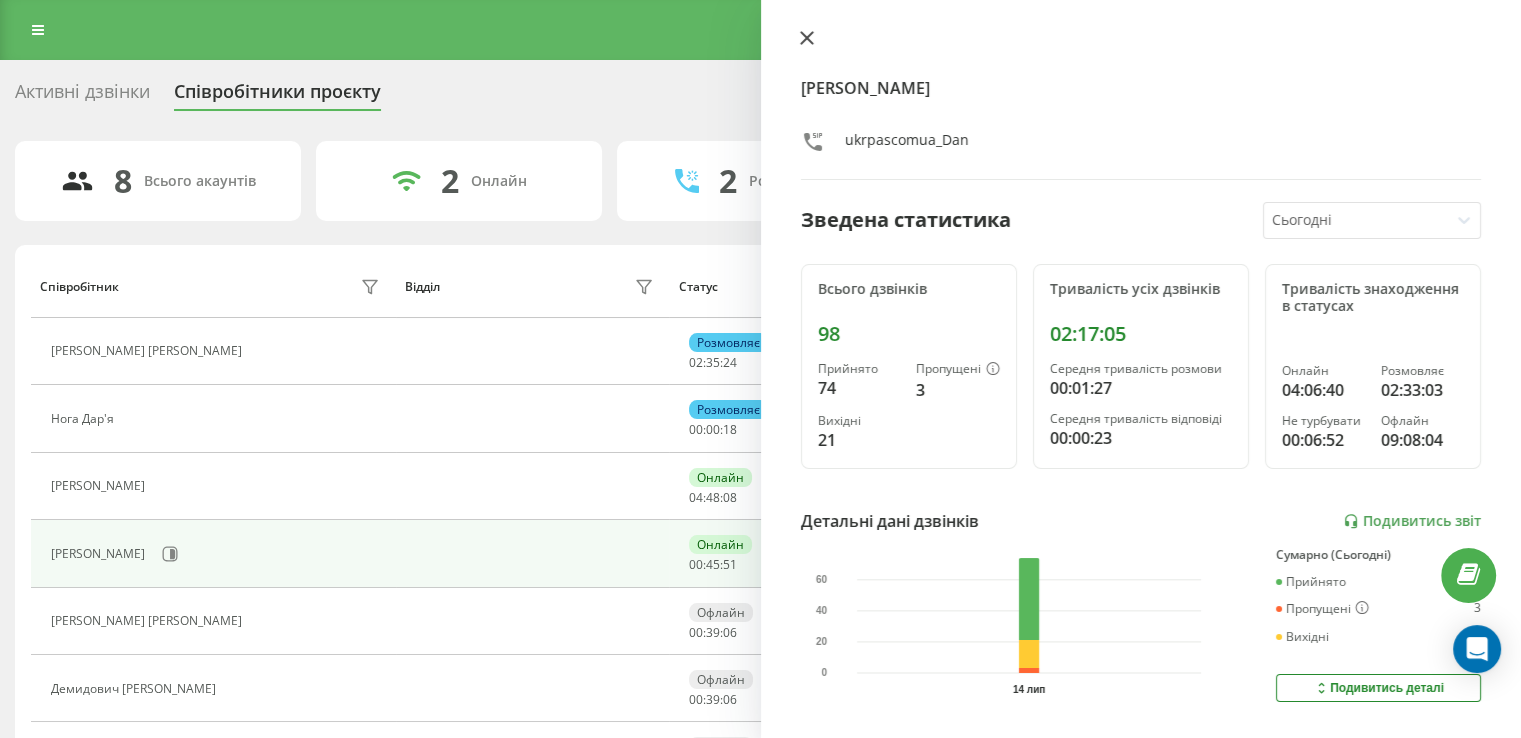 click 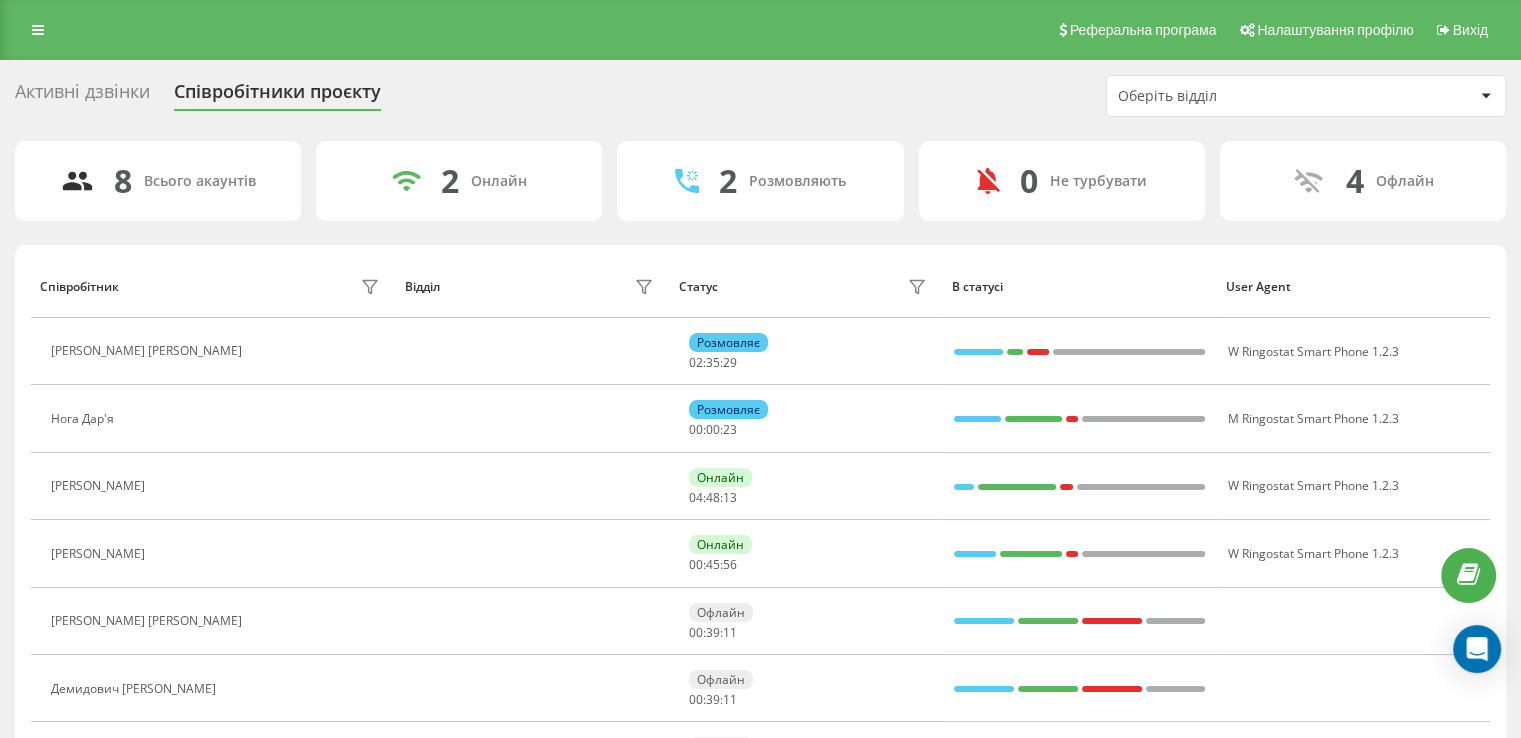 drag, startPoint x: 725, startPoint y: 43, endPoint x: 582, endPoint y: 89, distance: 150.2165 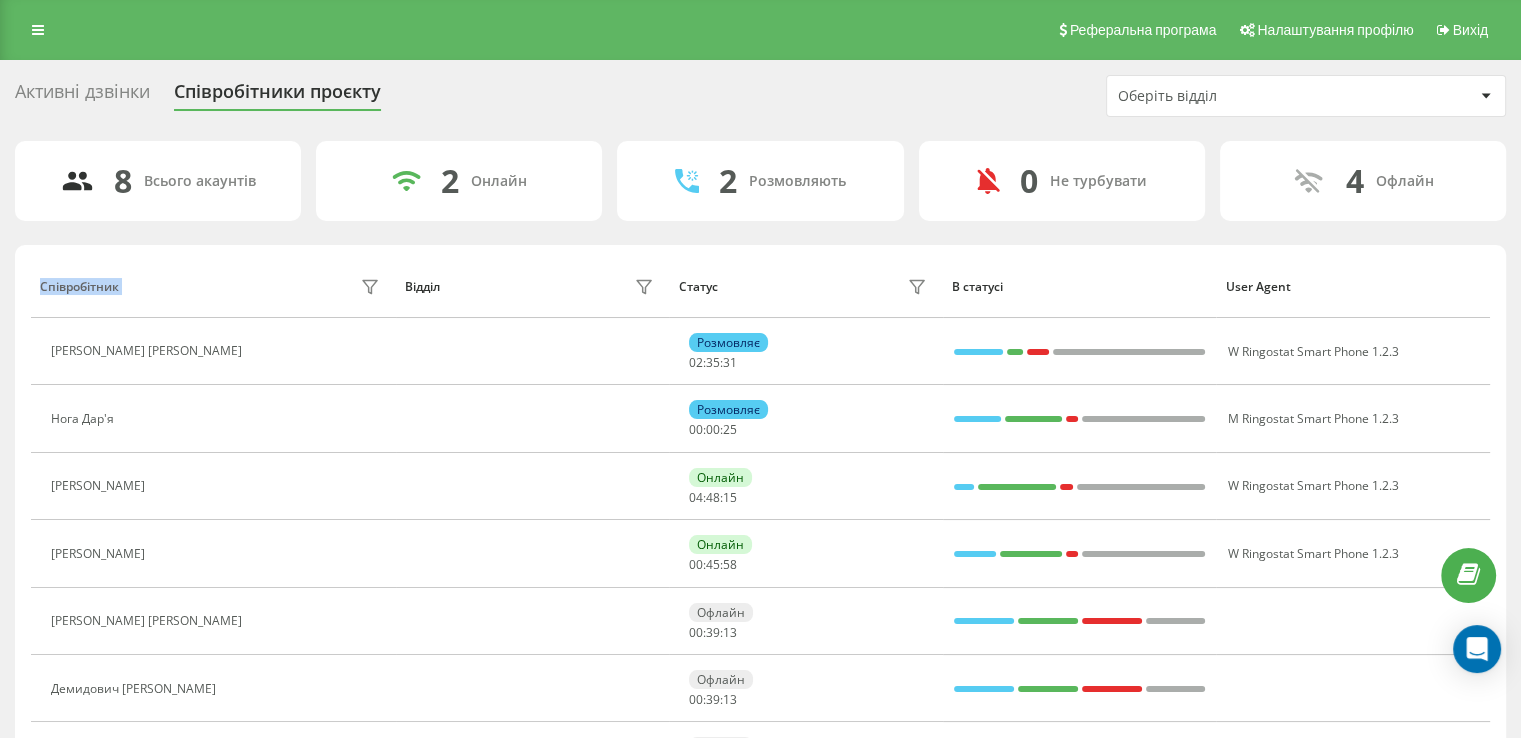 drag, startPoint x: 347, startPoint y: 260, endPoint x: 369, endPoint y: 302, distance: 47.41308 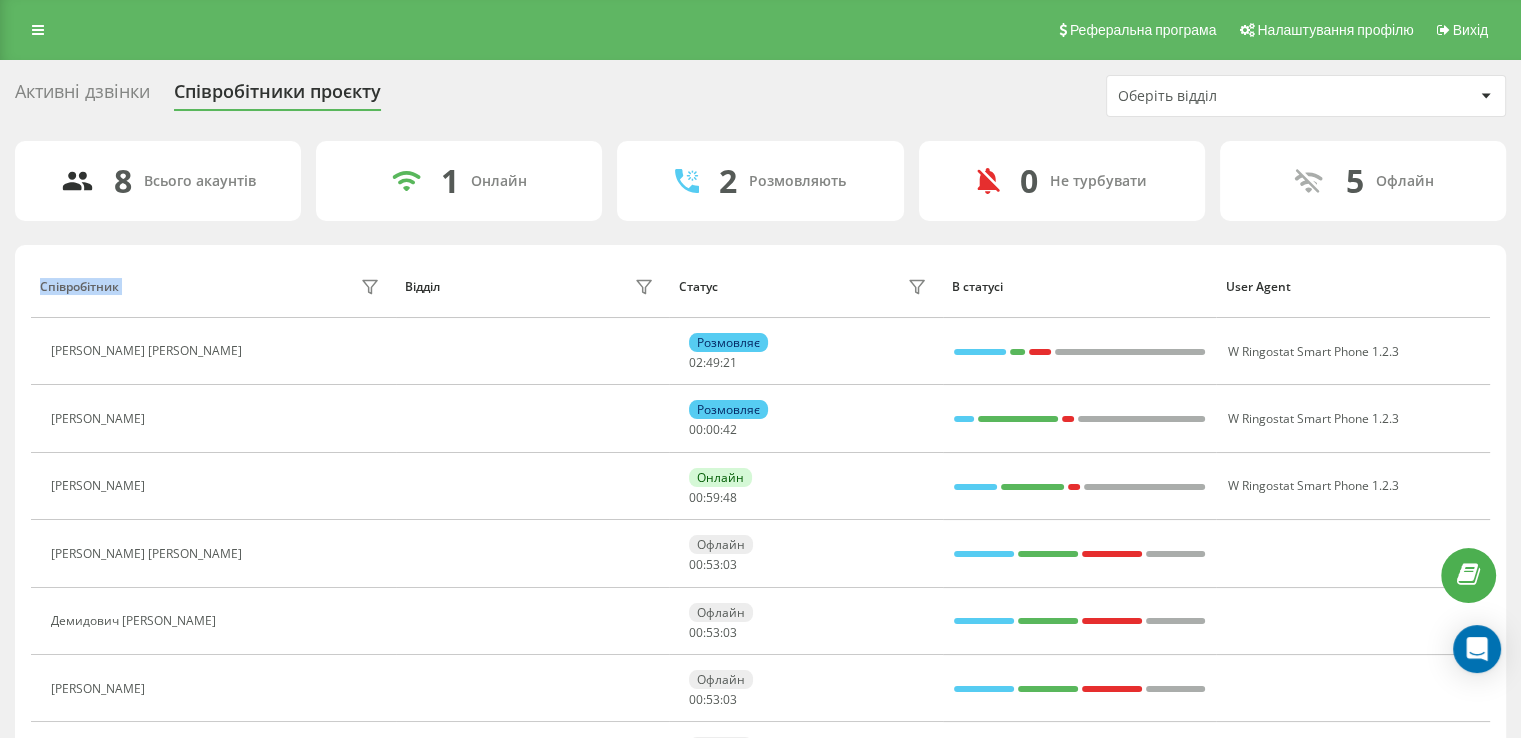 click on "Співробітник" at bounding box center (213, 286) 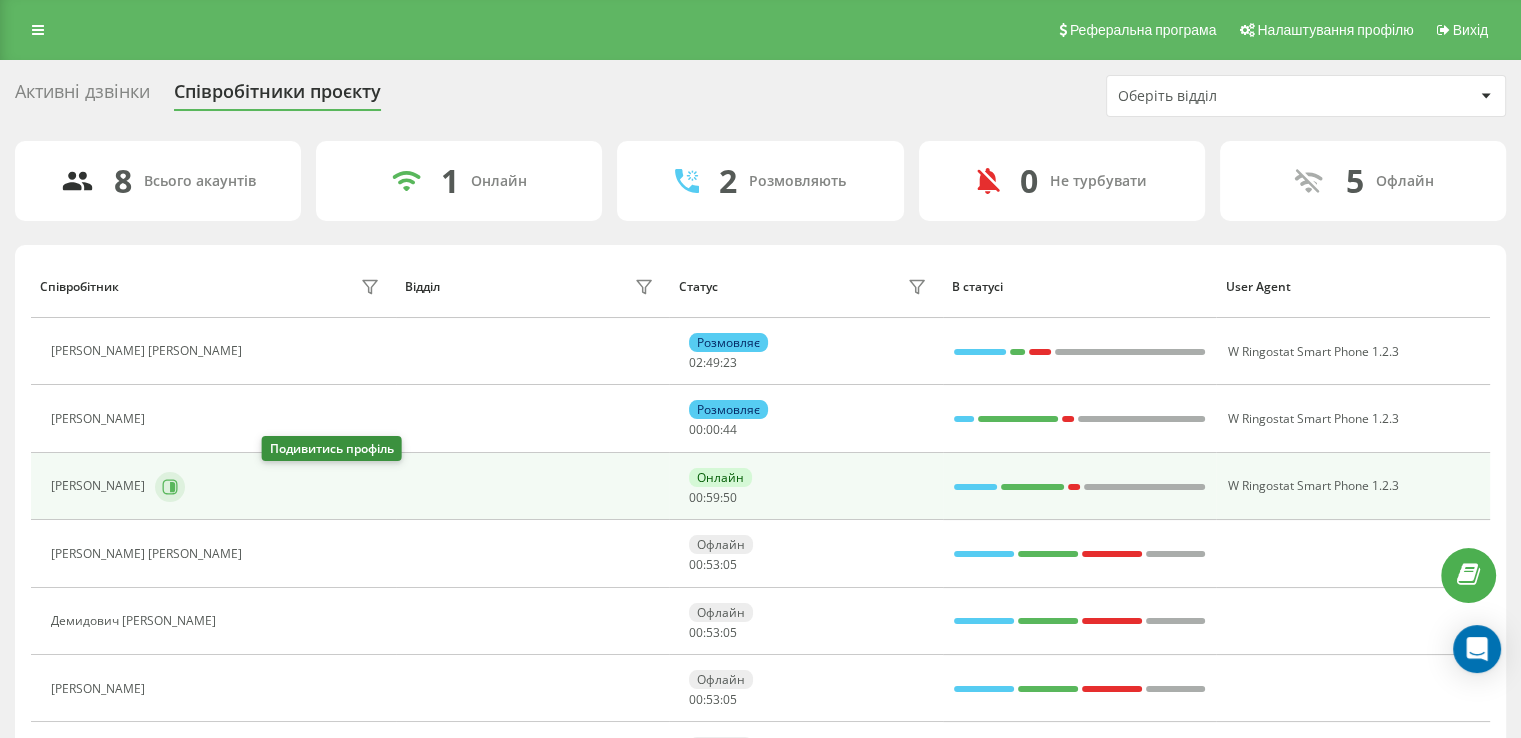 click 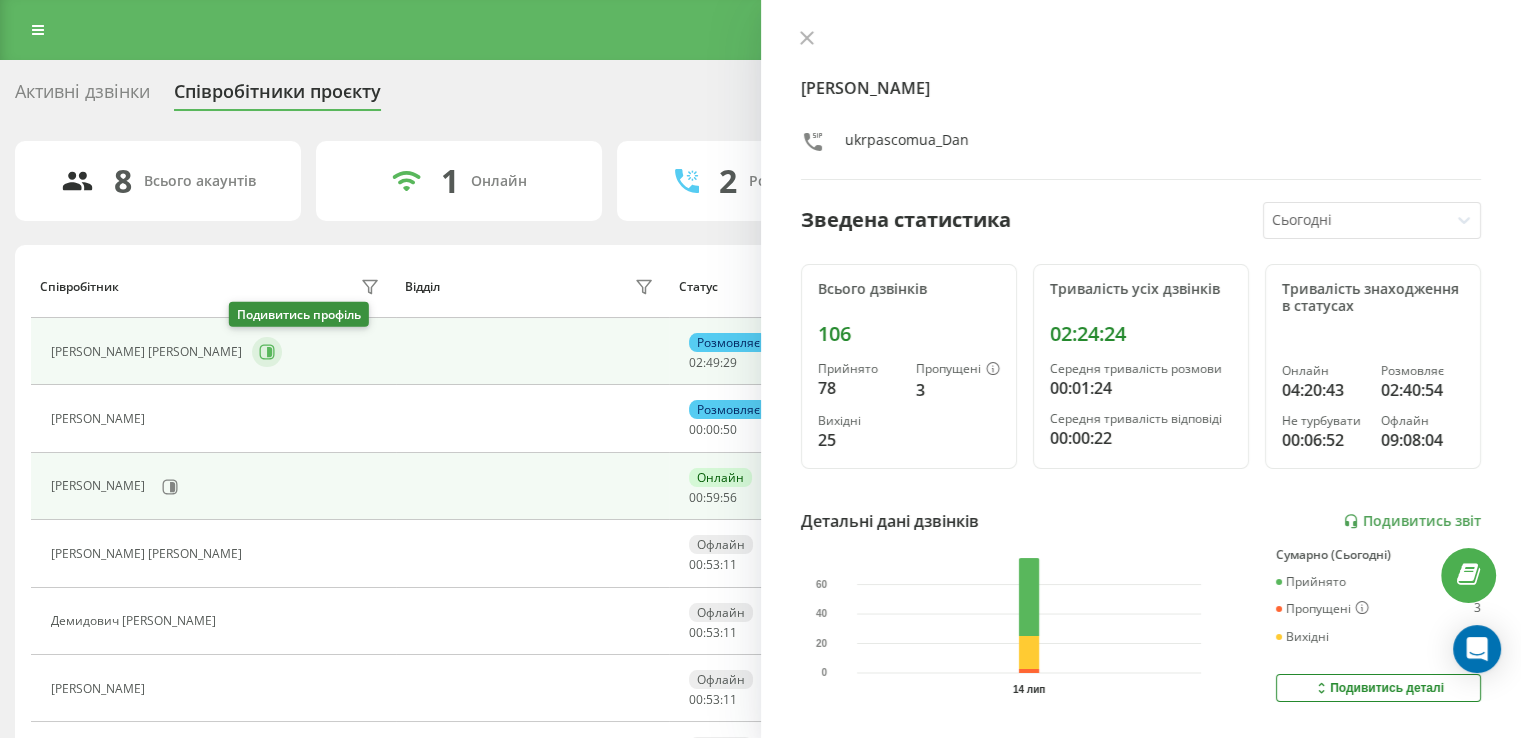 click 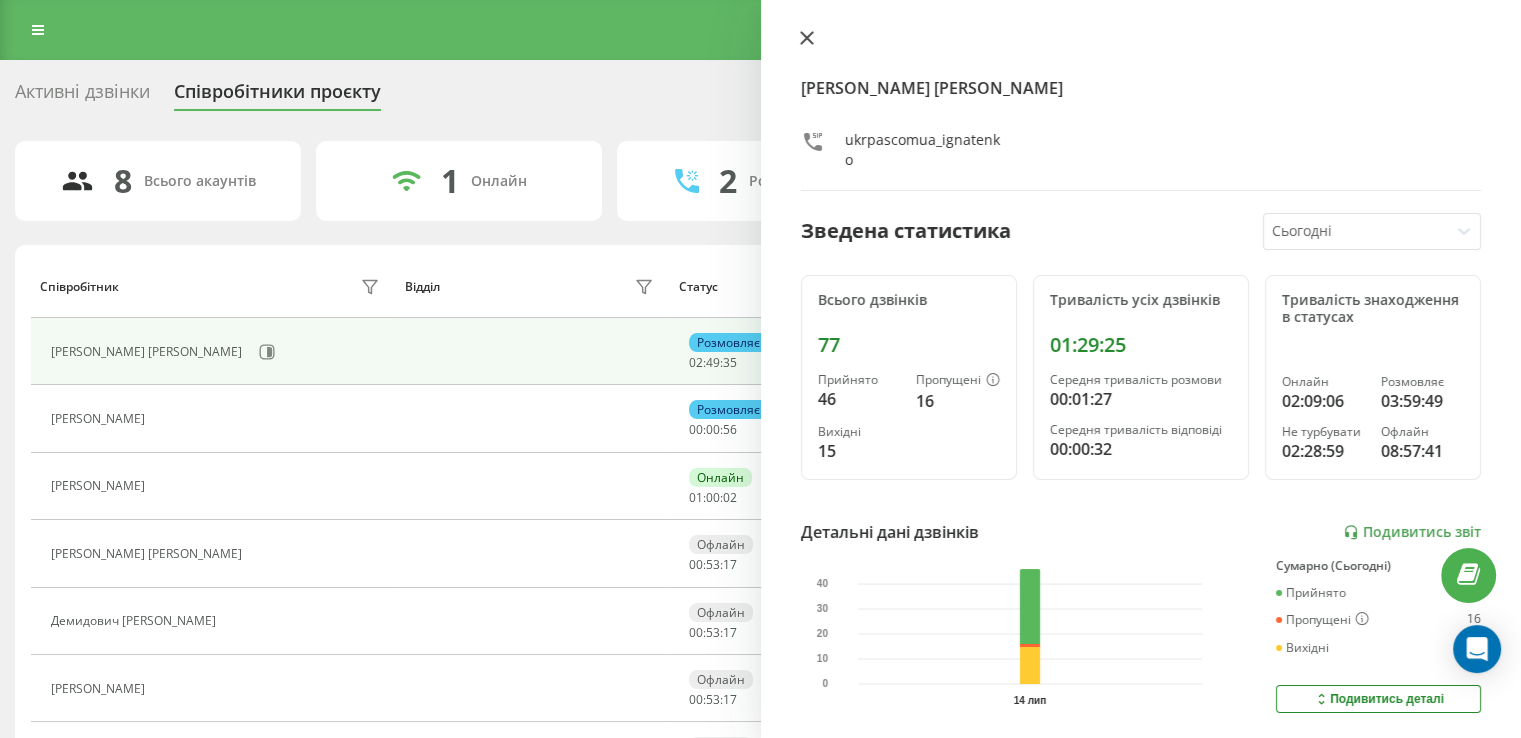 click at bounding box center [807, 39] 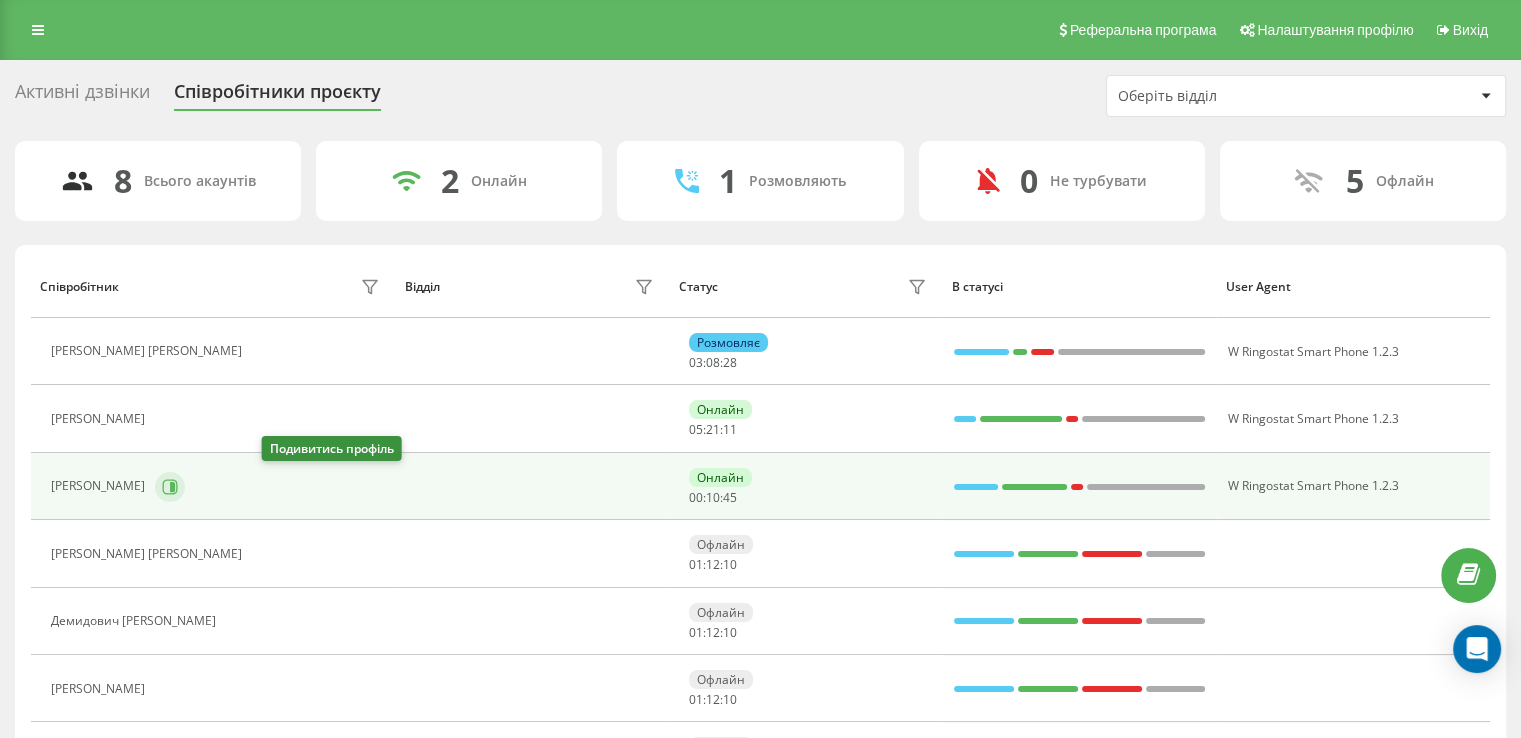 click 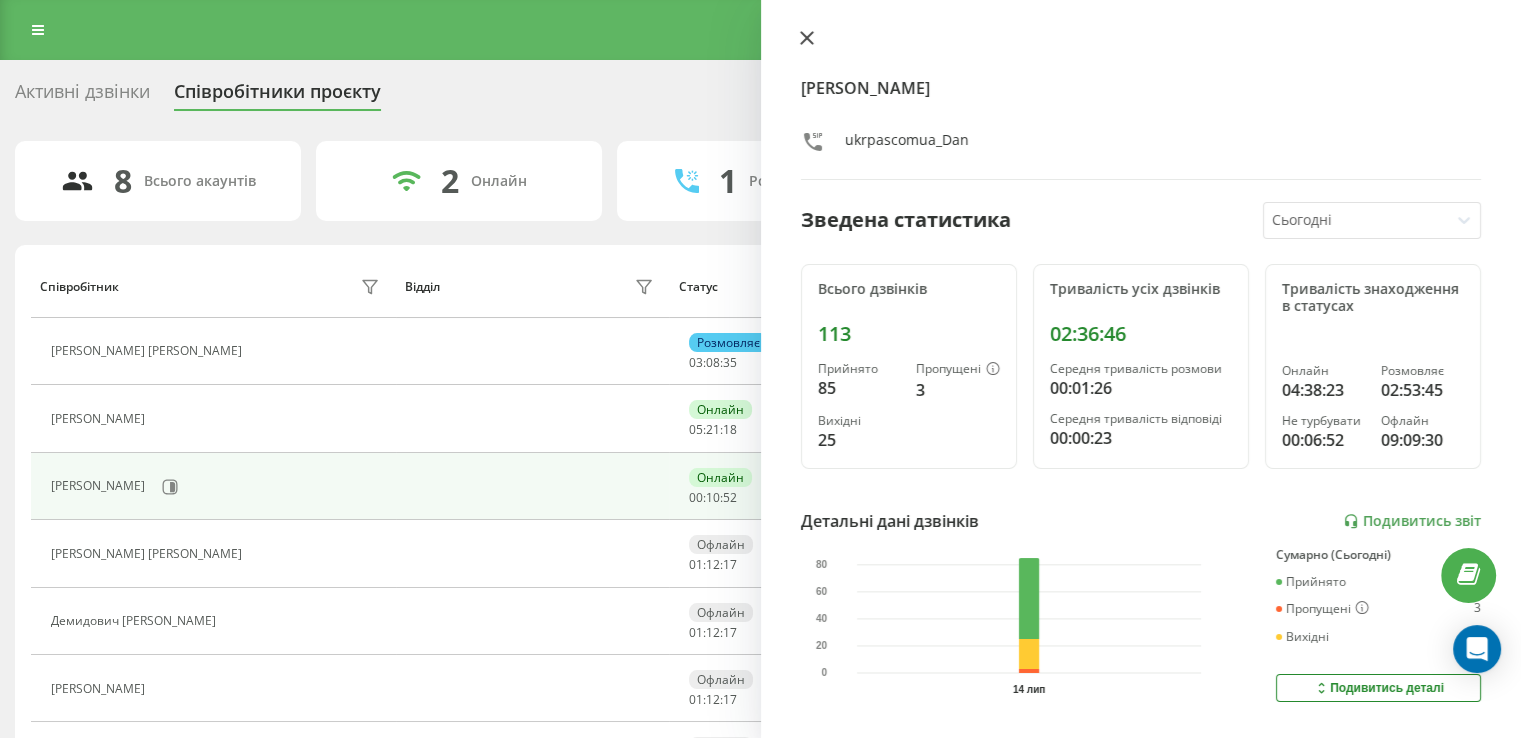 click 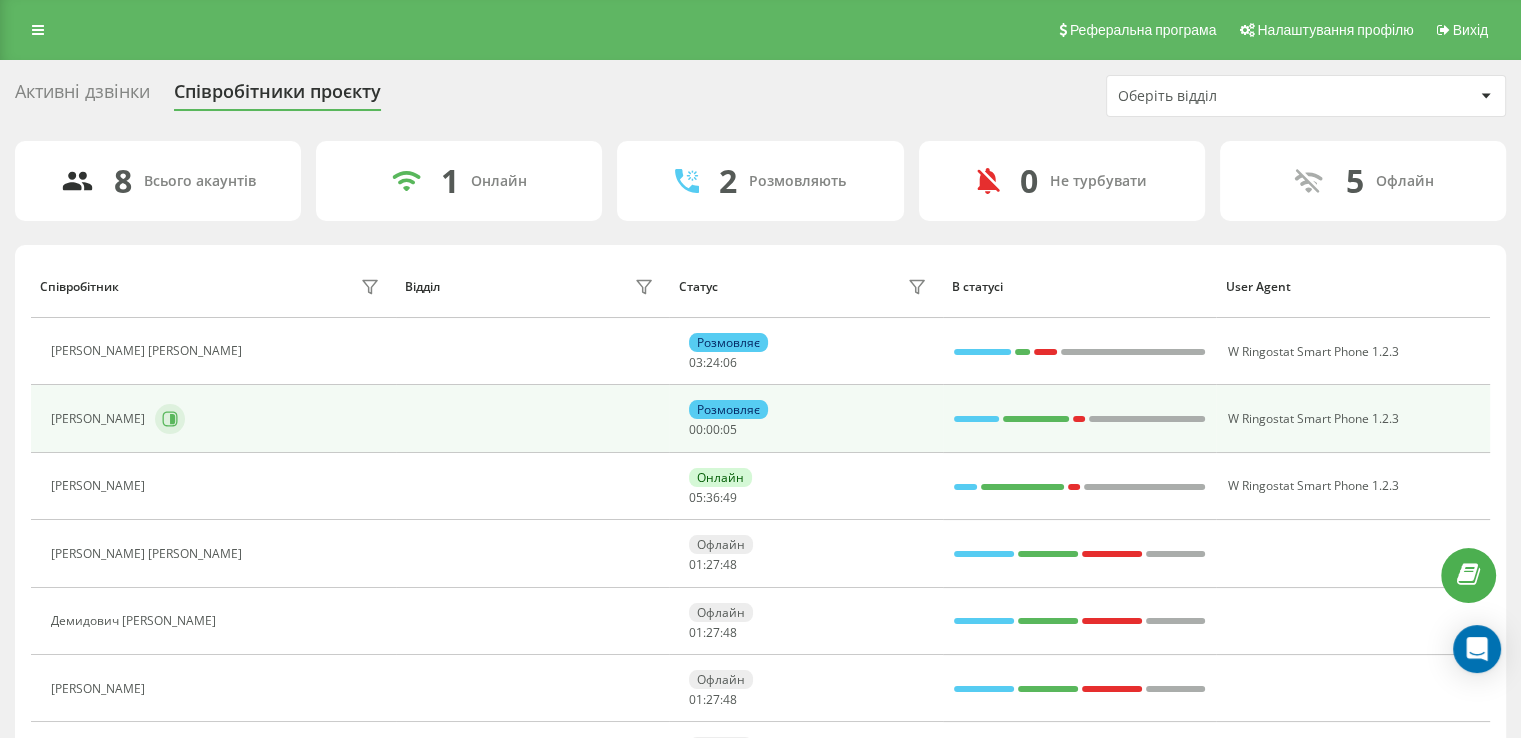 click at bounding box center (170, 419) 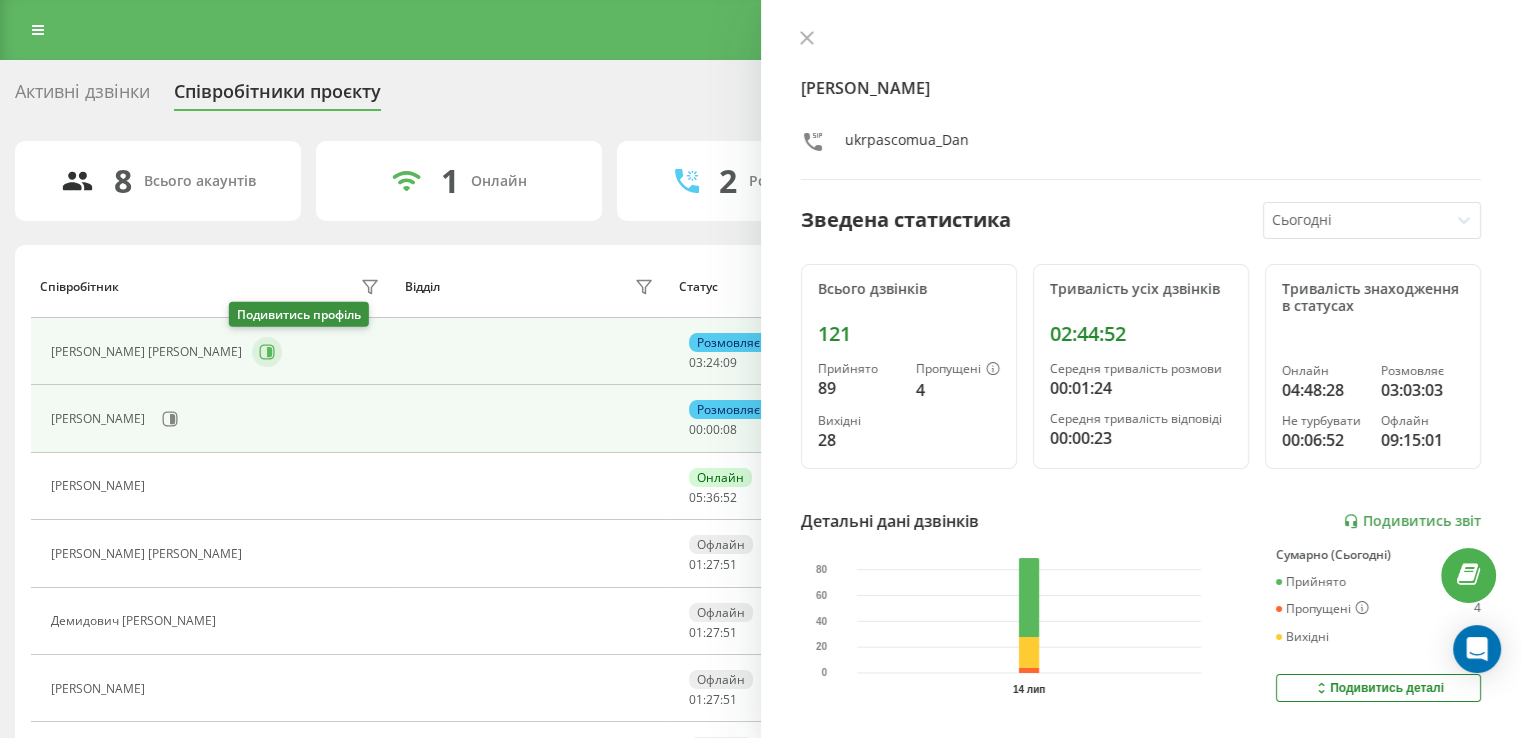 click 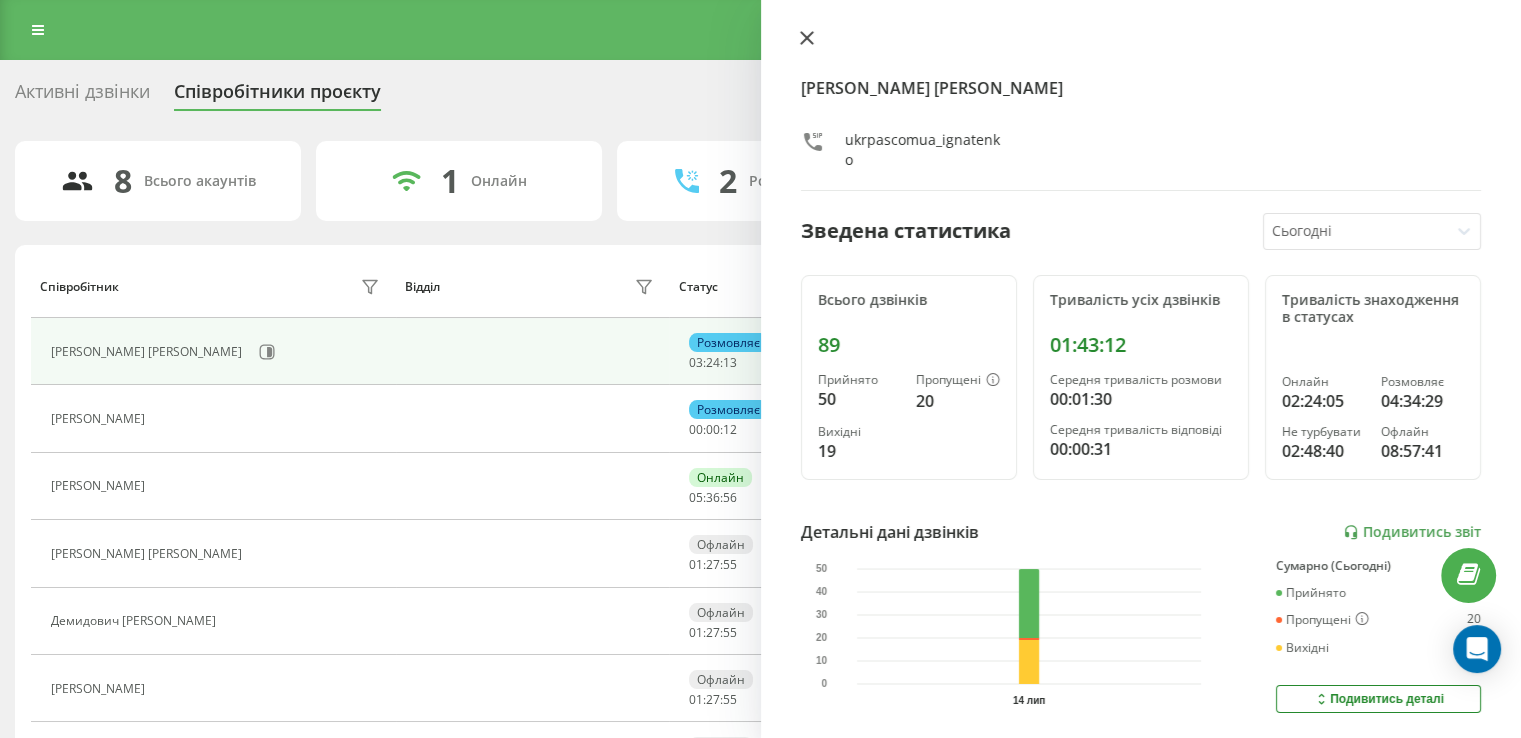 click at bounding box center (807, 39) 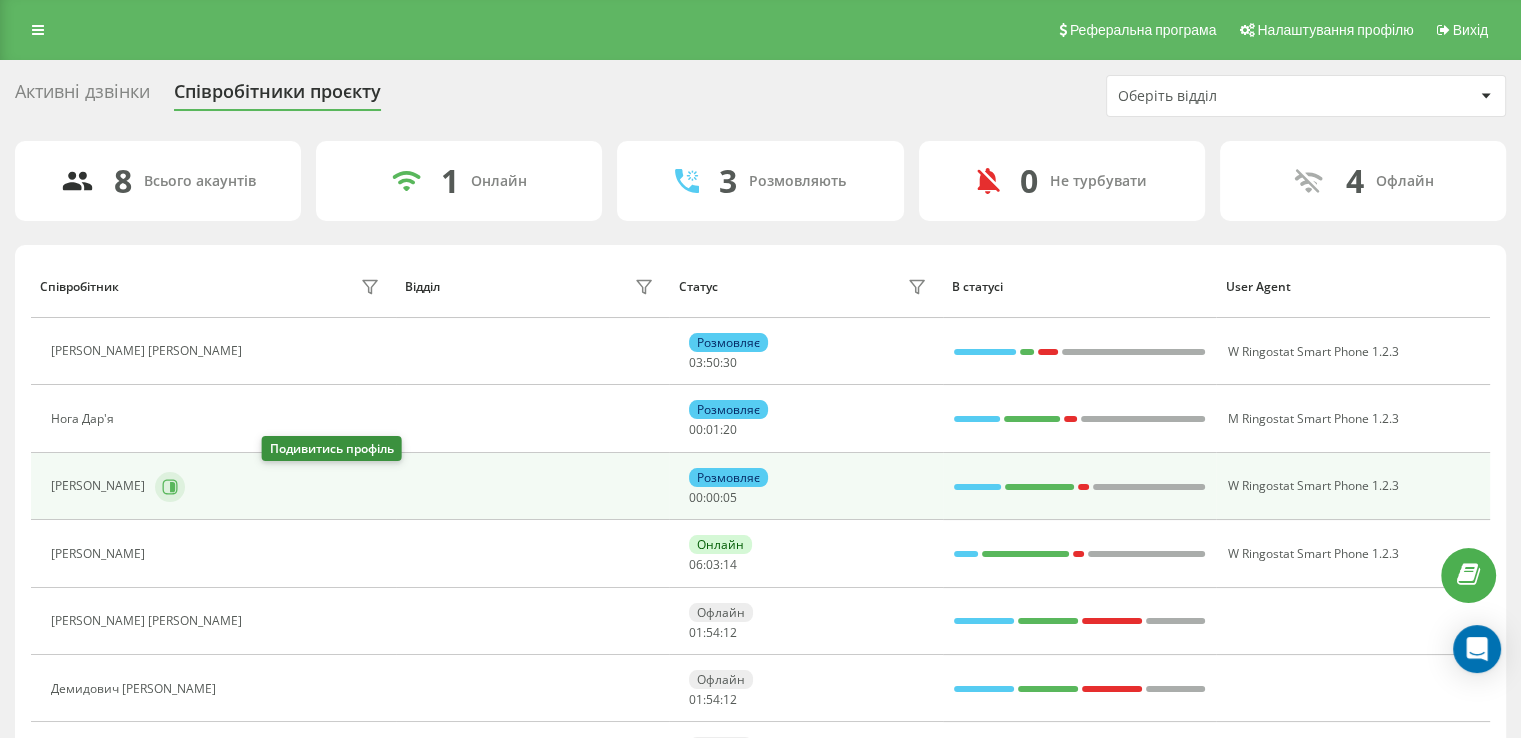 click at bounding box center (170, 487) 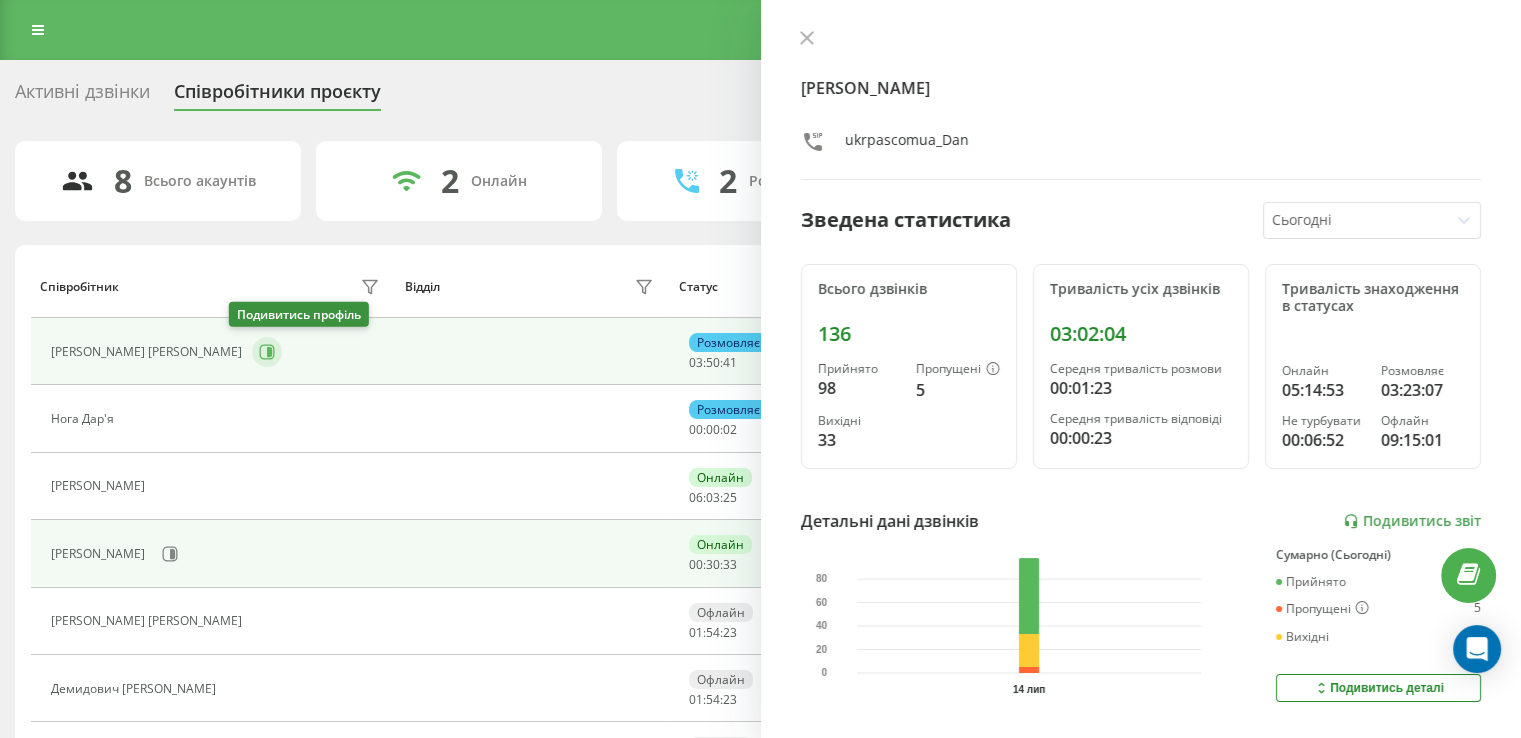 click 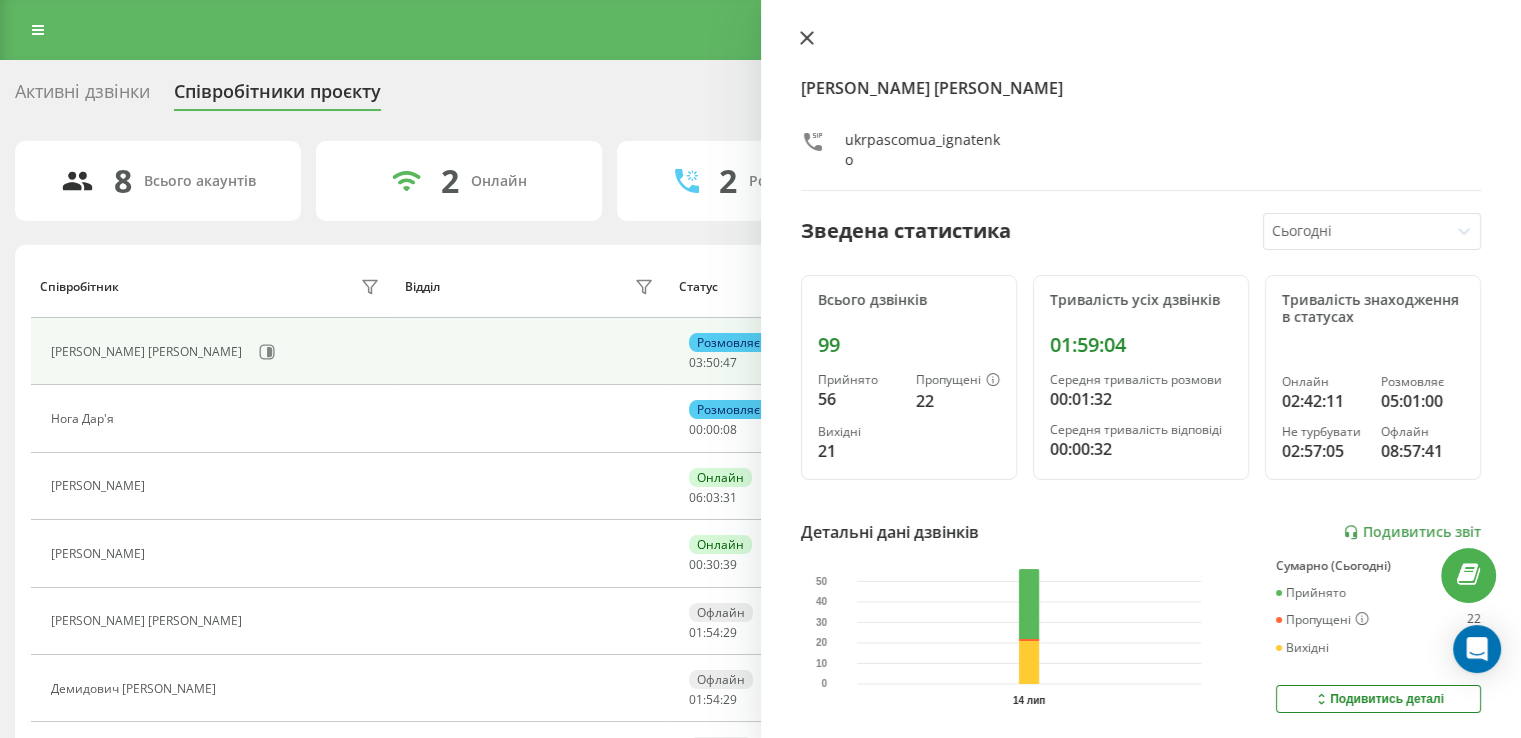 click at bounding box center (807, 39) 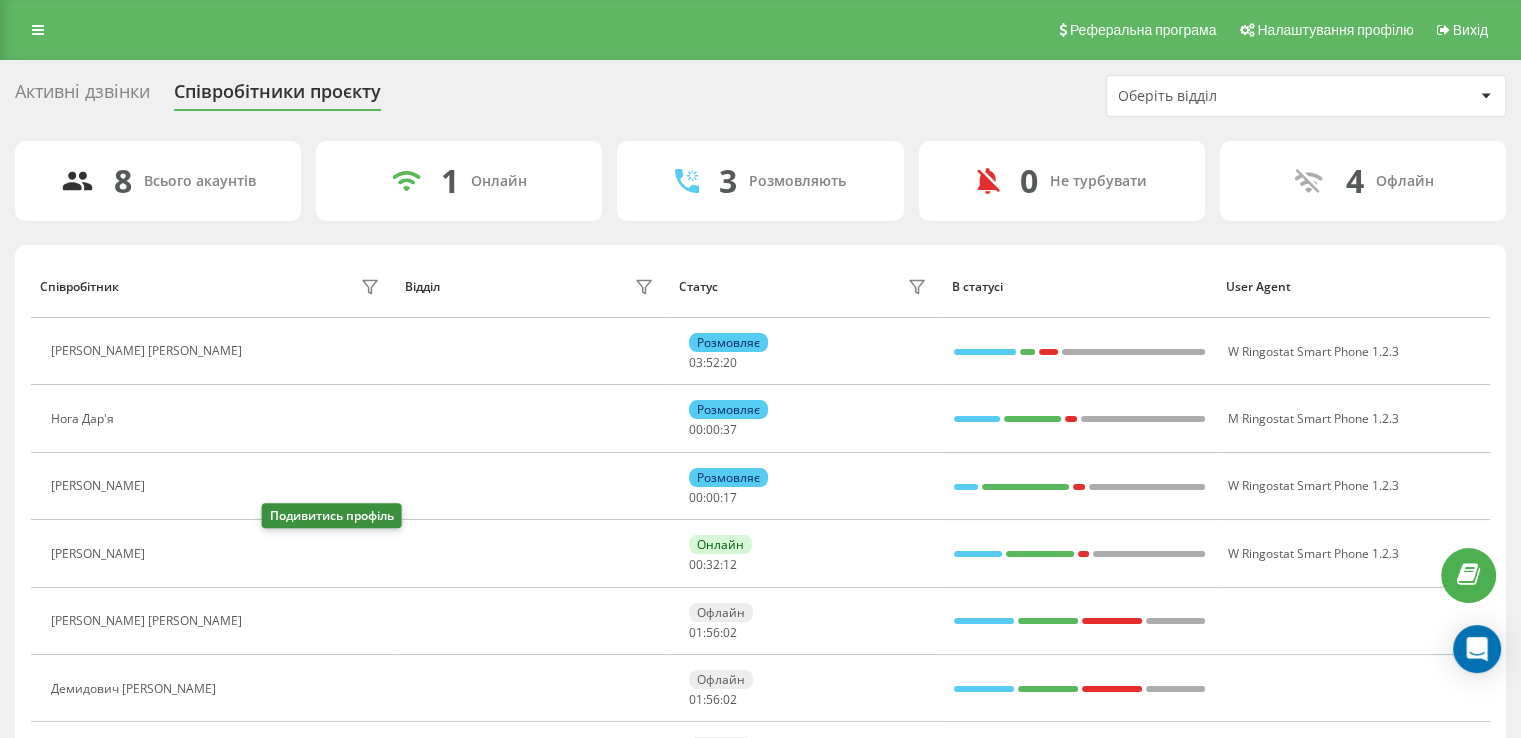 click at bounding box center (167, 556) 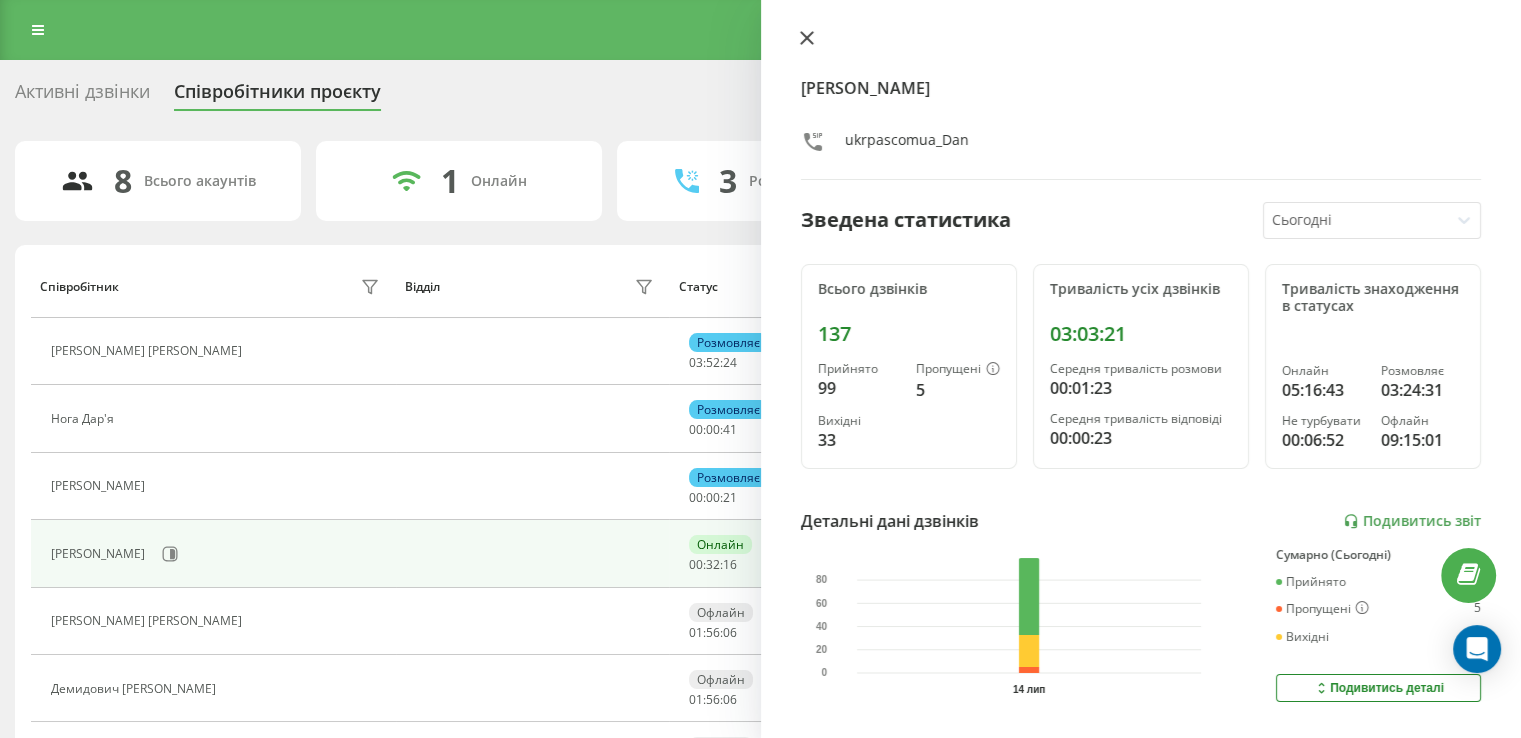 click 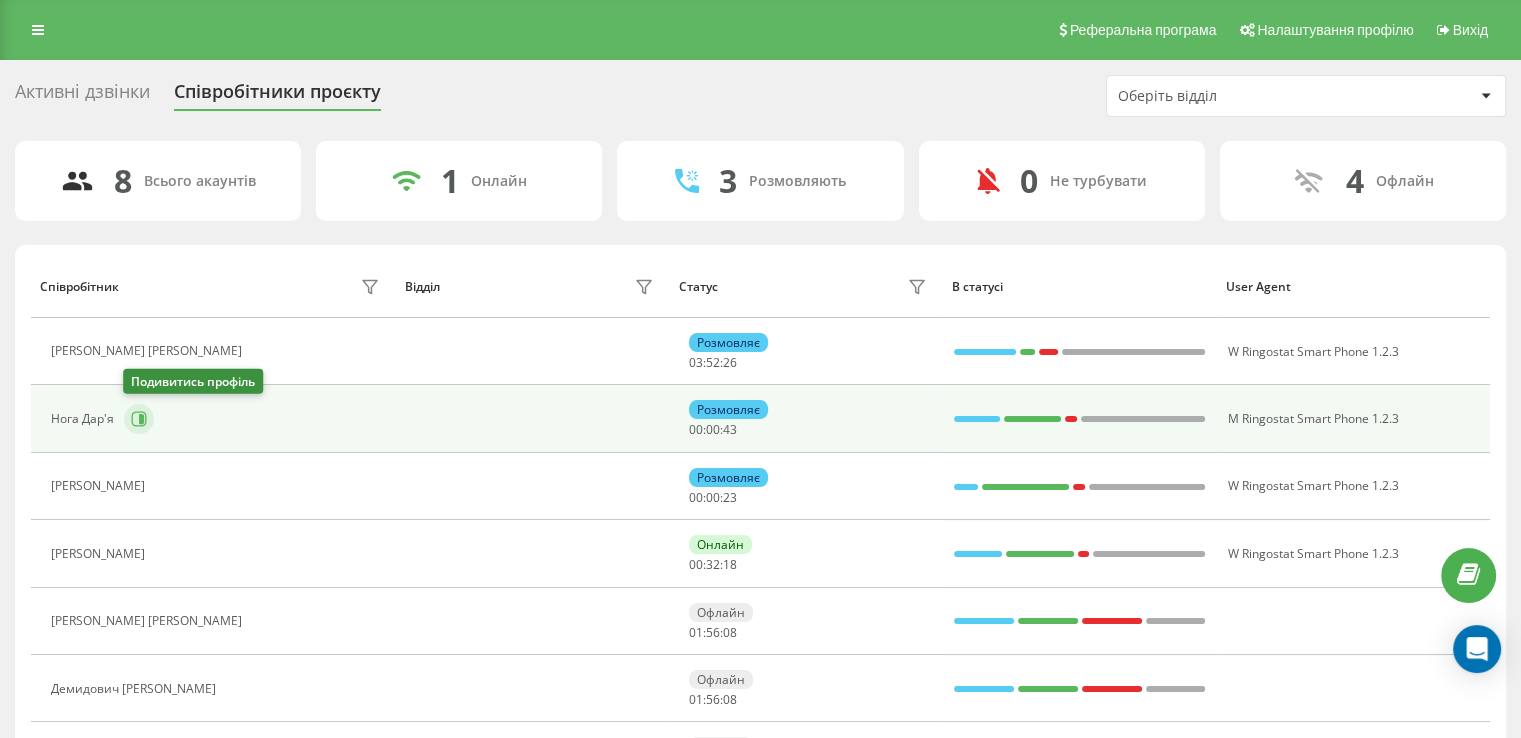 click 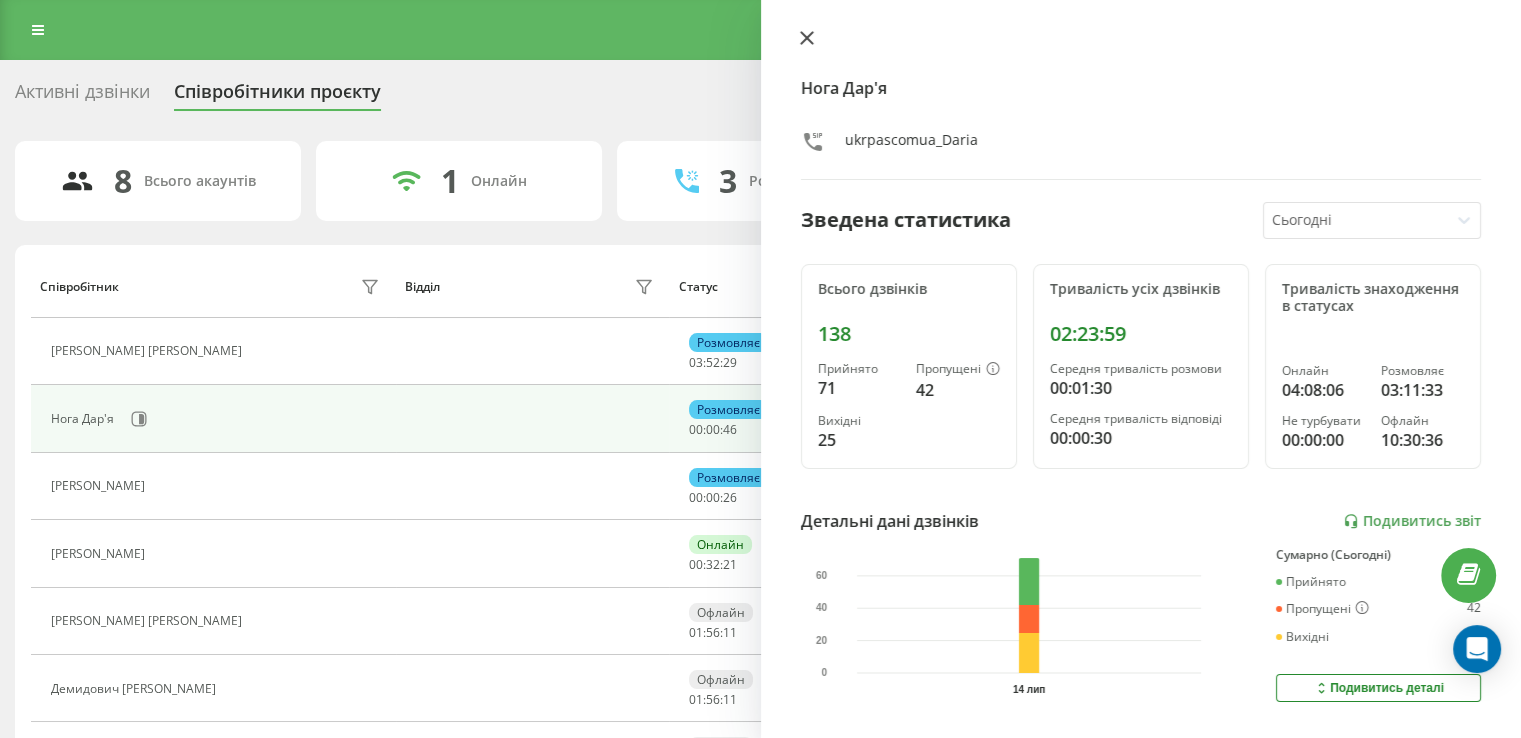 click 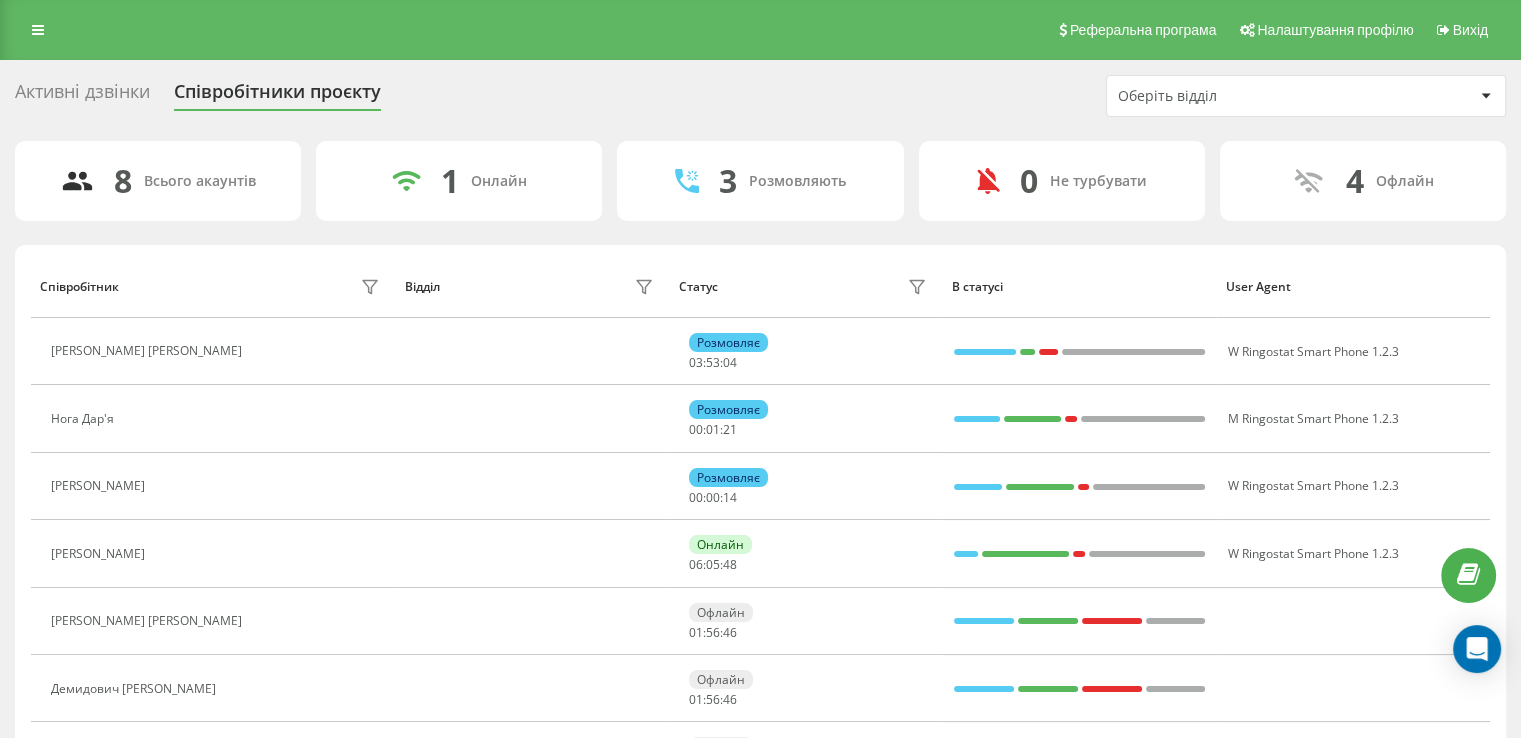 click on "8   Всього акаунтів   1   Онлайн   3   Розмовляють   0   Не турбувати   4   Офлайн Співробітник Відділ Статус В статусі User Agent Ігнатенко Яків Миколайович Розмовляє 03 : 53 : 04 W Ringostat Smart Phone 1.2.3 Нога Дар'я Розмовляє 00 : 01 : 21 M Ringostat Smart Phone 1.2.3 Михайленко Даніїл Валентинович Розмовляє 00 : 00 : 14 W Ringostat Smart Phone 1.2.3 Фоміна Елана Онлайн 06 : 05 : 48 W Ringostat Smart Phone 1.2.3 Корсікова Вікторія Офлайн 01 : 56 : 46 Демидович Ольга Офлайн 01 : 56 : 46 Демидович Анна Офлайн 01 : 56 : 46 Решетняк Тетяна Офлайн 01 : 56 : 46 Рядків на сторінці 25 10 25 50 100 0 - 8 з 8 1" at bounding box center (760, 529) 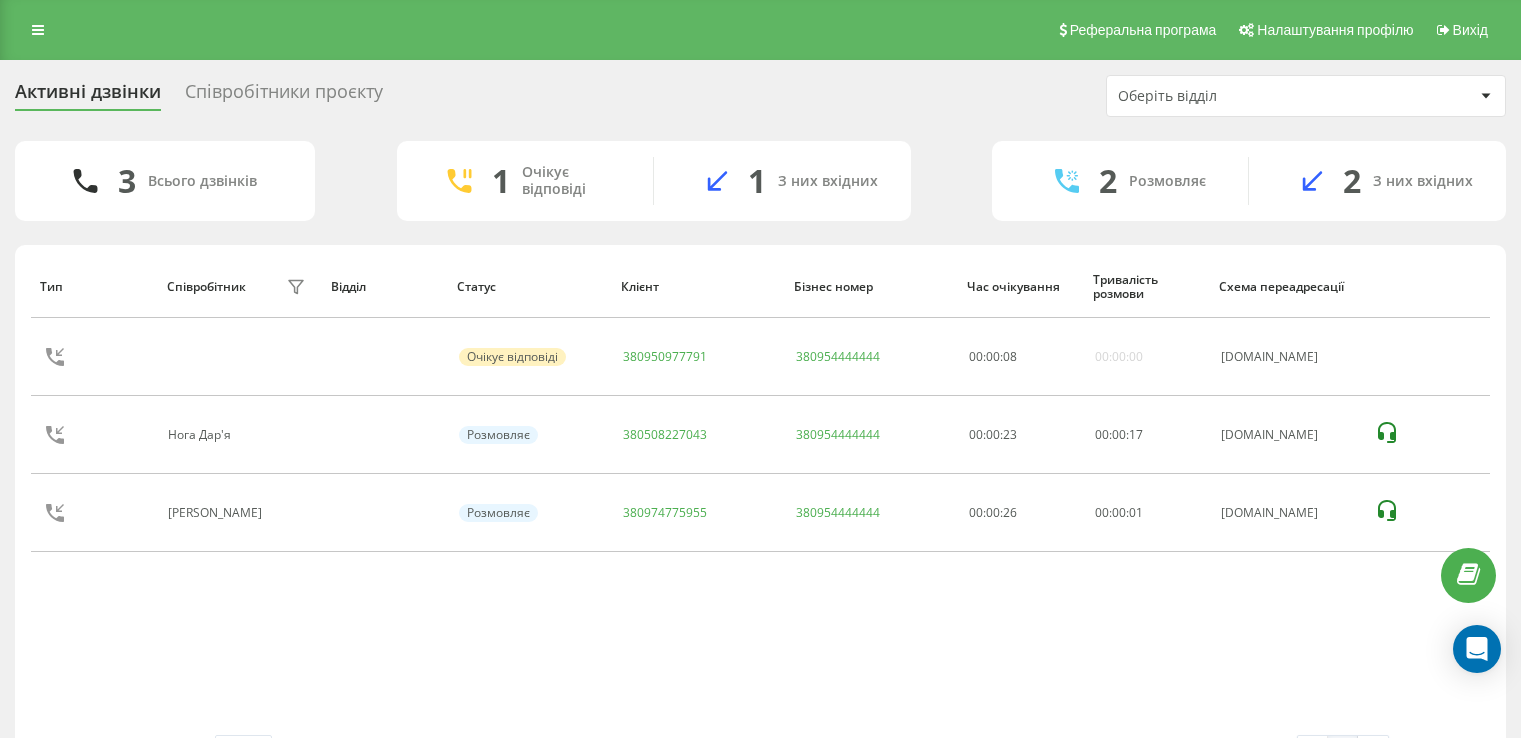 scroll, scrollTop: 0, scrollLeft: 0, axis: both 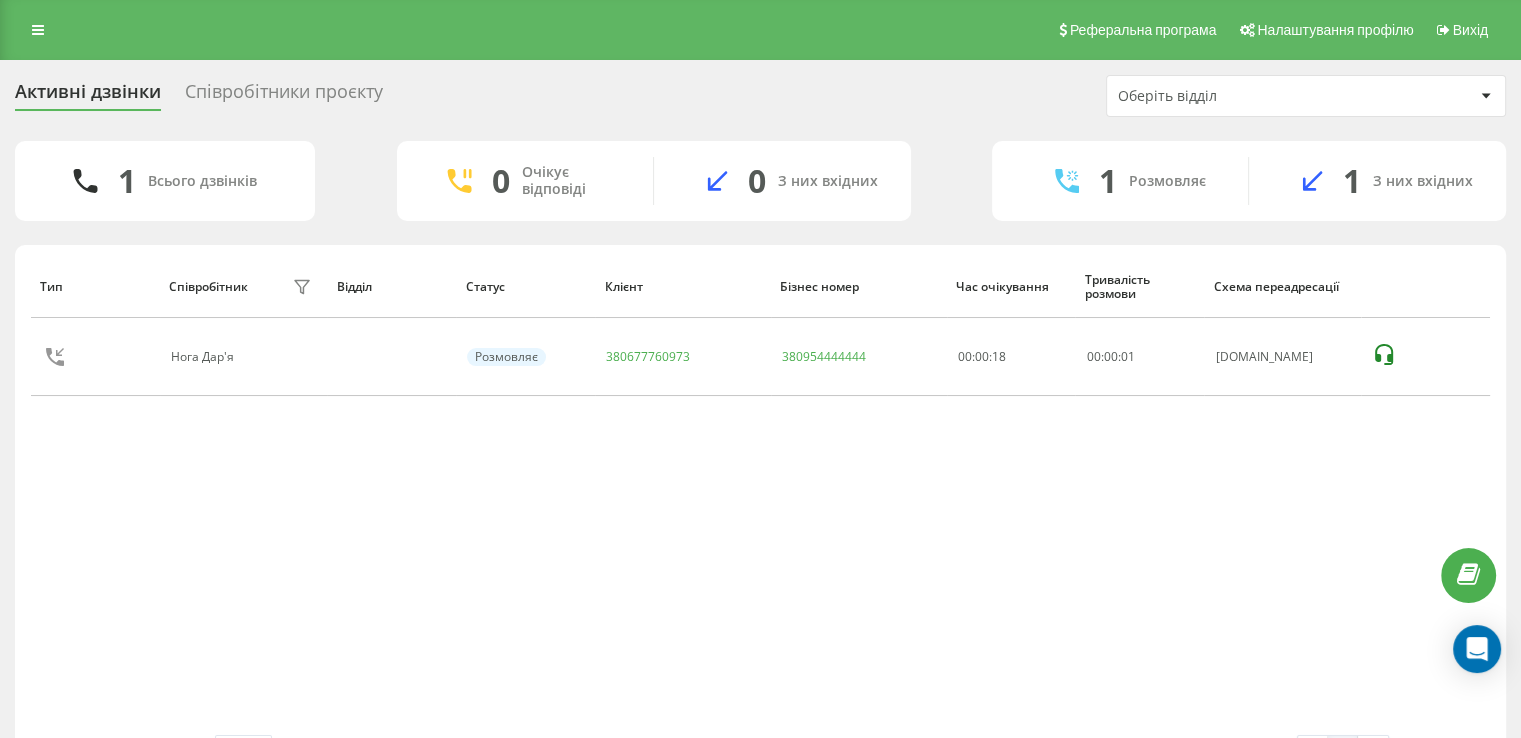 click on "Тип Співробітник  фільтру  Відділ Статус Клієнт Бізнес номер Час очікування Тривалість розмови Схема переадресації Нога Дар'я Розмовляє 380677760973 380954444444 00:00:18 00 : 00 : 01 ukrpas.com.ua" at bounding box center [760, 495] 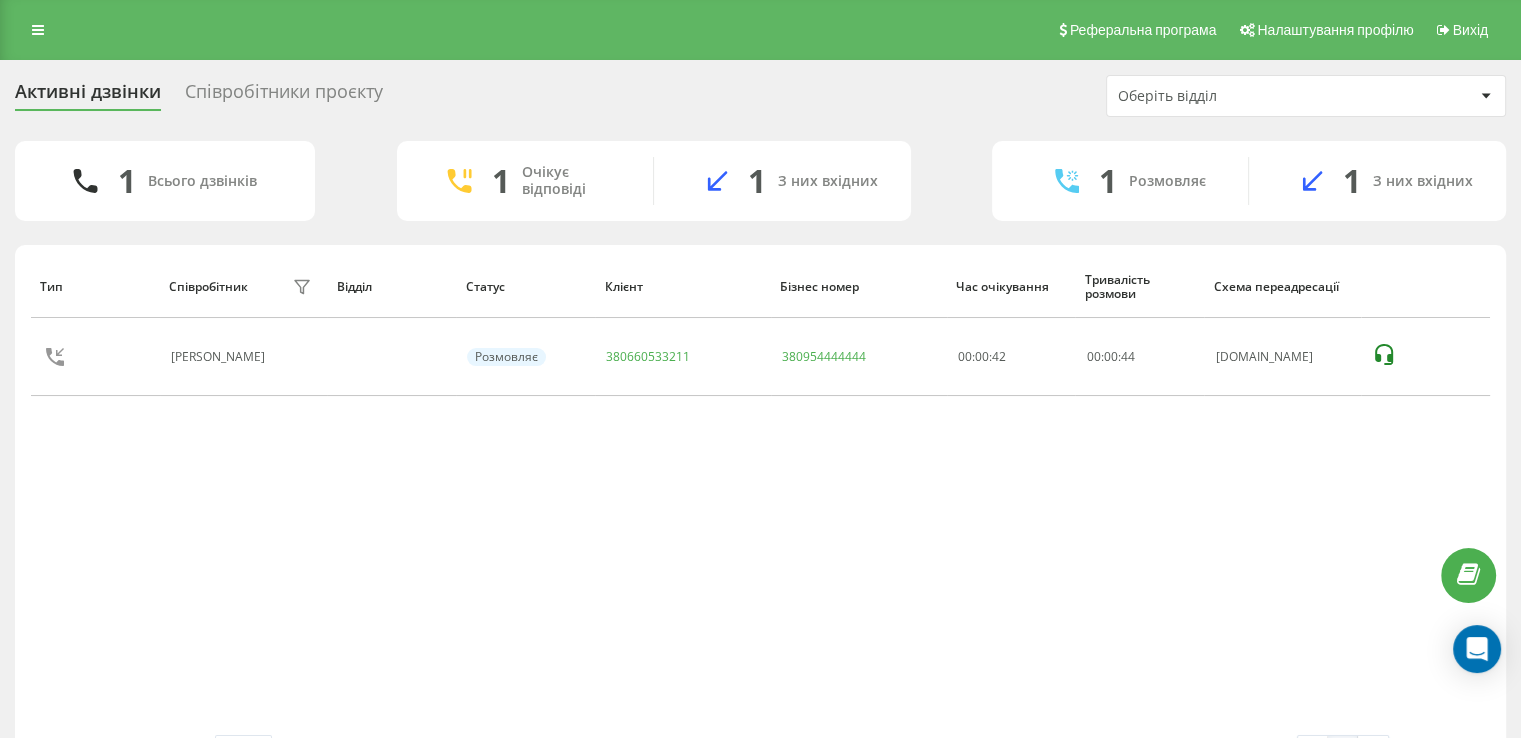 click on "Тип Співробітник  фільтру  Відділ Статус Клієнт Бізнес номер Час очікування Тривалість розмови Схема переадресації Ігнатенко Яків Миколайович Розмовляє 380660533211 380954444444 00:00:42 00 : 00 : 44 ukrpas.com.ua" at bounding box center (760, 495) 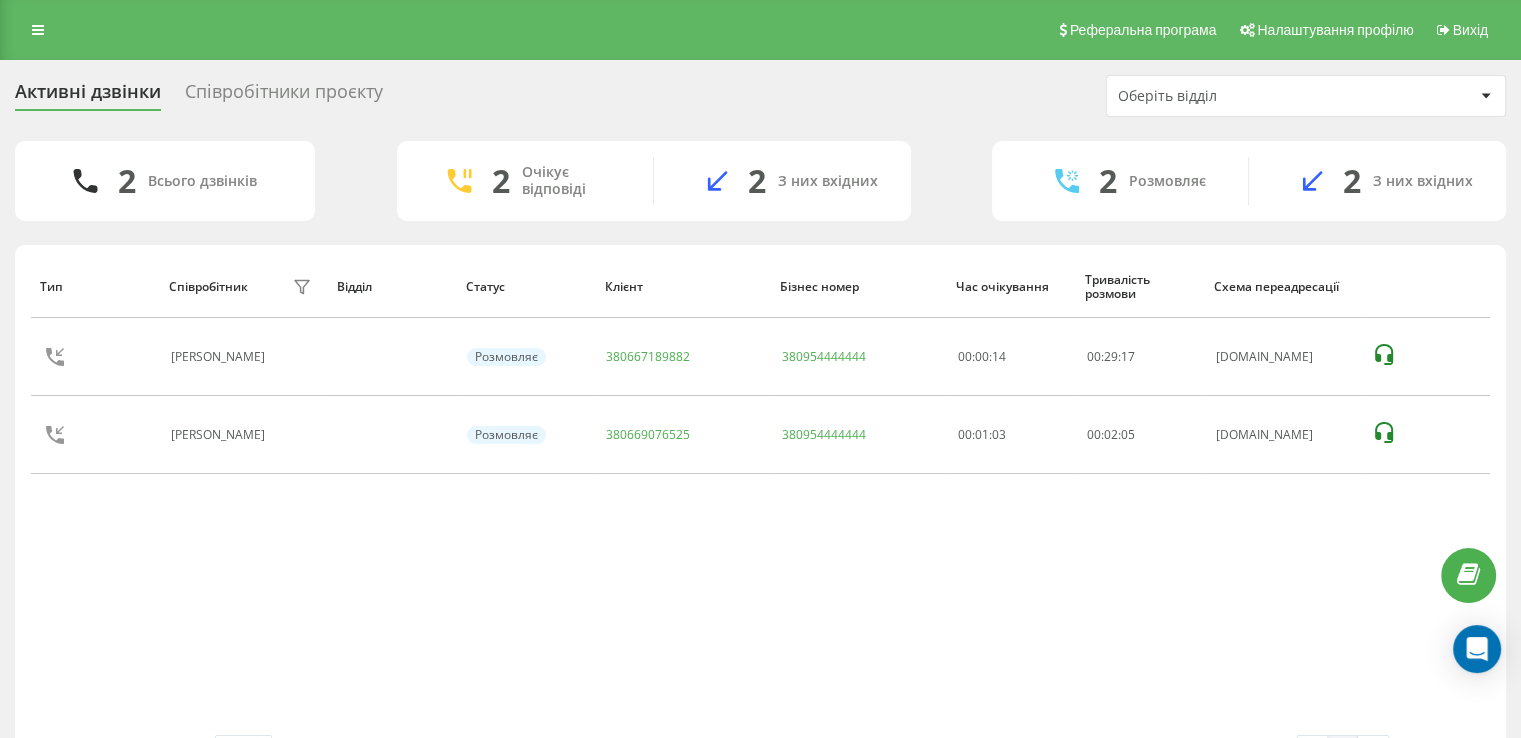 click on "ukrpas.com.ua Проекти ukrpas.com.ua Центр звернень Журнал дзвінків Журнал повідомлень Звіт про пропущені необроблені дзвінки Дзвінки в реальному часі NEW Аналiтика Реферальна програма Налаштування профілю Вихід Активні дзвінки Співробітники проєкту Оберіть відділ   2   Всього дзвінків   2   Очікує відповіді   2   З них вхідних   2   Розмовляє   2   З них вхідних Тип Співробітник  фільтру  Відділ Статус Клієнт Бізнес номер Час очікування Тривалість розмови Схема переадресації Михайленко Даніїл Валентинович Розмовляє 380667189882 380954444444 00:00:14 00 : 29 : 17 ukrpas.com.ua Розмовляє 00:01:03 00" at bounding box center [760, 369] 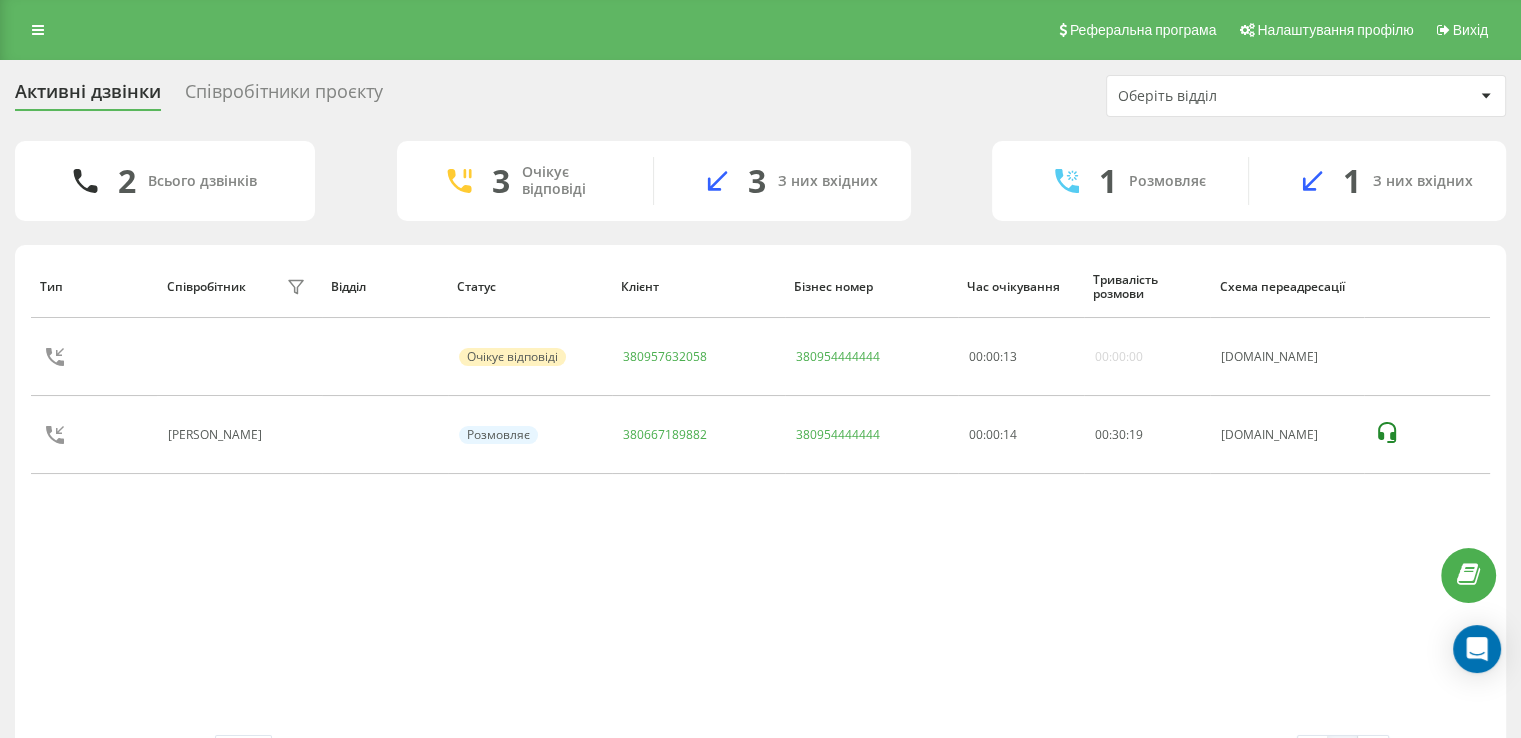 click on "Тип Співробітник  фільтру  Відділ Статус Клієнт Бізнес номер Час очікування Тривалість розмови Схема переадресації Очікує відповіді 380957632058 380954444444 00 : 00 : 13 00:00:00 ukrpas.com.ua Михайленко Даніїл Валентинович Розмовляє 380667189882 380954444444 00:00:14 00 : 30 : 19 ukrpas.com.ua" at bounding box center (760, 495) 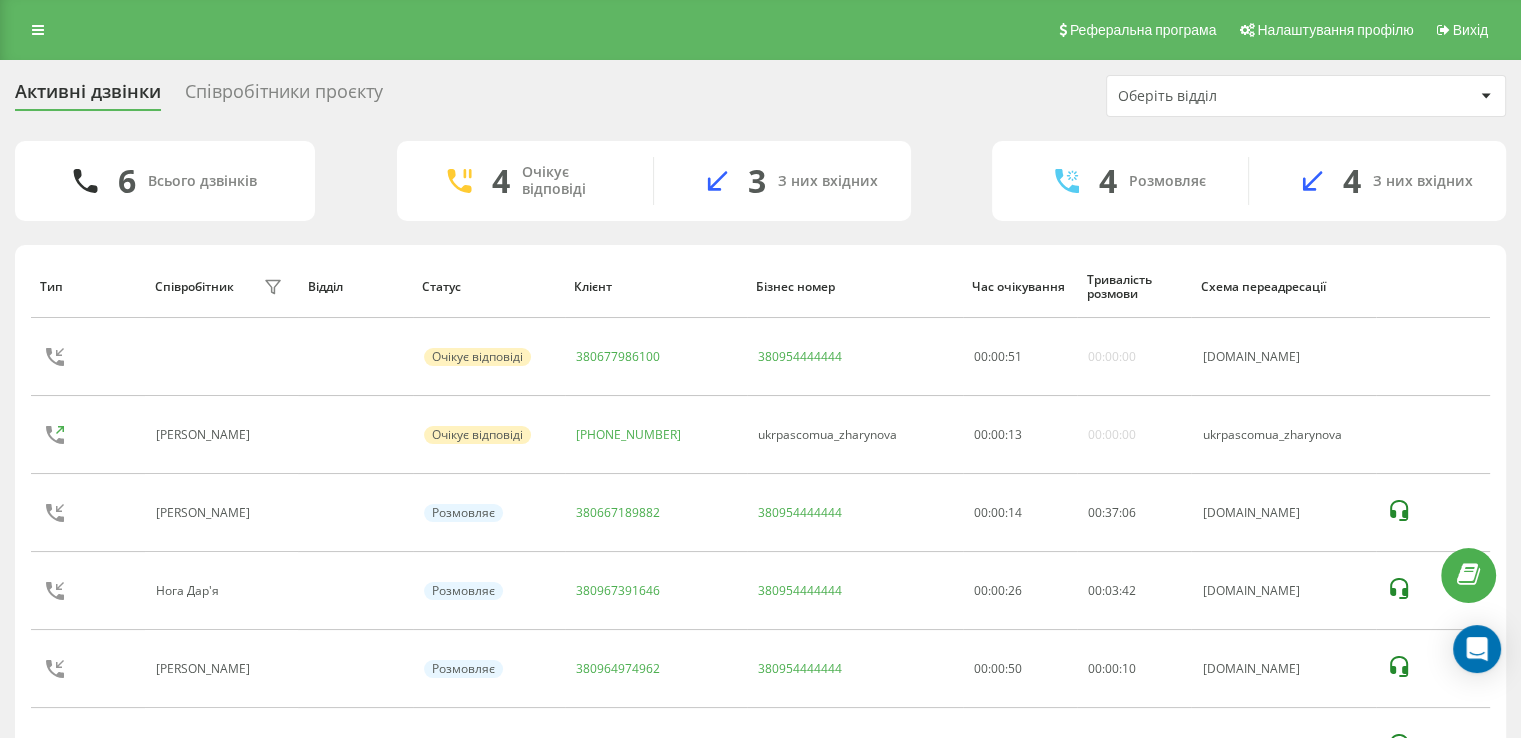 click on "Активні дзвінки Співробітники проєкту Оберіть відділ   6   Всього дзвінків   4   Очікує відповіді   3   З них вхідних   4   Розмовляє   4   З них вхідних Тип Співробітник  фільтру  Відділ Статус Клієнт Бізнес номер Час очікування Тривалість розмови Схема переадресації Очікує відповіді 380677986100 380954444444 00 : 00 : 51 00:00:00 ukrpas.com.ua Фоміна Елана Очікує відповіді +380979797995 ukrpascomua_zharynova 00 : 00 : 13 00:00:00 ukrpascomua_zharynova Михайленко Даніїл Валентинович Розмовляє 380667189882 380954444444 00:00:14 00 : 37 : 06 ukrpas.com.ua Нога Дар'я Розмовляє 380967391646 380954444444 00:00:26 00 : 03 : 42 ukrpas.com.ua Ігнатенко Яків Миколайович Розмовляє 00:00:50" at bounding box center (760, 460) 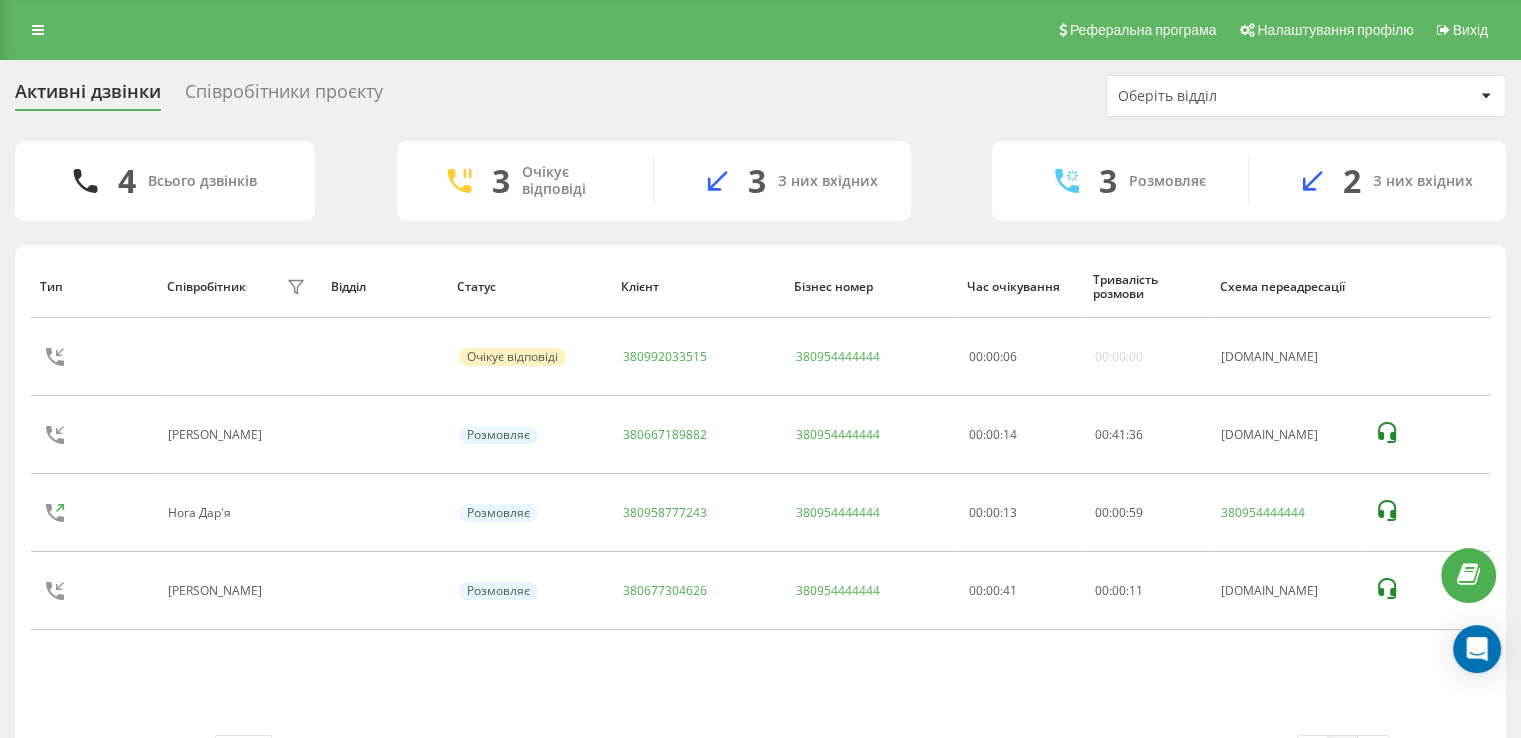 click on "Активні дзвінки Співробітники проєкту Оберіть відділ" at bounding box center (760, 96) 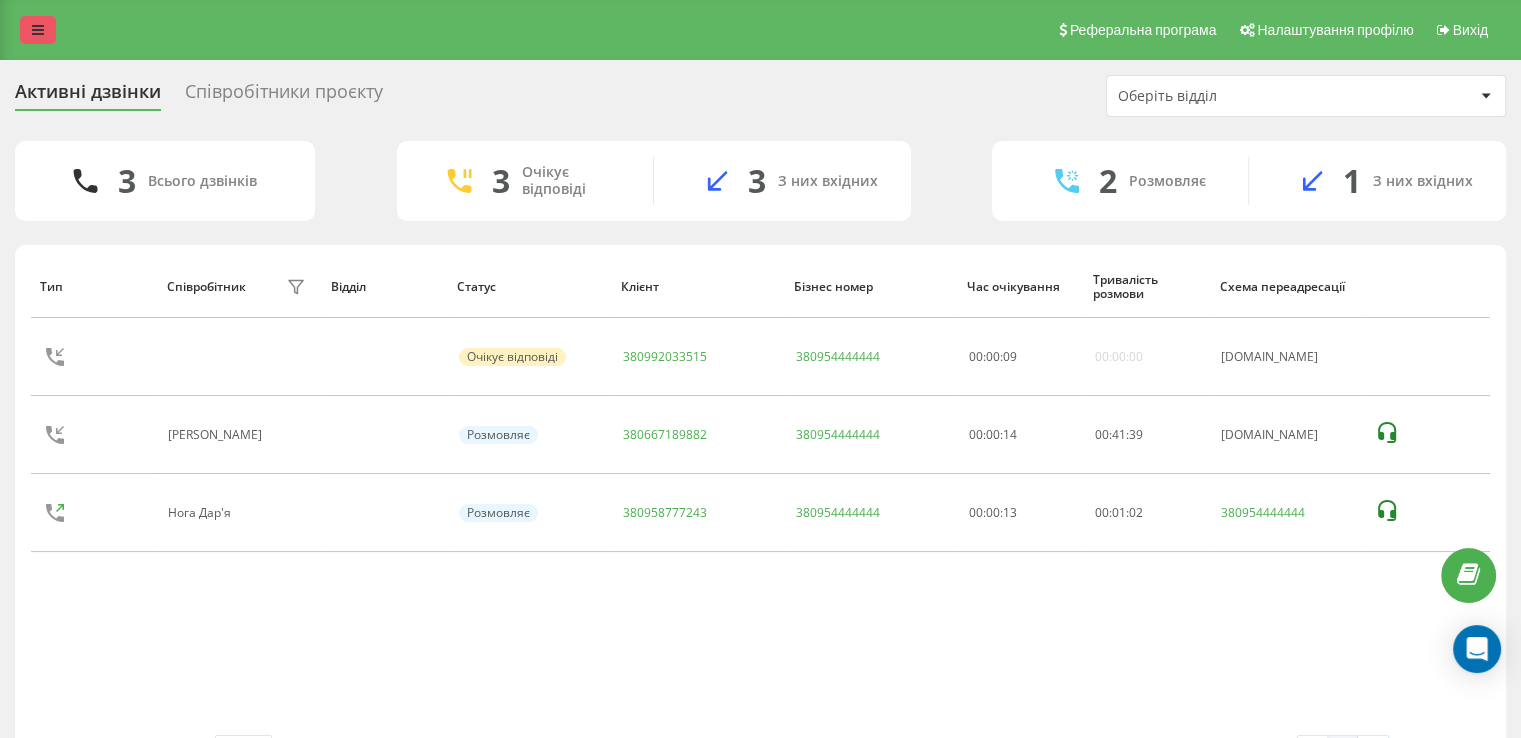 click at bounding box center (38, 30) 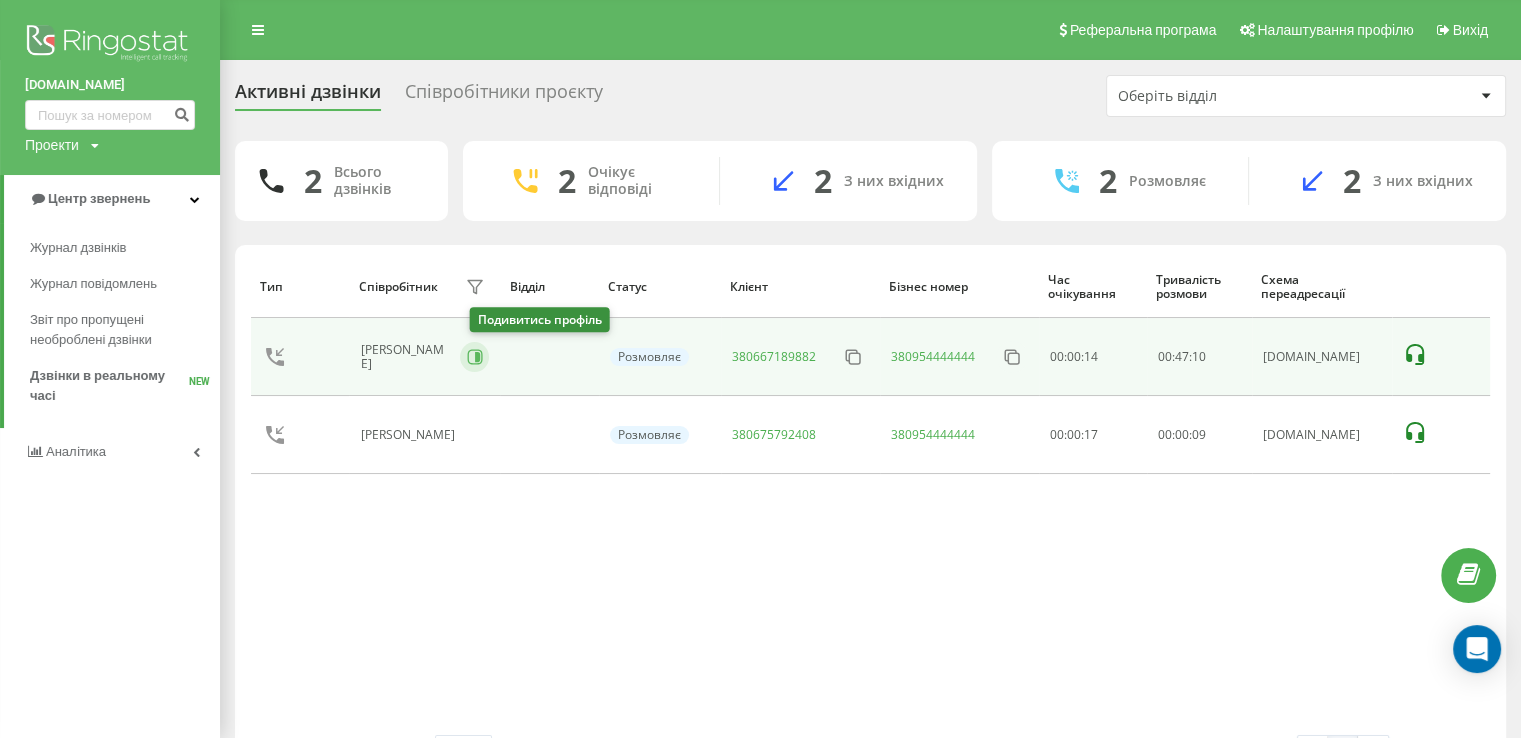 click 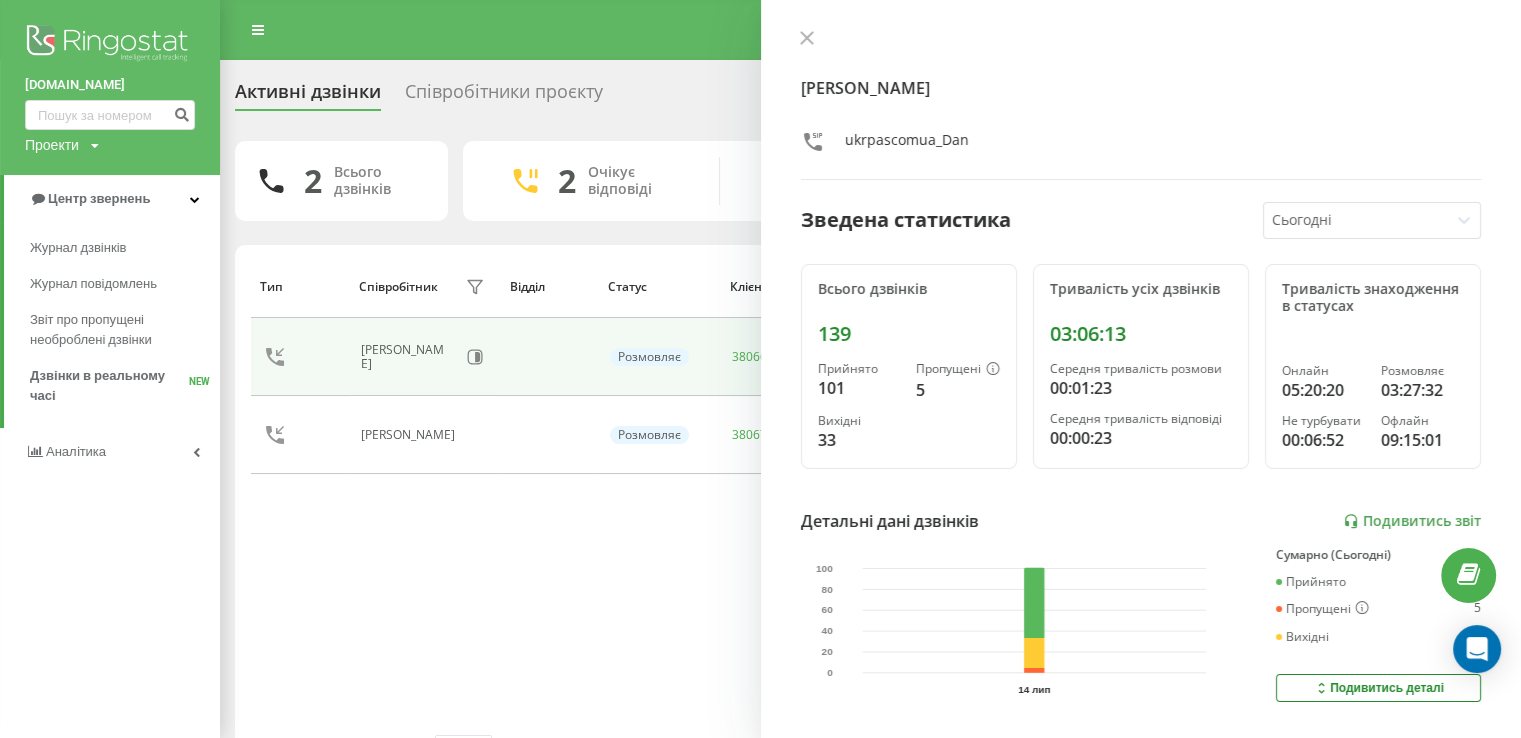 click on "Тип Співробітник  фільтру  Відділ Статус Клієнт Бізнес номер Час очікування Тривалість розмови Схема переадресації Михайленко Даніїл Валентинович Розмовляє 380667189882 380954444444 00:00:14 00 : 47 : 15 ukrpas.com.ua Ігнатенко Яків Миколайович Розмовляє 380675792408 380954444444 00:00:17 00 : 00 : 14 ukrpas.com.ua" at bounding box center (870, 495) 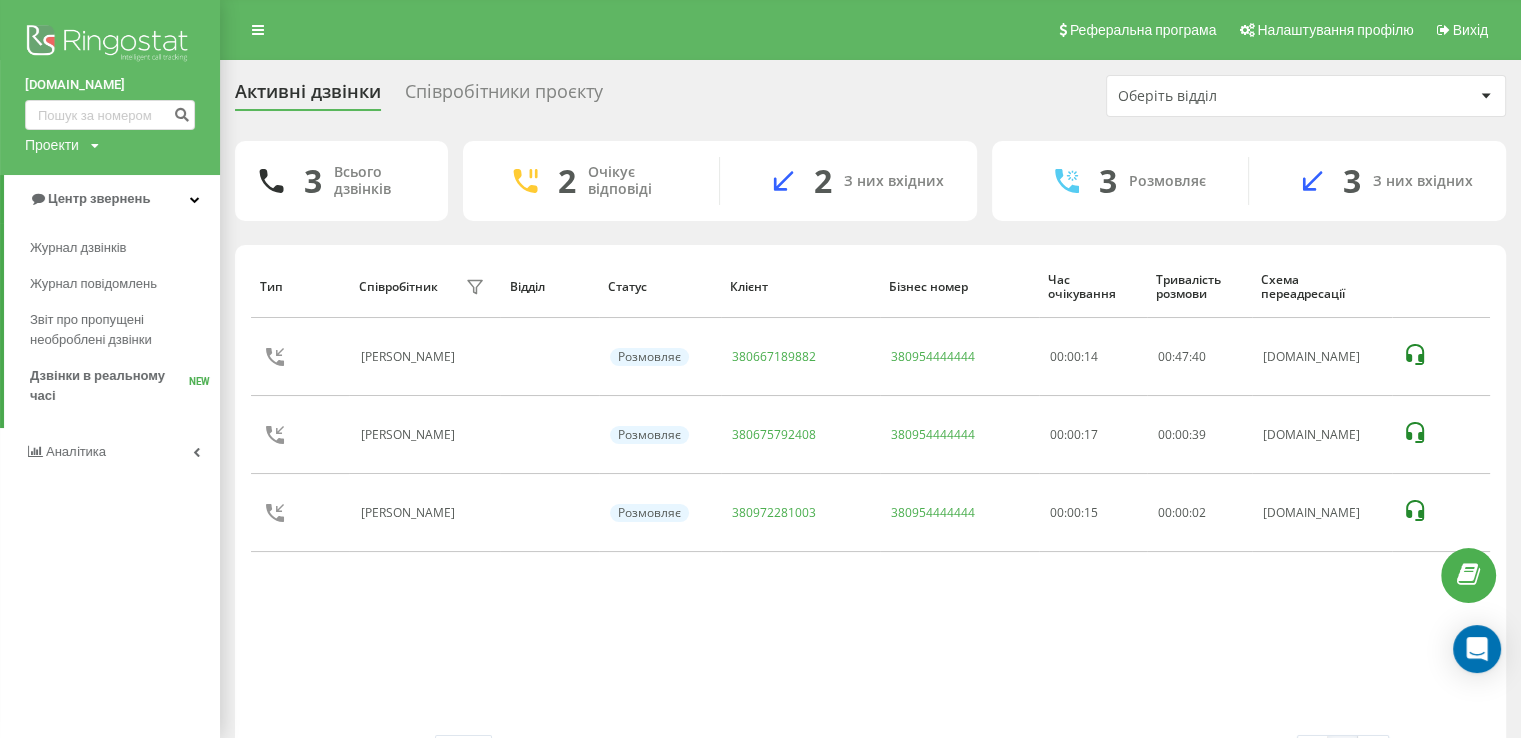 click on "Тип Співробітник  фільтру  Відділ Статус Клієнт Бізнес номер Час очікування Тривалість розмови Схема переадресації Михайленко Даніїл Валентинович Розмовляє 380667189882 380954444444 00:00:14 00 : 47 : 40 ukrpas.com.ua Ігнатенко Яків Миколайович Розмовляє 380675792408 380954444444 00:00:17 00 : 00 : 39 ukrpas.com.ua Михайленко Даніїл Валентинович Розмовляє 380972281003 380954444444 00:00:15 00 : 00 : 02 ukrpas.com.ua" at bounding box center [870, 495] 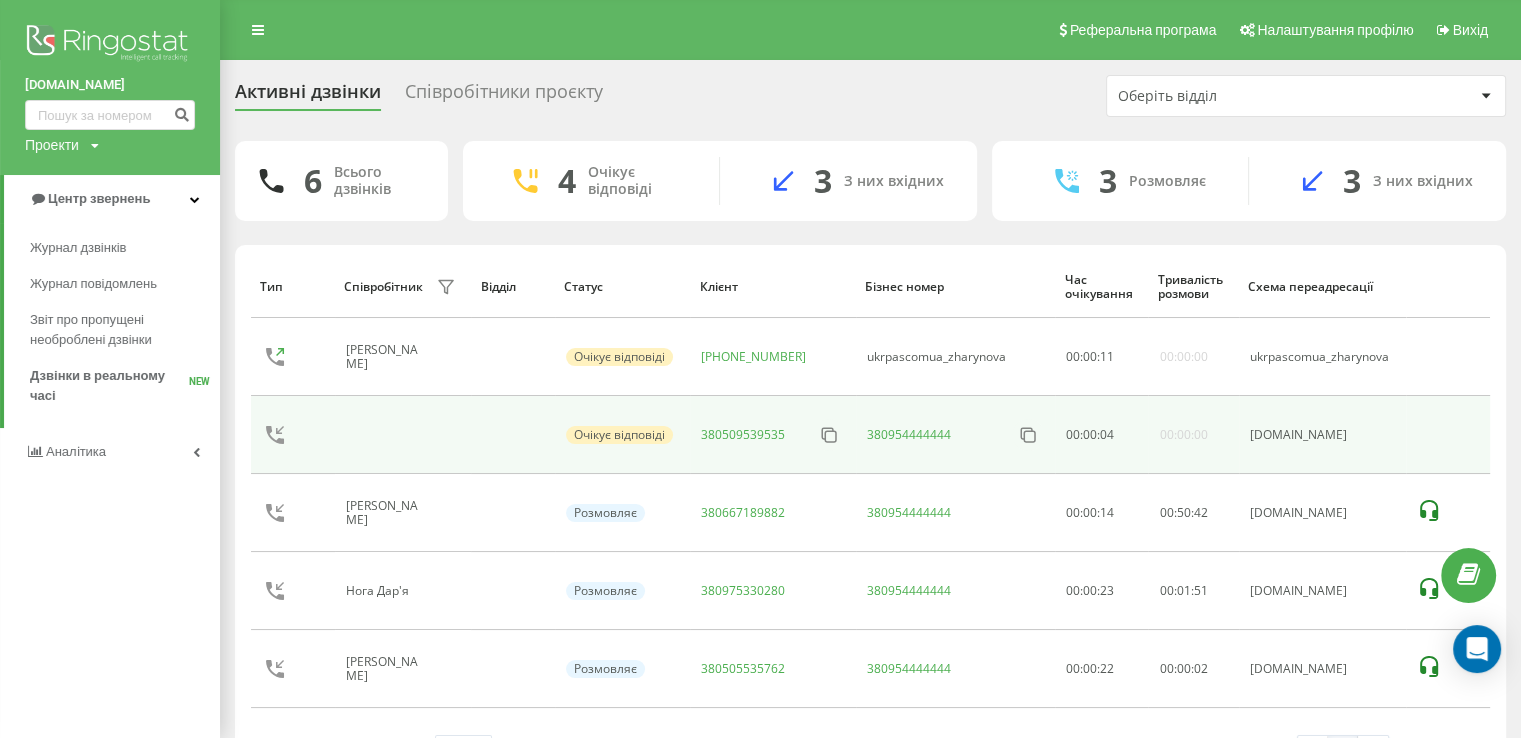 scroll, scrollTop: 0, scrollLeft: 0, axis: both 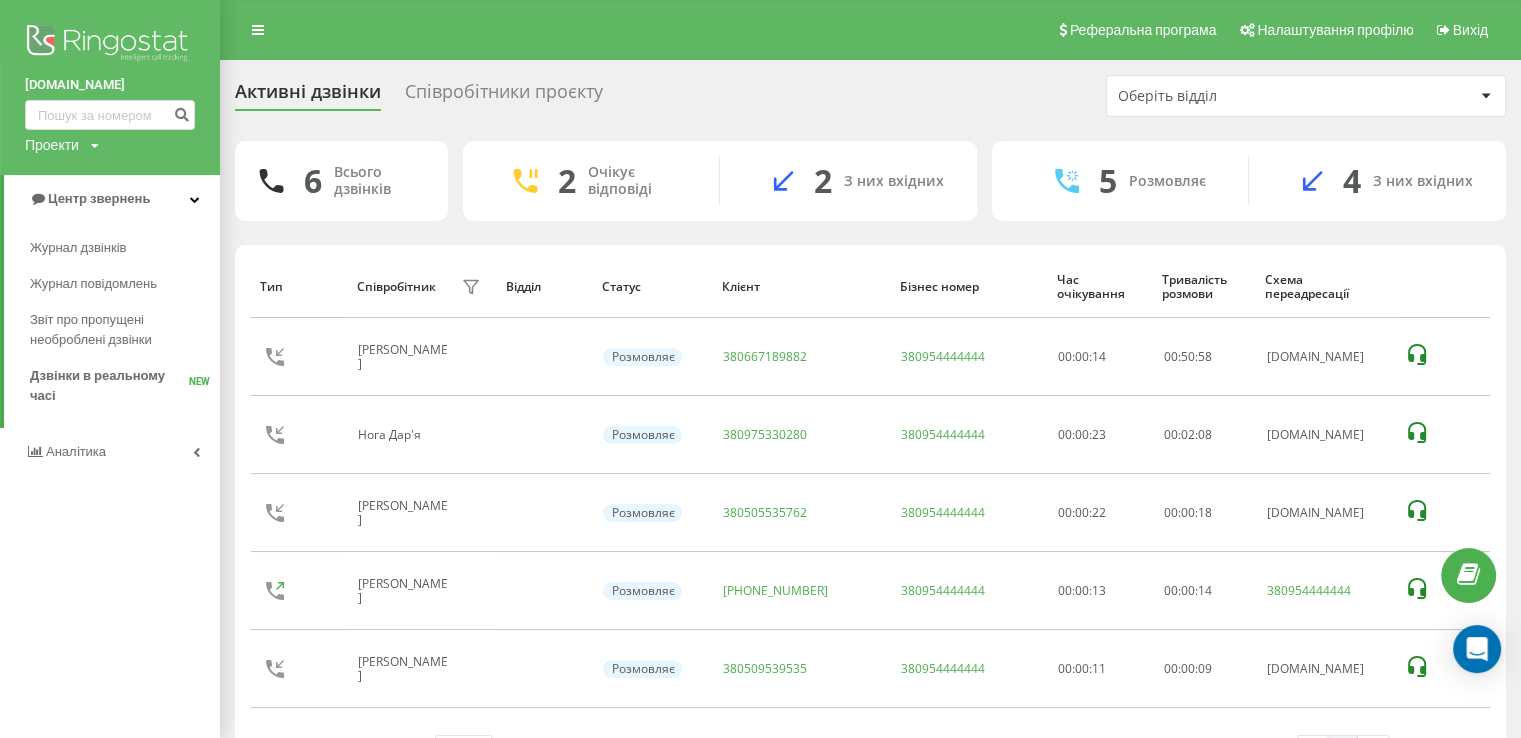 click on "Активні дзвінки Співробітники проєкту Оберіть відділ" at bounding box center (870, 96) 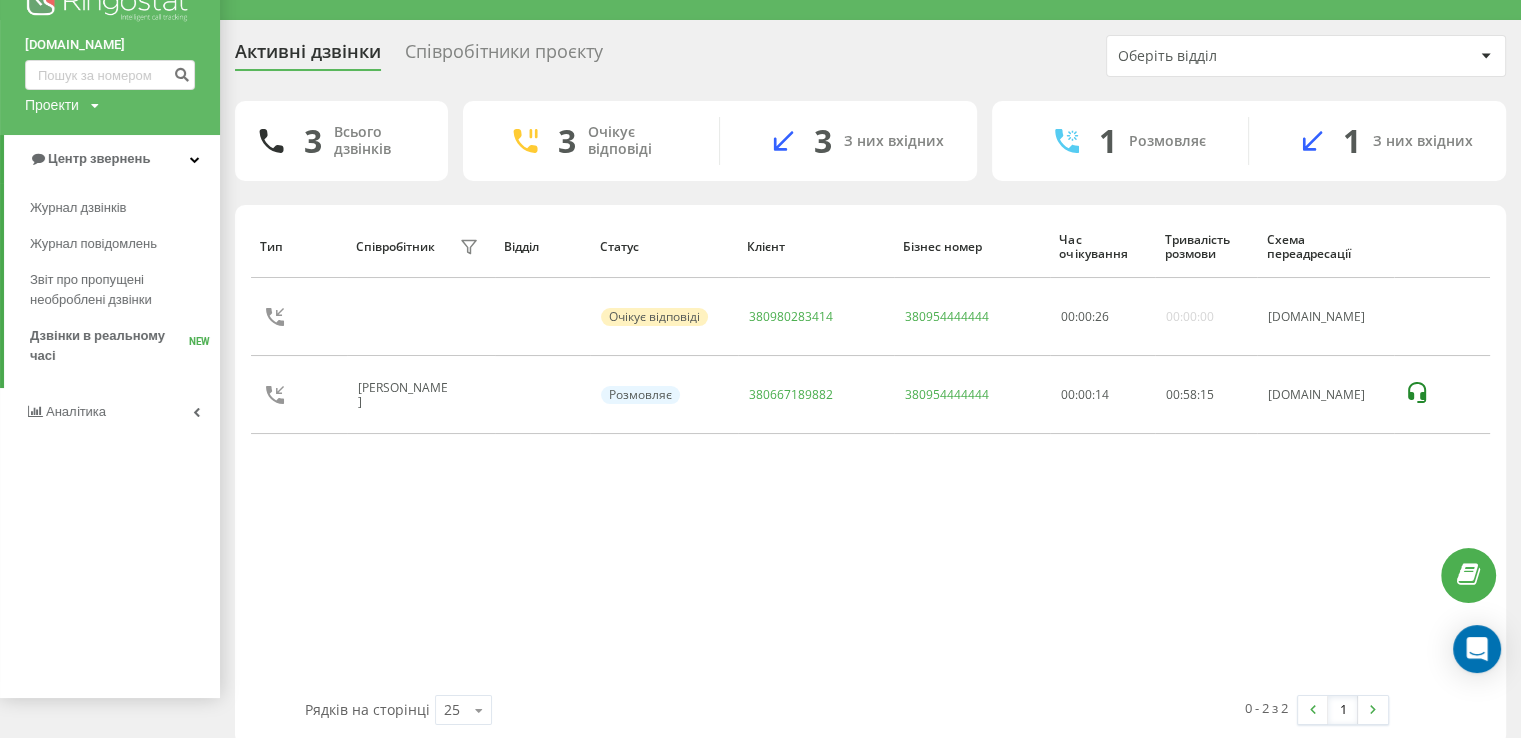 scroll, scrollTop: 61, scrollLeft: 0, axis: vertical 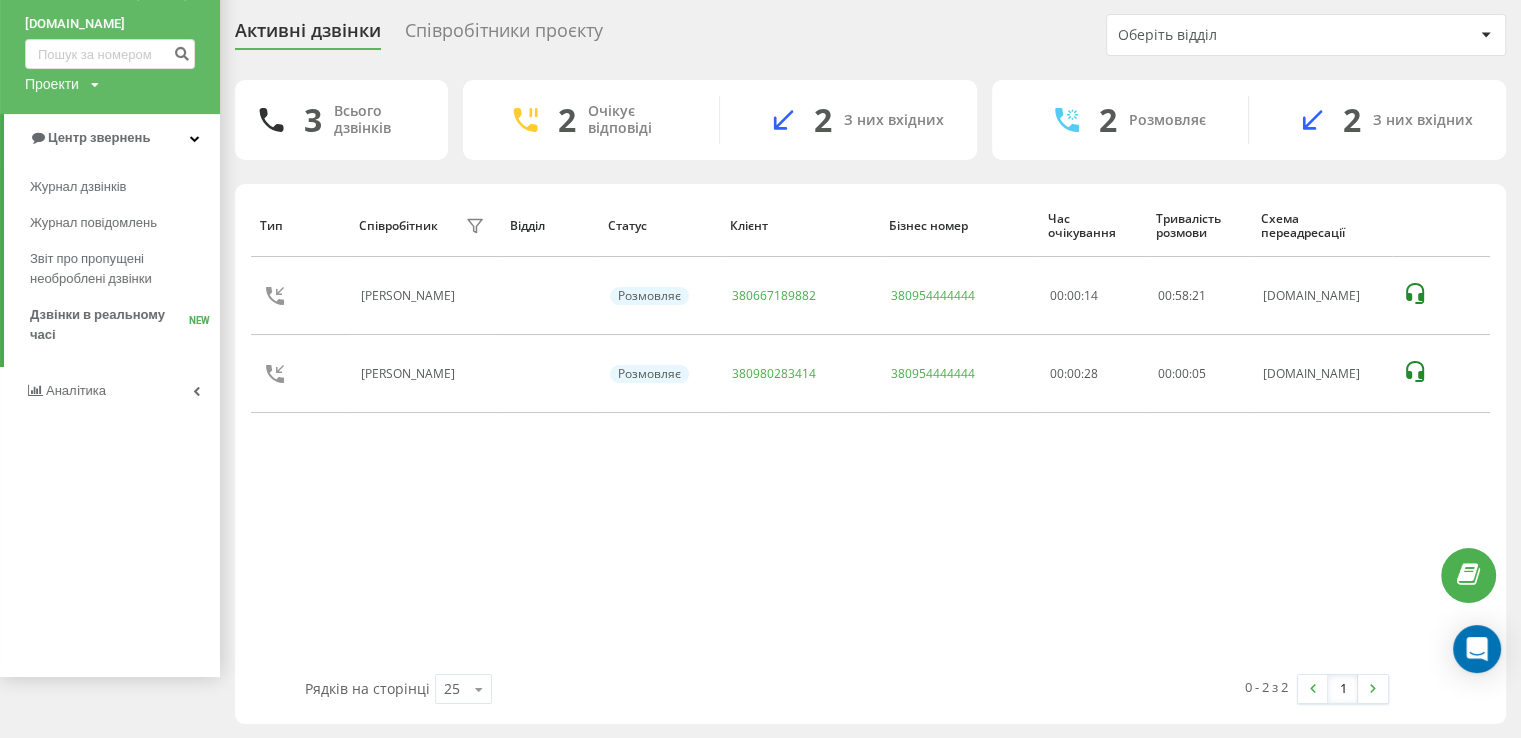 click on "Тип Співробітник  фільтру  Відділ Статус Клієнт Бізнес номер Час очікування Тривалість розмови Схема переадресації Михайленко Даніїл Валентинович Розмовляє 380667189882 380954444444 00:00:14 00 : 58 : 21 ukrpas.com.ua Михайленко Даніїл Валентинович Розмовляє 380980283414 380954444444 00:00:28 00 : 00 : 05 ukrpas.com.ua" at bounding box center (870, 434) 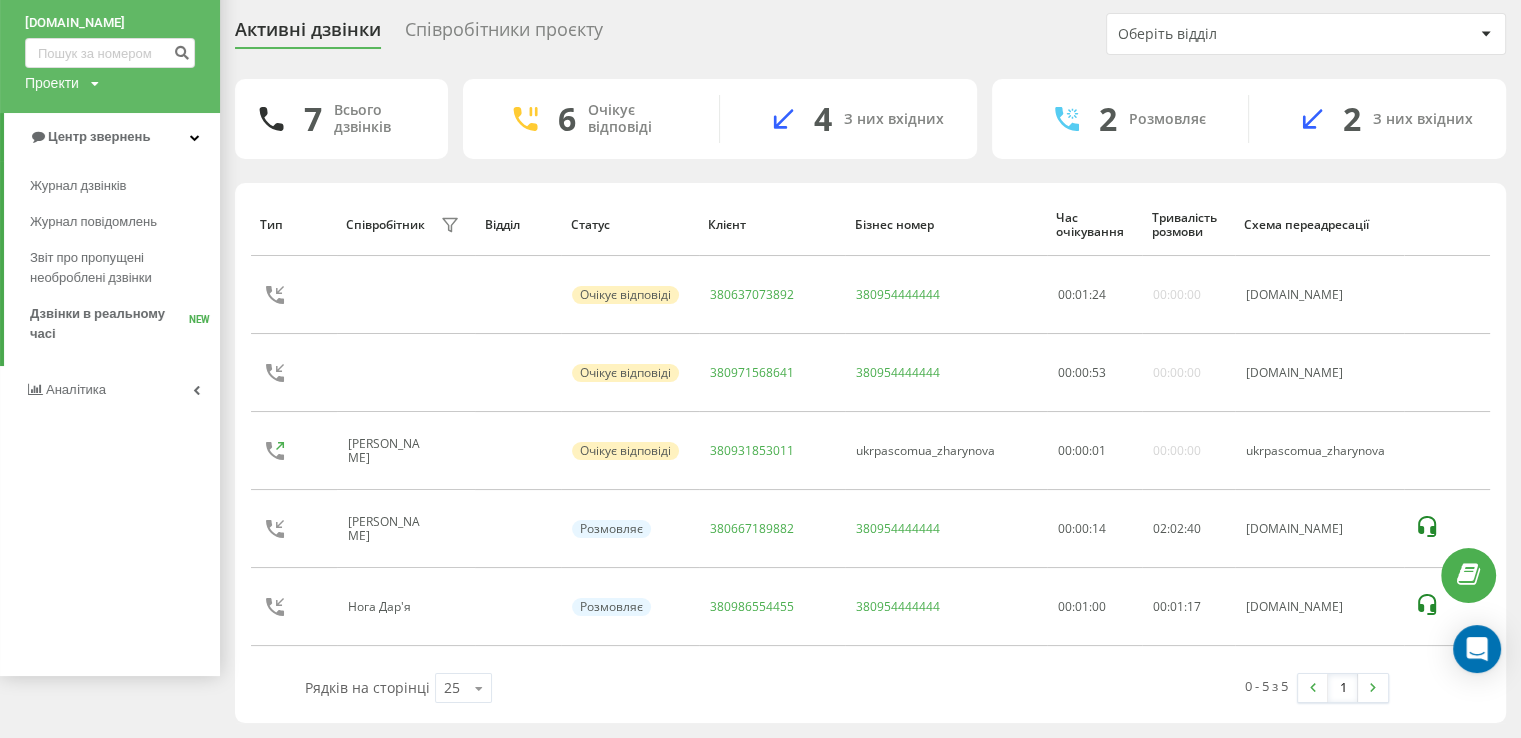 scroll, scrollTop: 61, scrollLeft: 0, axis: vertical 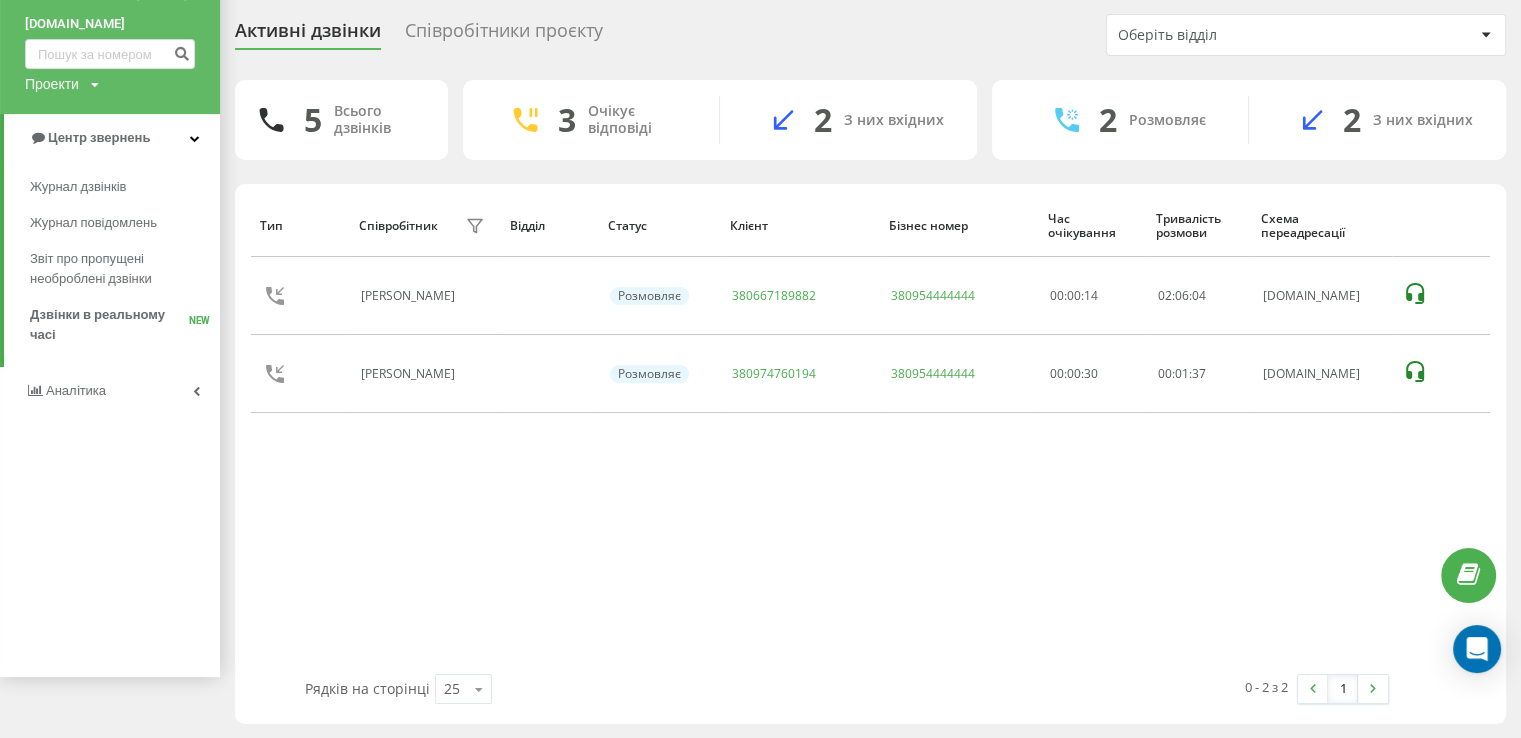 click on "Тип Співробітник  фільтру  Відділ Статус Клієнт Бізнес номер Час очікування Тривалість розмови Схема переадресації Михайленко Даніїл Валентинович Розмовляє 380667189882 380954444444 00:00:14 02 : 06 : 04 ukrpas.com.ua Ігнатенко Яків Миколайович Розмовляє 380974760194 380954444444 00:00:30 00 : 01 : 37 ukrpas.com.ua" at bounding box center [870, 434] 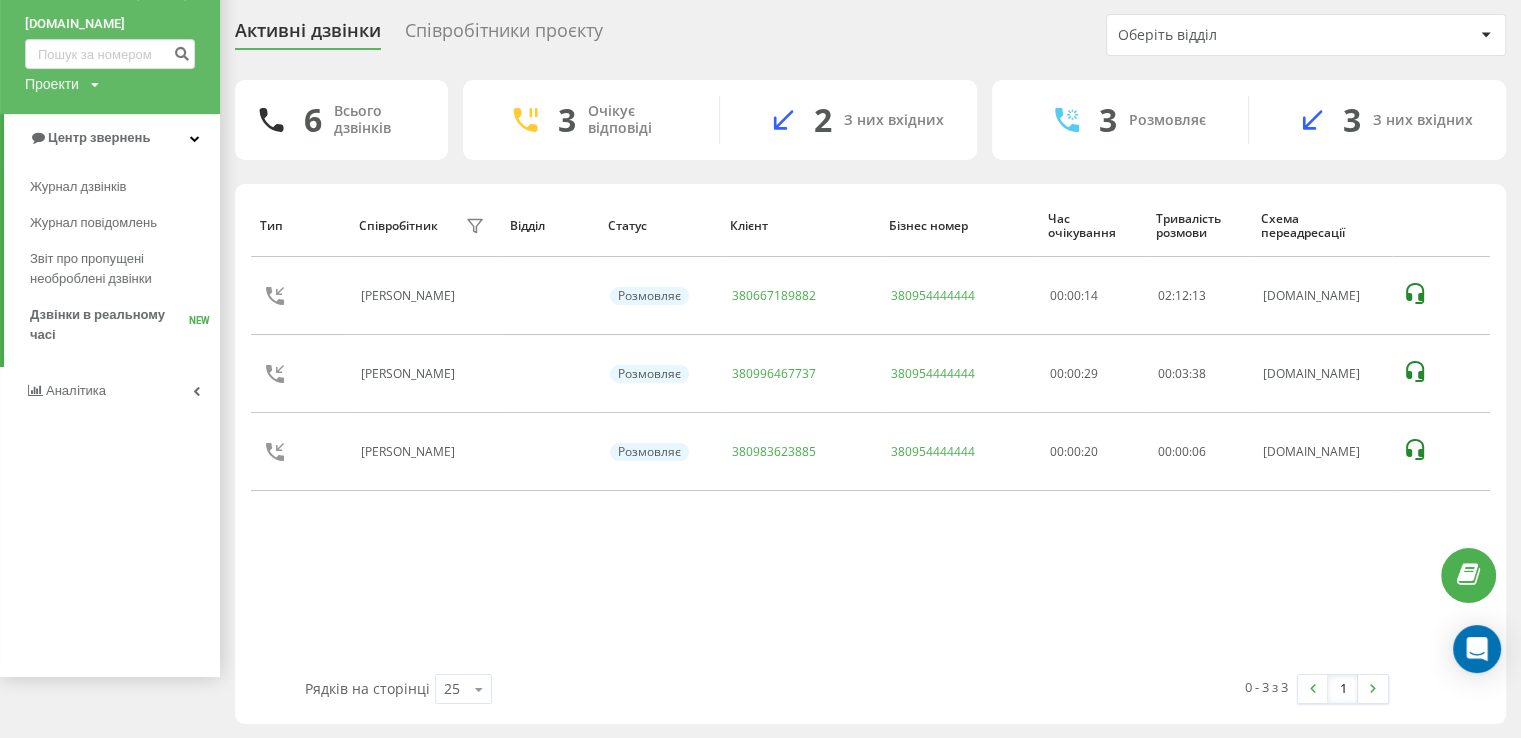 click on "Тип Співробітник  фільтру  Відділ Статус Клієнт Бізнес номер Час очікування Тривалість розмови Схема переадресації Михайленко Даніїл Валентинович Розмовляє 380667189882 380954444444 00:00:14 02 : 12 : 13 ukrpas.com.ua Ігнатенко Яків Миколайович Розмовляє 380996467737 380954444444 00:00:29 00 : 03 : 38 ukrpas.com.ua Михайленко Даніїл Валентинович Розмовляє 380983623885 380954444444 00:00:20 00 : 00 : 06 ukrpas.com.ua" at bounding box center (870, 434) 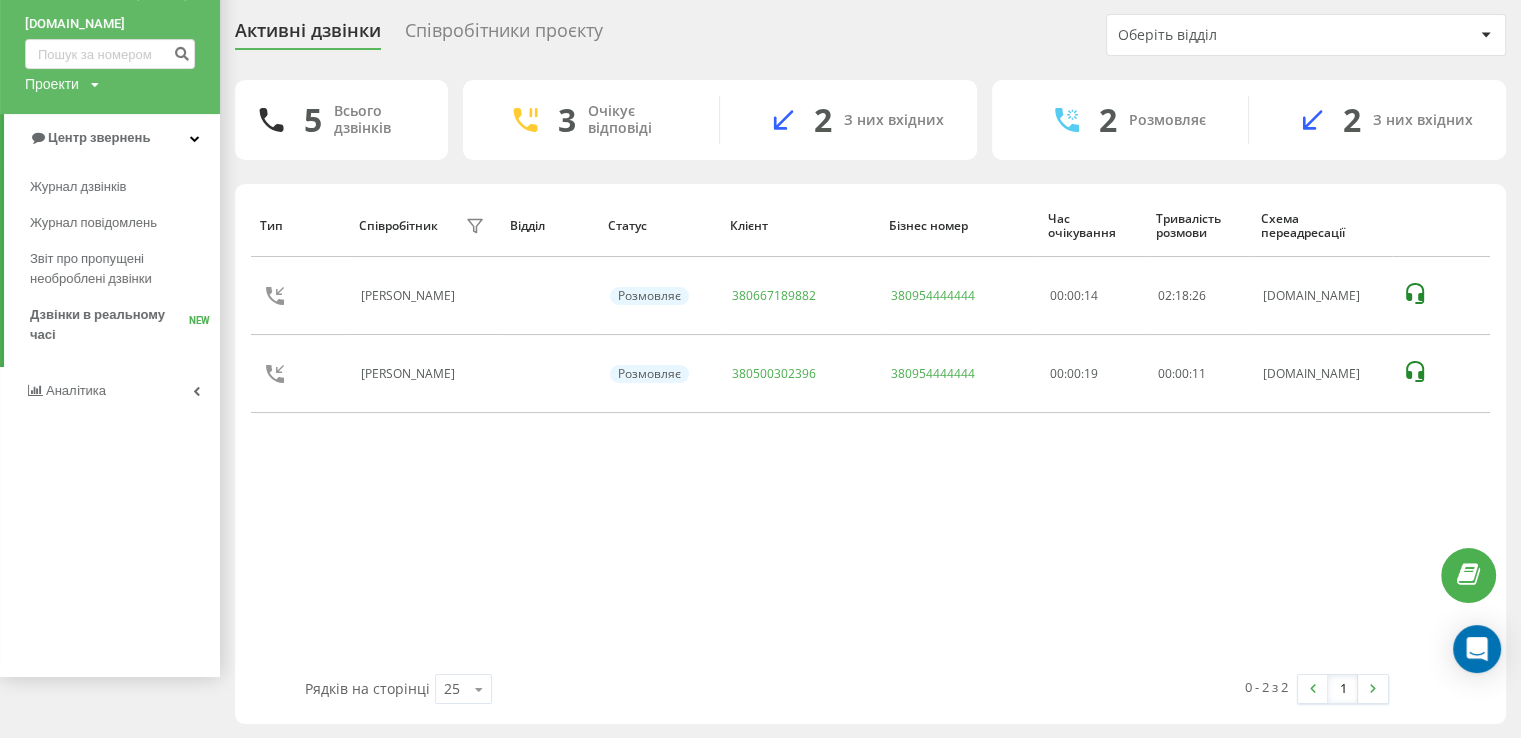 drag, startPoint x: 855, startPoint y: 537, endPoint x: 848, endPoint y: 469, distance: 68.359344 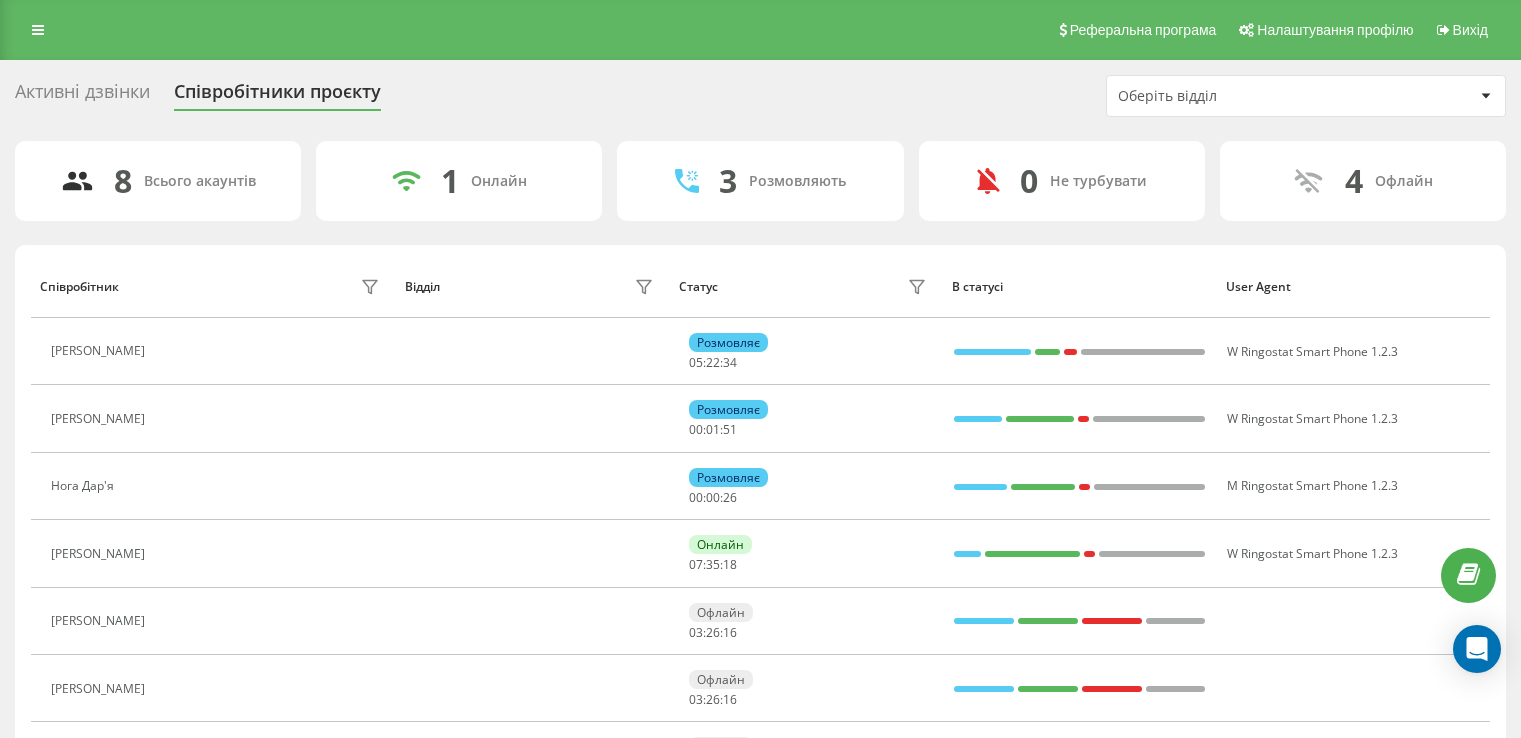 scroll, scrollTop: 0, scrollLeft: 0, axis: both 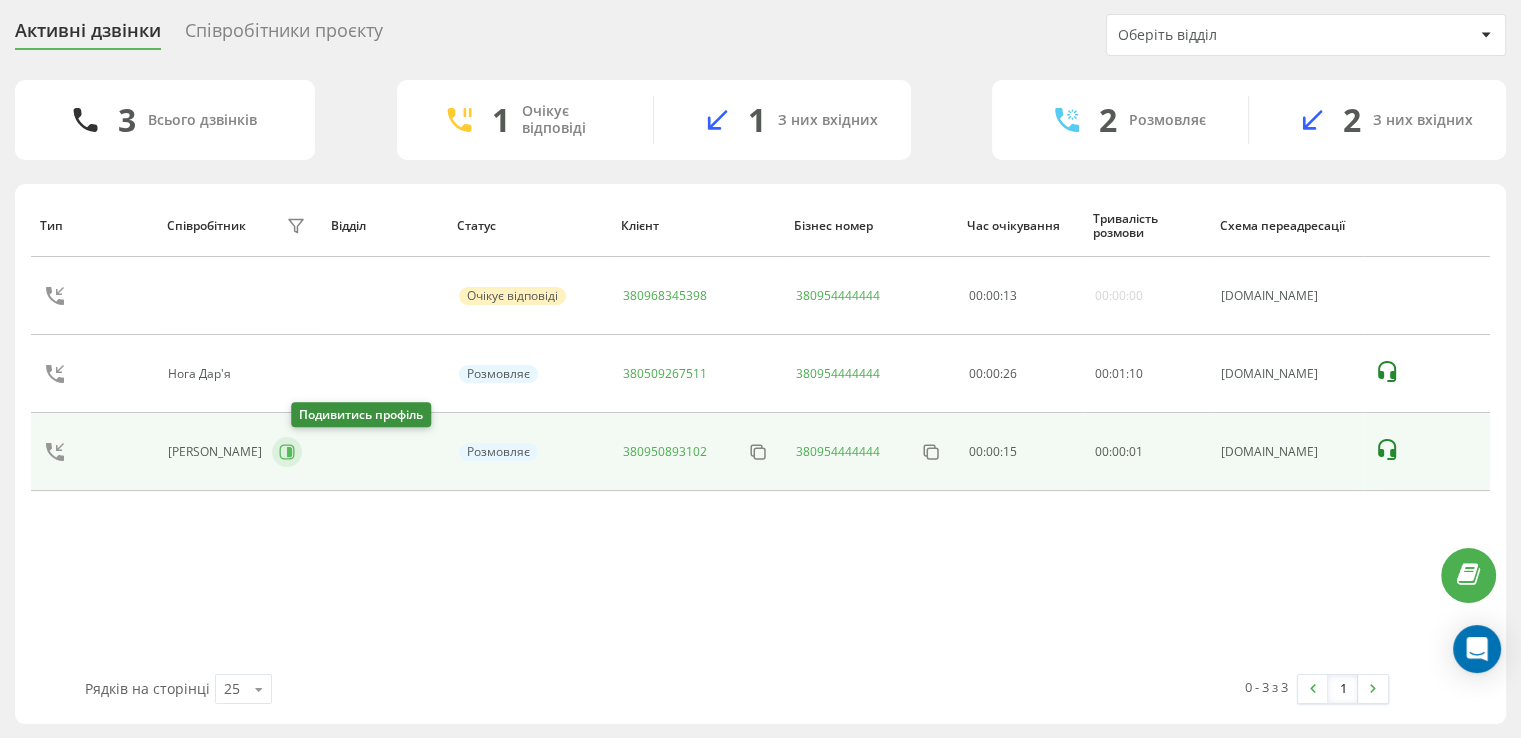 click 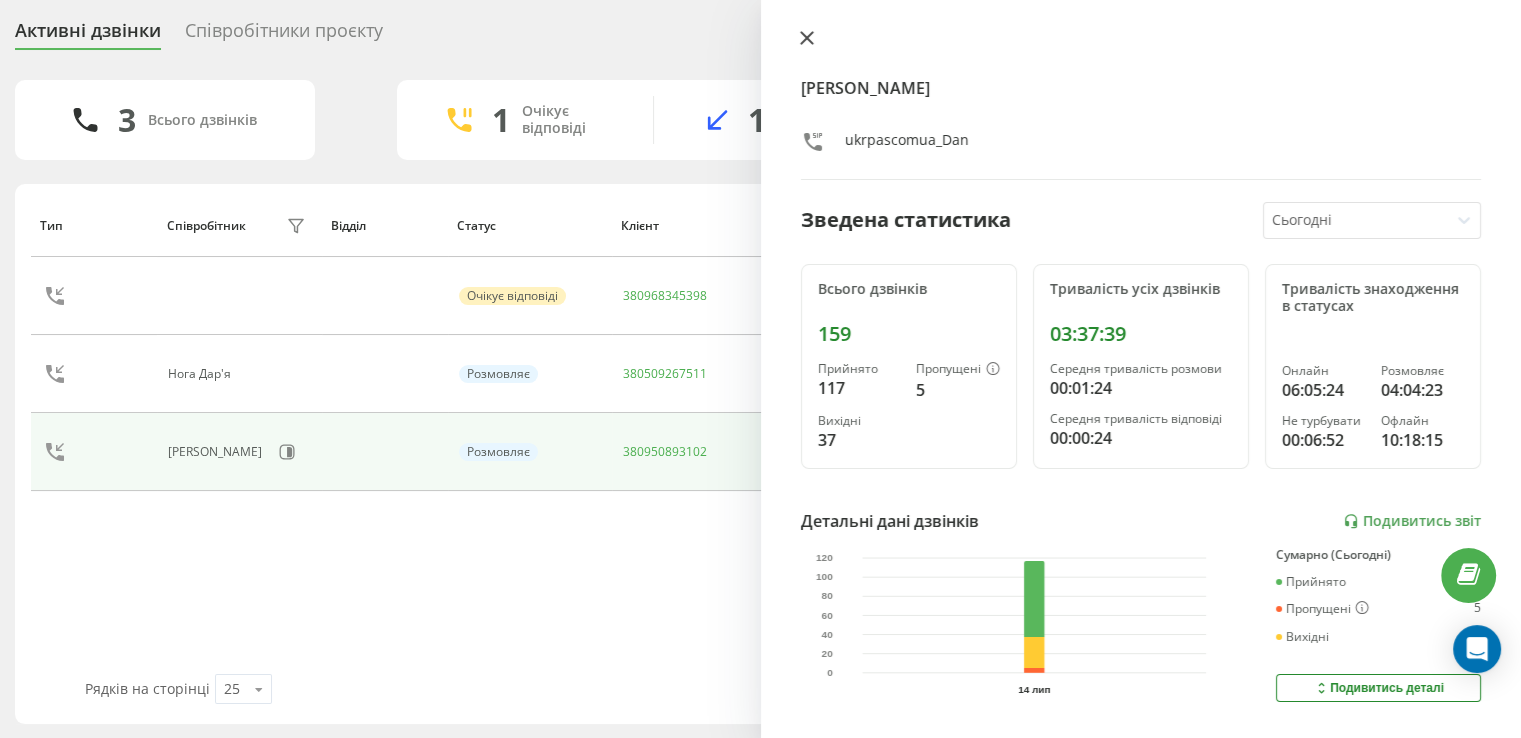 click 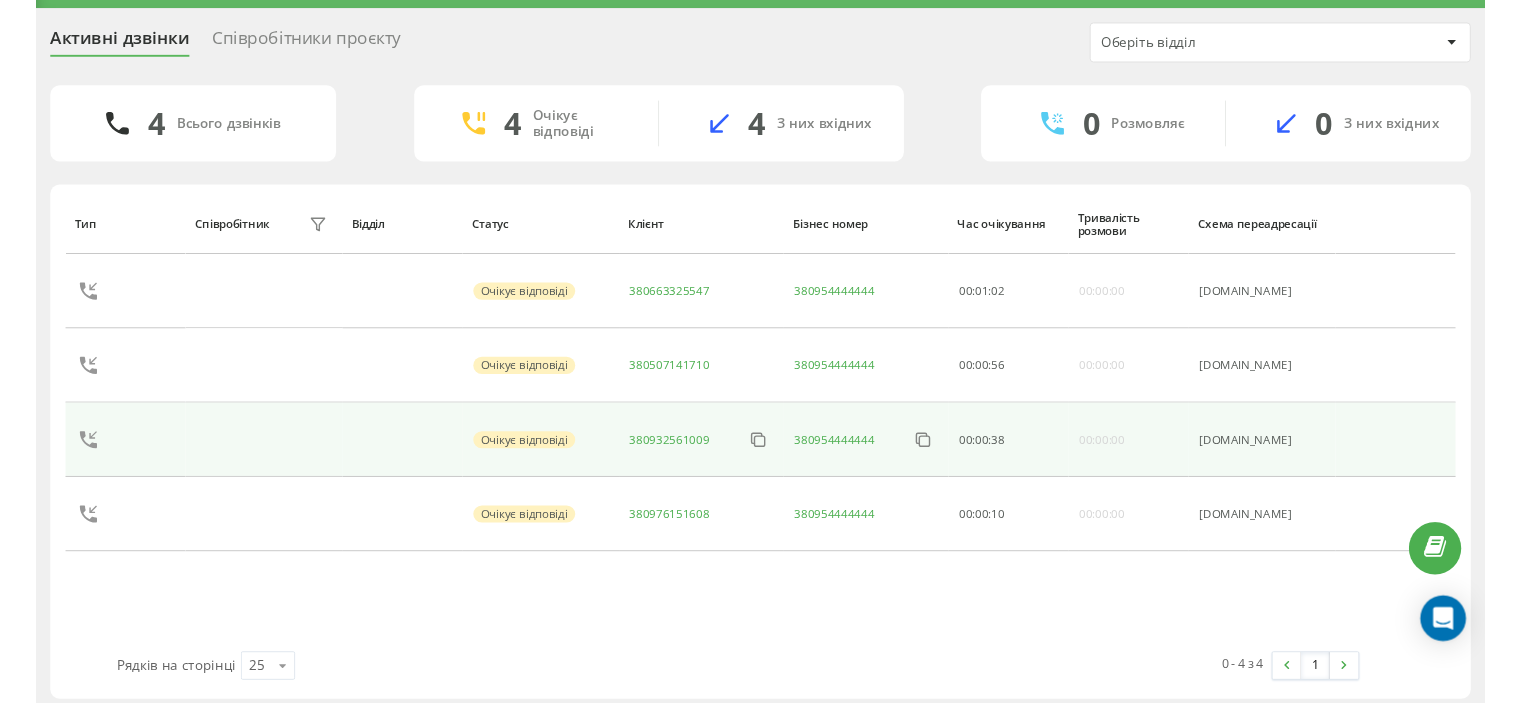 scroll, scrollTop: 61, scrollLeft: 0, axis: vertical 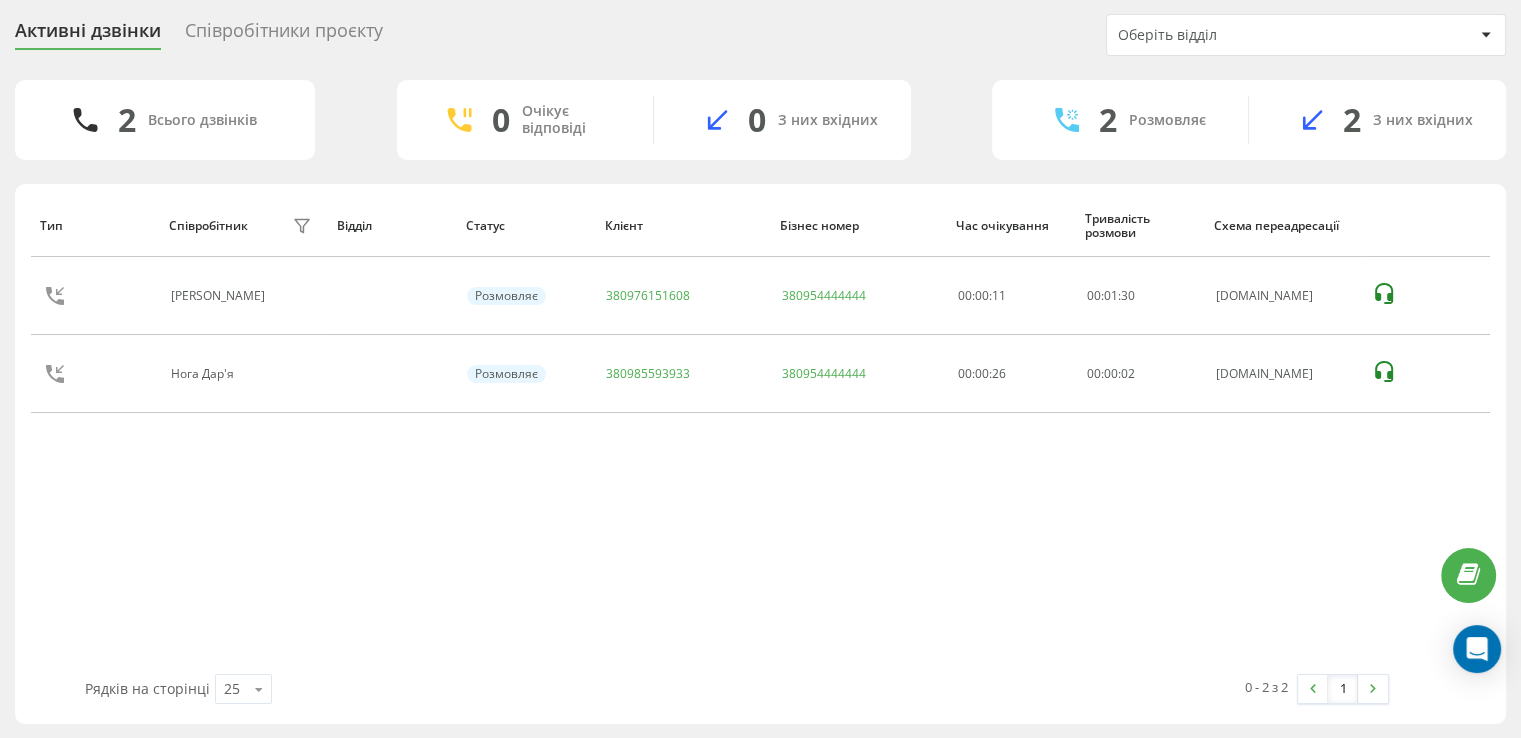 click on "Активні дзвінки Співробітники проєкту Оберіть відділ   2   Всього дзвінків   0   Очікує відповіді   0   З них вхідних   2   Розмовляє   2   З них вхідних Тип Співробітник  фільтру  Відділ Статус Клієнт Бізнес номер Час очікування Тривалість розмови Схема переадресації Михайленко Даніїл Валентинович Розмовляє 380976151608 380954444444 00:00:11 00 : 01 : 30 ukrpas.com.ua Нога Дар'я Розмовляє 380985593933 380954444444 00:00:26 00 : 00 : 02 ukrpas.com.ua Рядків на сторінці 25 10 25 50 100 0 - 2 з 2 1" at bounding box center [760, 369] 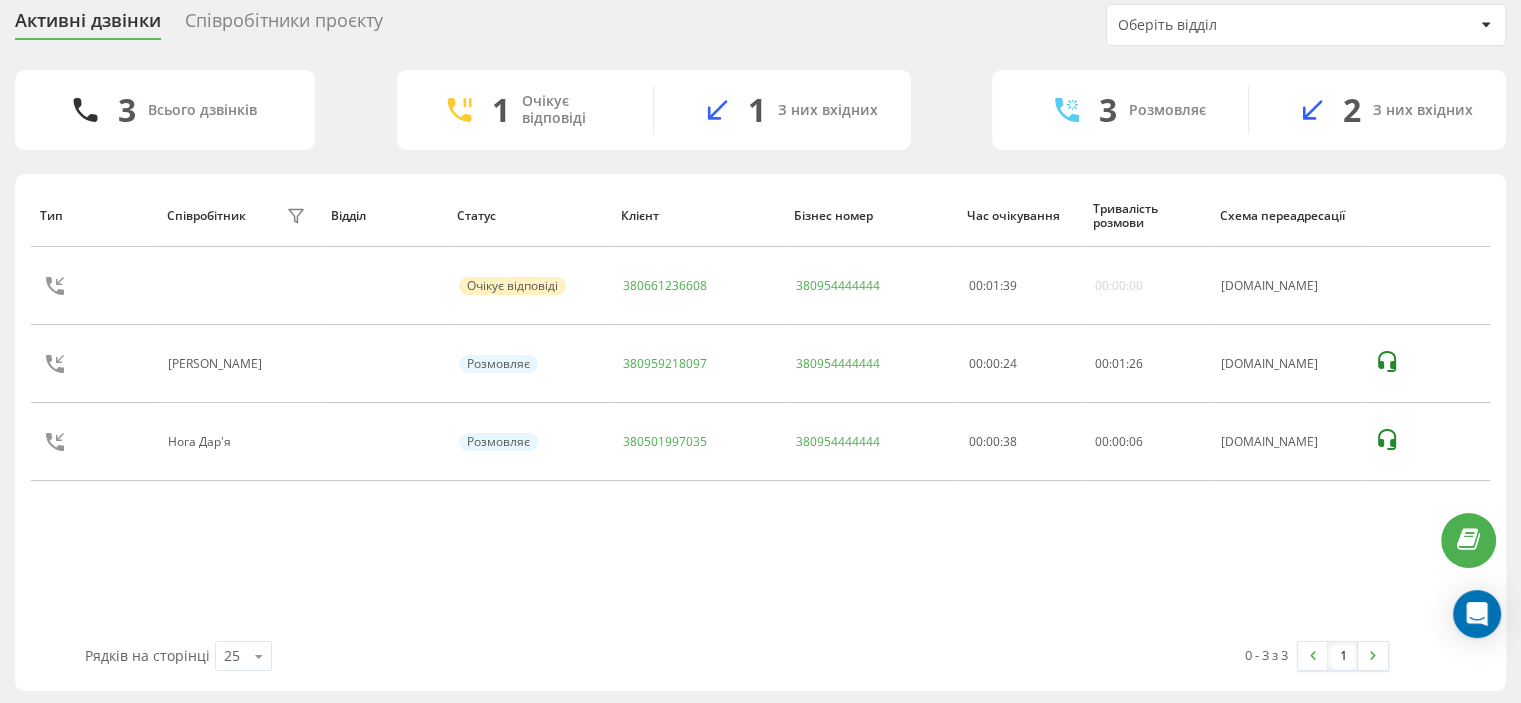 scroll, scrollTop: 73, scrollLeft: 0, axis: vertical 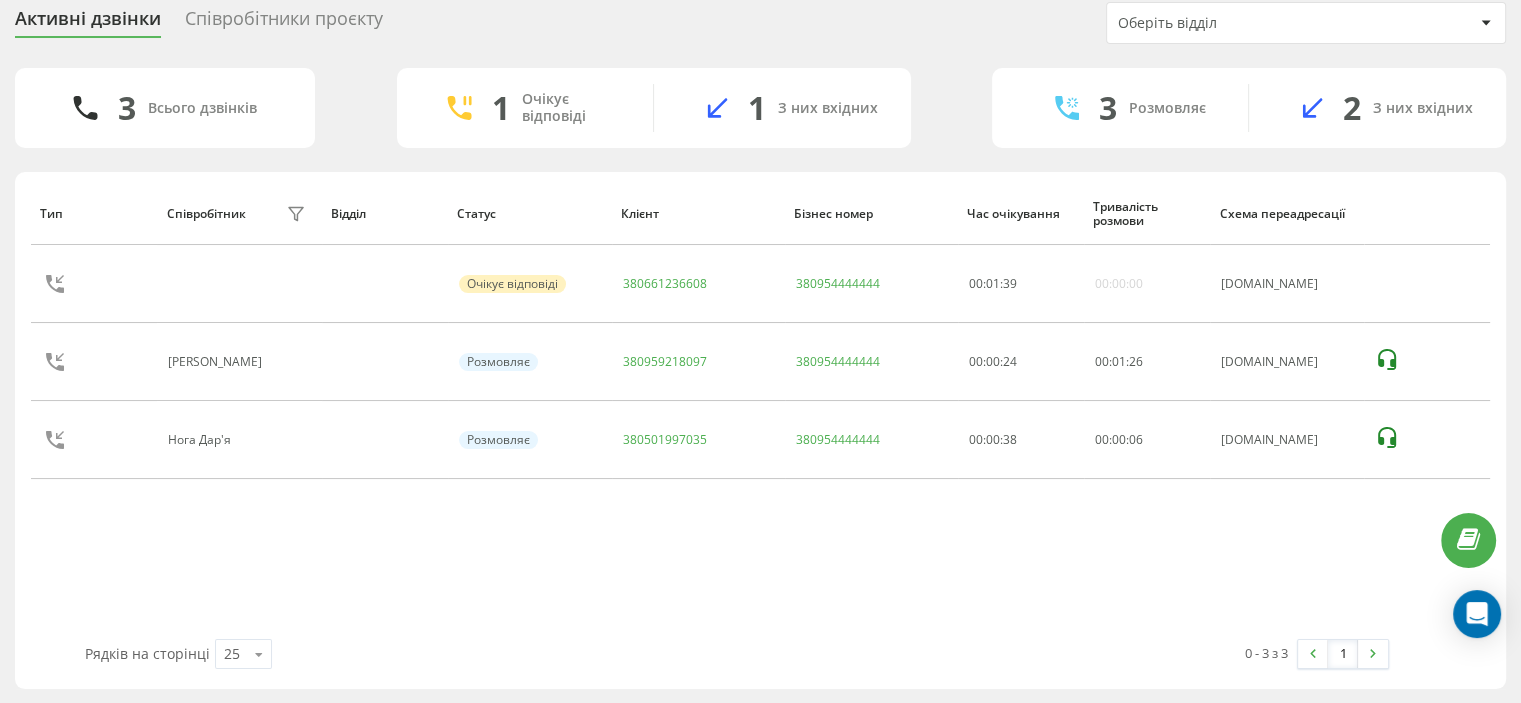 click on "Тип Співробітник  фільтру  Відділ Статус Клієнт Бізнес номер Час очікування Тривалість розмови Схема переадресації Очікує відповіді 380661236608 380954444444 00 : 01 : 39 00:00:00 ukrpas.com.ua Ігнатенко Яків Миколайович Розмовляє 380959218097 380954444444 00:00:24 00 : 01 : 26 ukrpas.com.ua Нога Дар'я Розмовляє 380501997035 380954444444 00:00:38 00 : 00 : 06 ukrpas.com.ua" at bounding box center (760, 410) 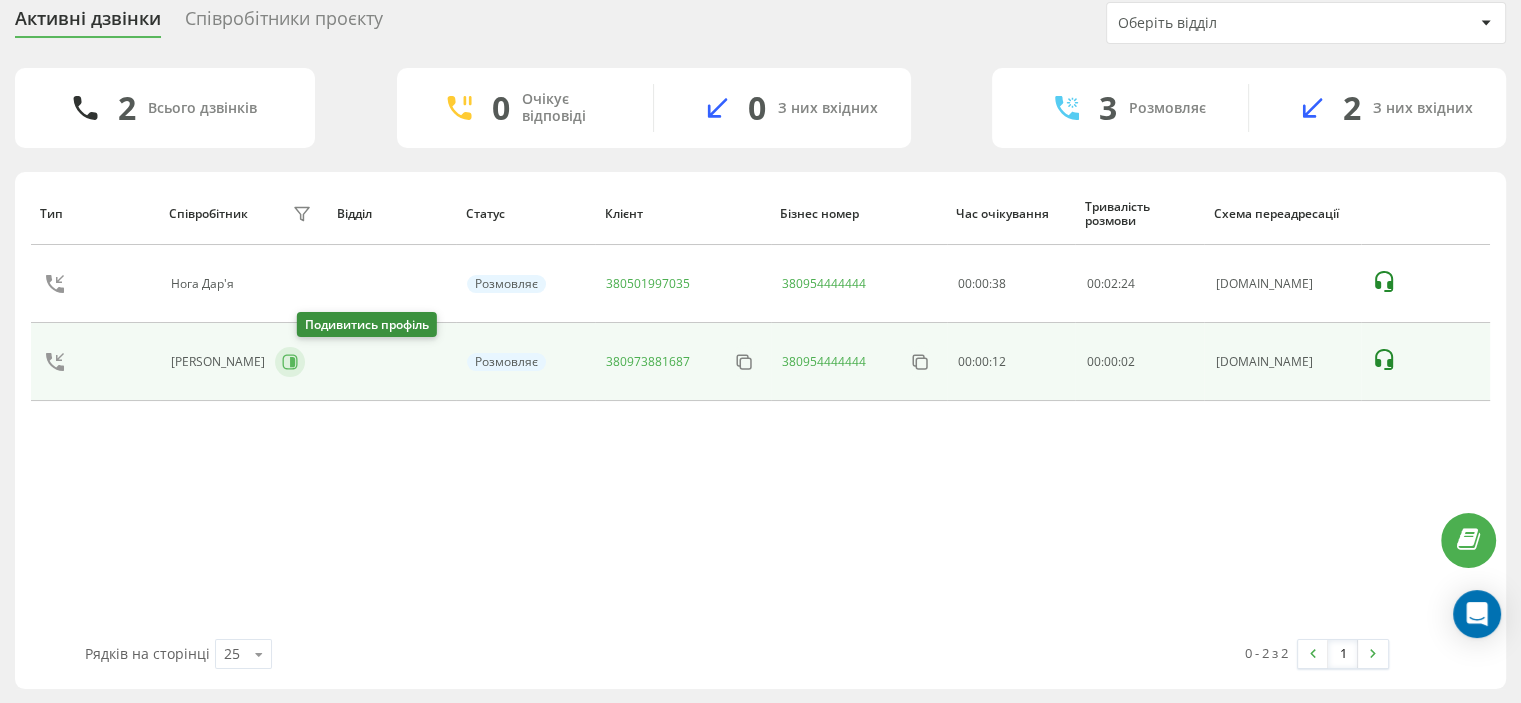 click 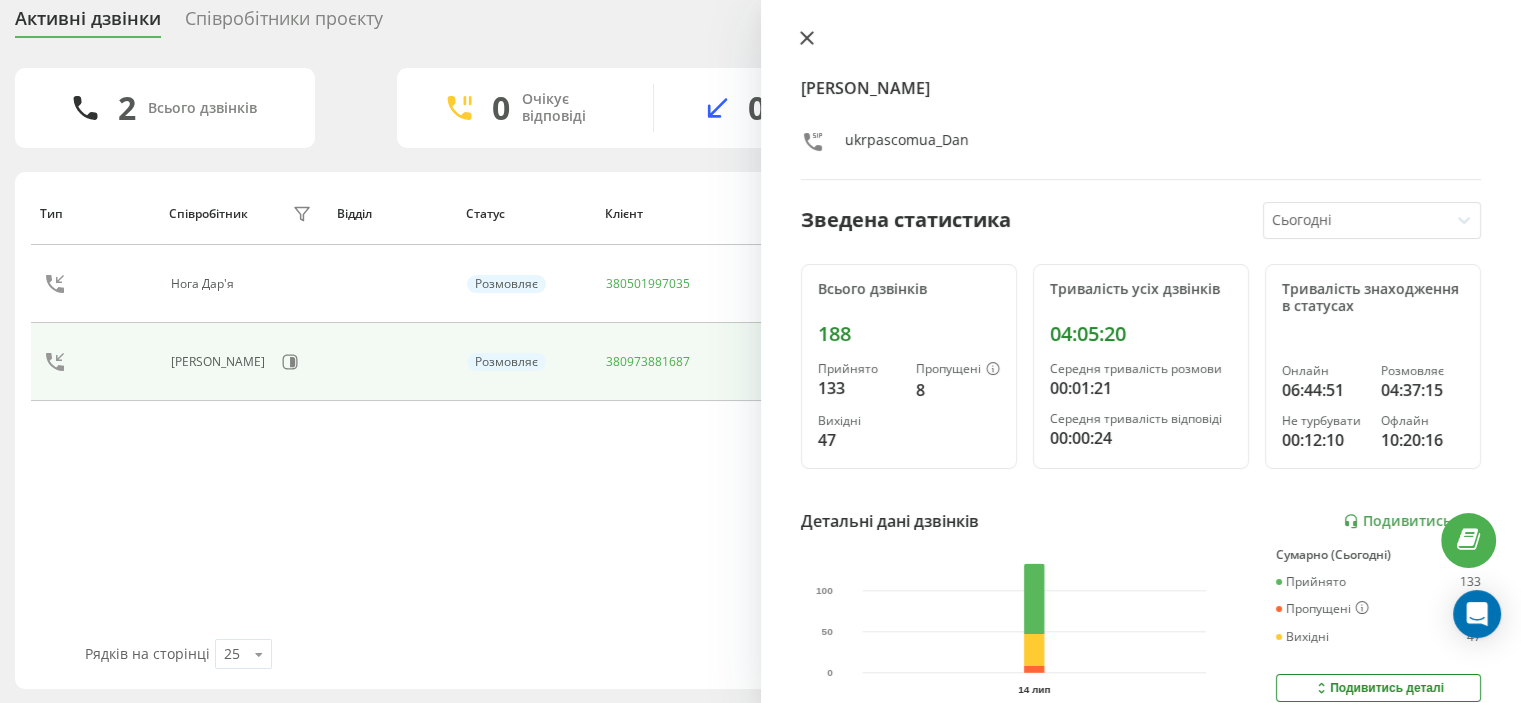 click 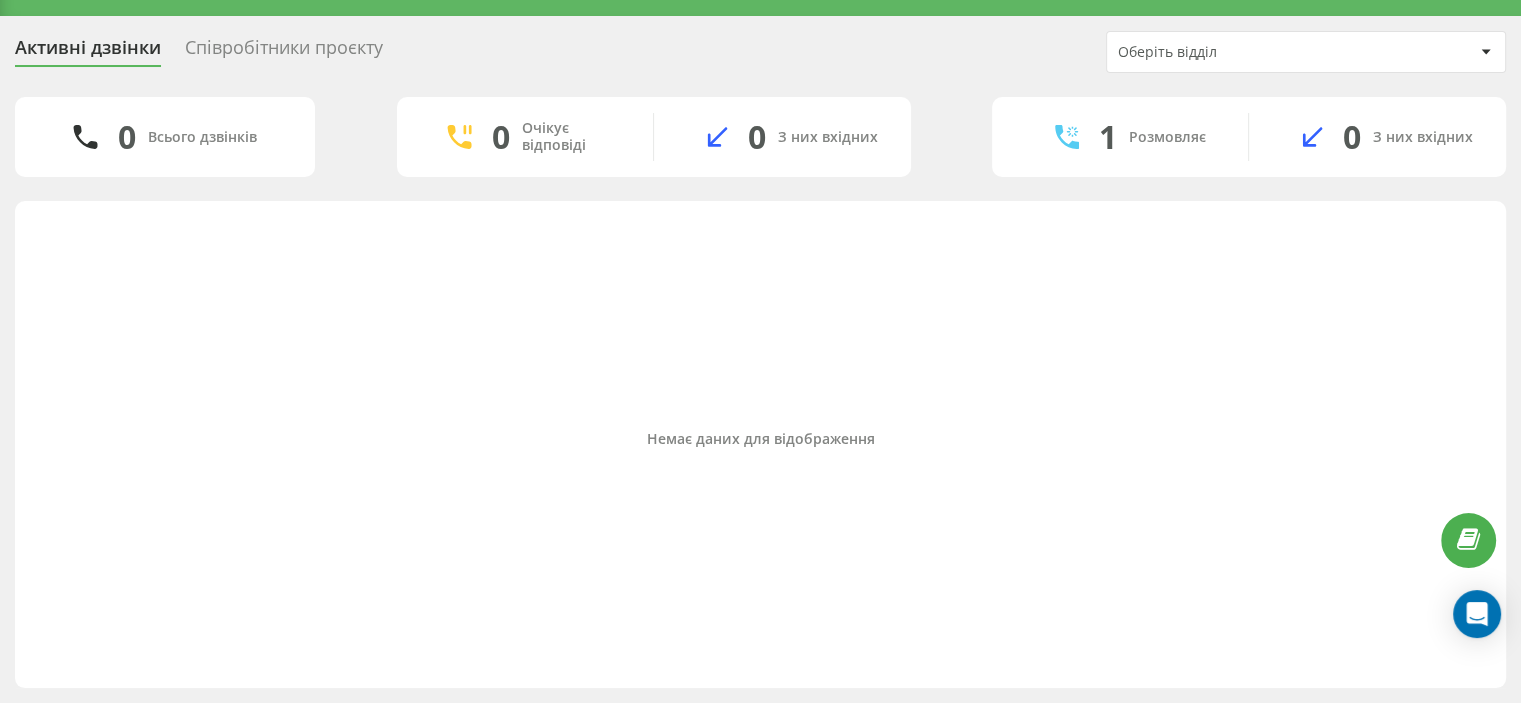 scroll, scrollTop: 43, scrollLeft: 0, axis: vertical 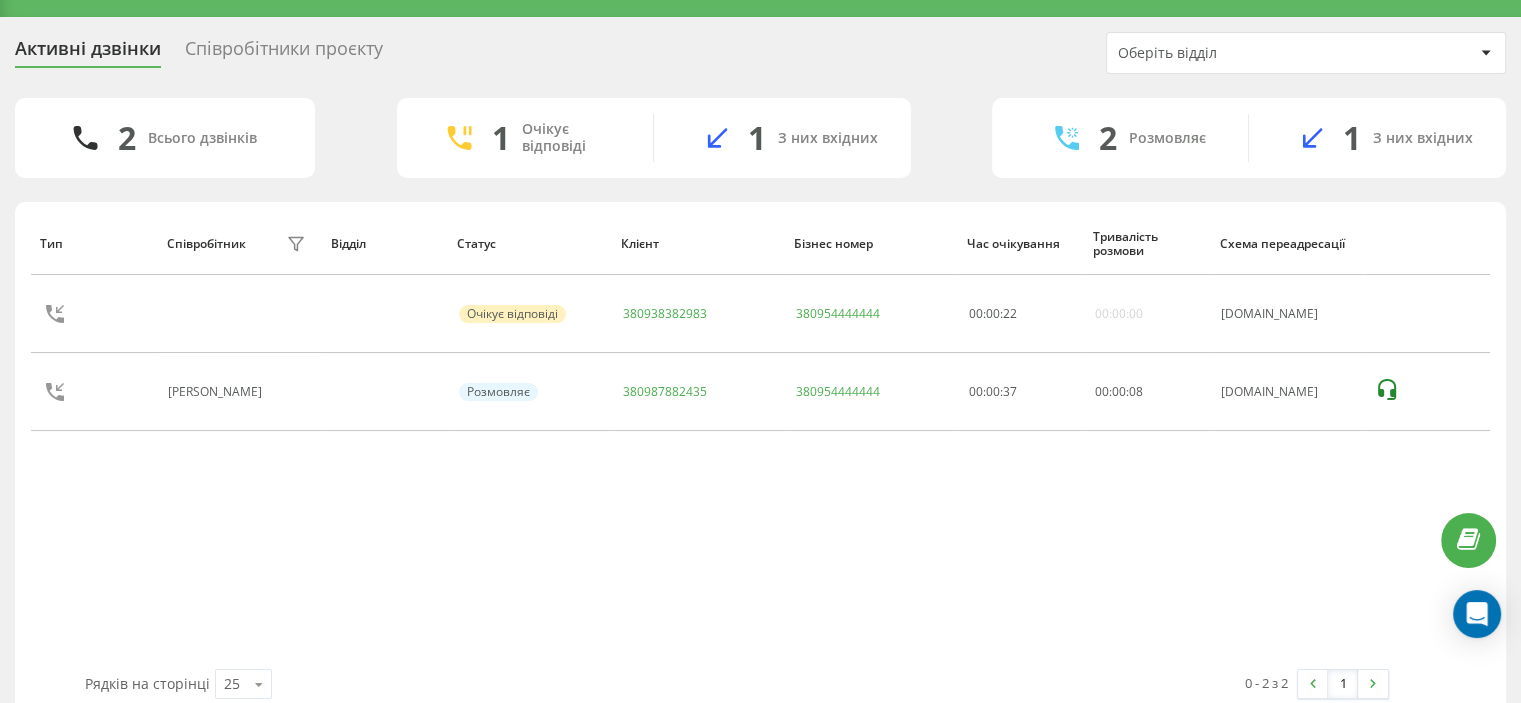 drag, startPoint x: 962, startPoint y: 543, endPoint x: 972, endPoint y: 444, distance: 99.50377 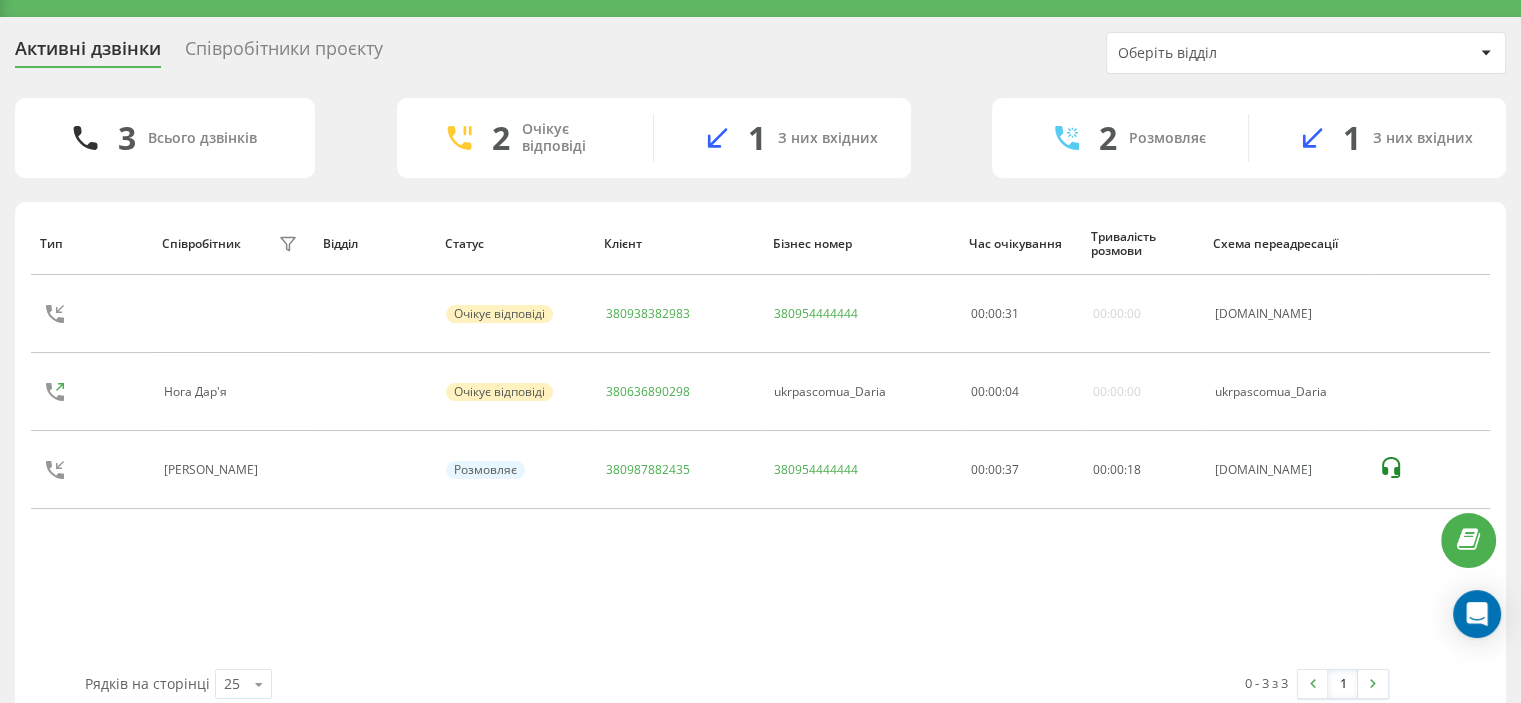 click on "Тип Співробітник  фільтру  Відділ Статус Клієнт Бізнес номер Час очікування Тривалість розмови Схема переадресації Очікує відповіді 380938382983 380954444444 00 : 00 : 31 00:00:00 ukrpas.com.ua Нога Дар'я Очікує відповіді 380636890298 ukrpascomua_Daria 00 : 00 : 04 00:00:00 ukrpascomua_Daria Ігнатенко Яків Миколайович Розмовляє 380987882435 380954444444 00:00:37 00 : 00 : 18 ukrpas.com.ua" at bounding box center [760, 440] 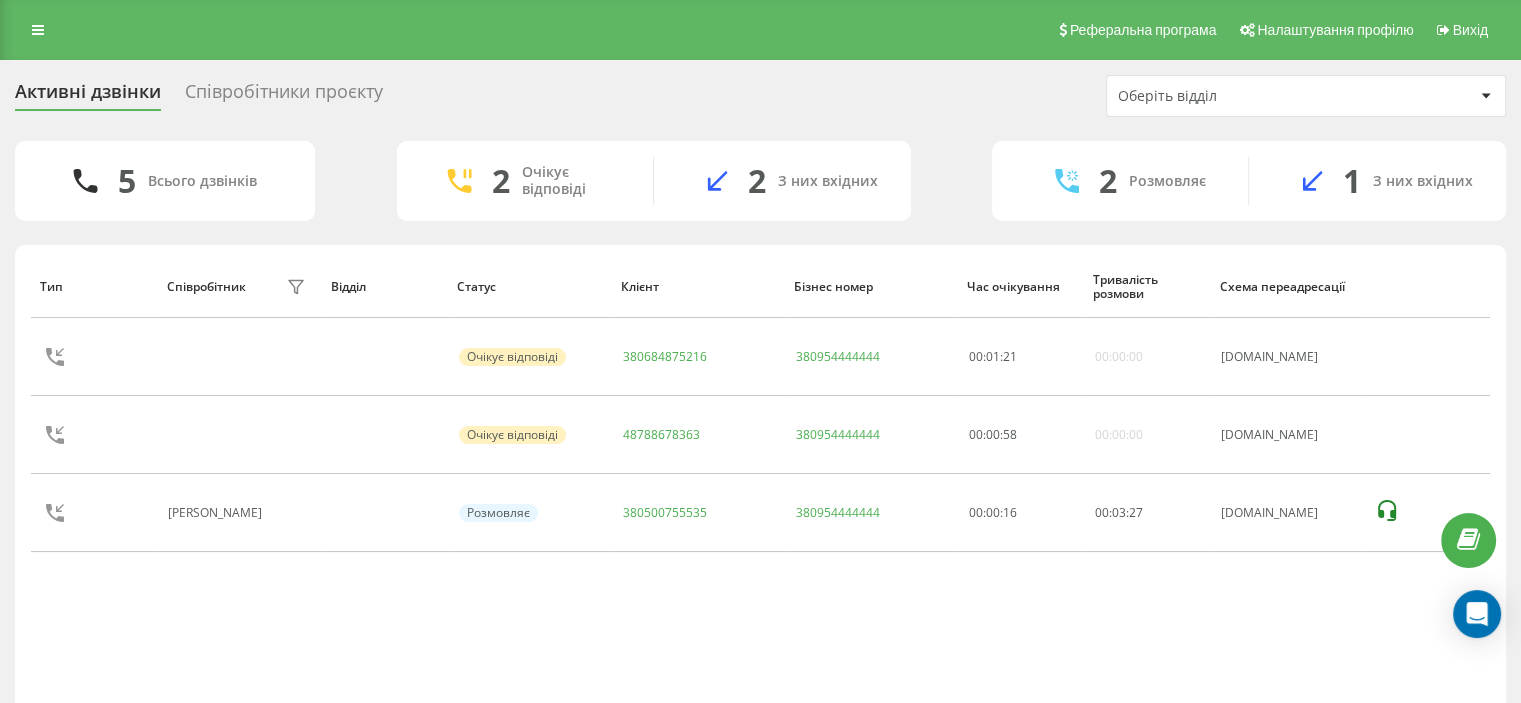 scroll, scrollTop: 0, scrollLeft: 0, axis: both 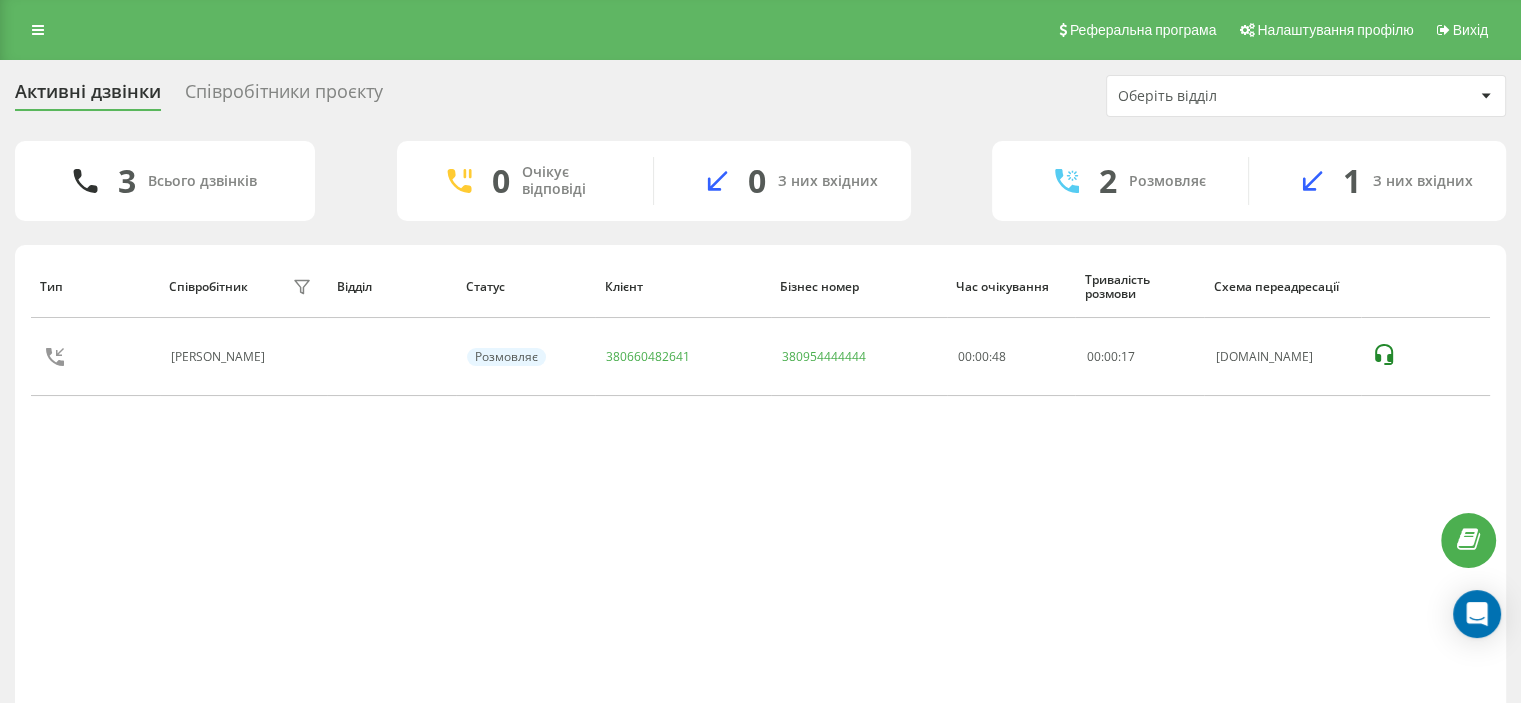 click on "Тип Співробітник  фільтру  Відділ Статус Клієнт Бізнес номер Час очікування Тривалість розмови Схема переадресації Ігнатенко Яків Миколайович Розмовляє 380660482641 380954444444 00:00:48 00 : 00 : 17 ukrpas.com.ua" at bounding box center [760, 483] 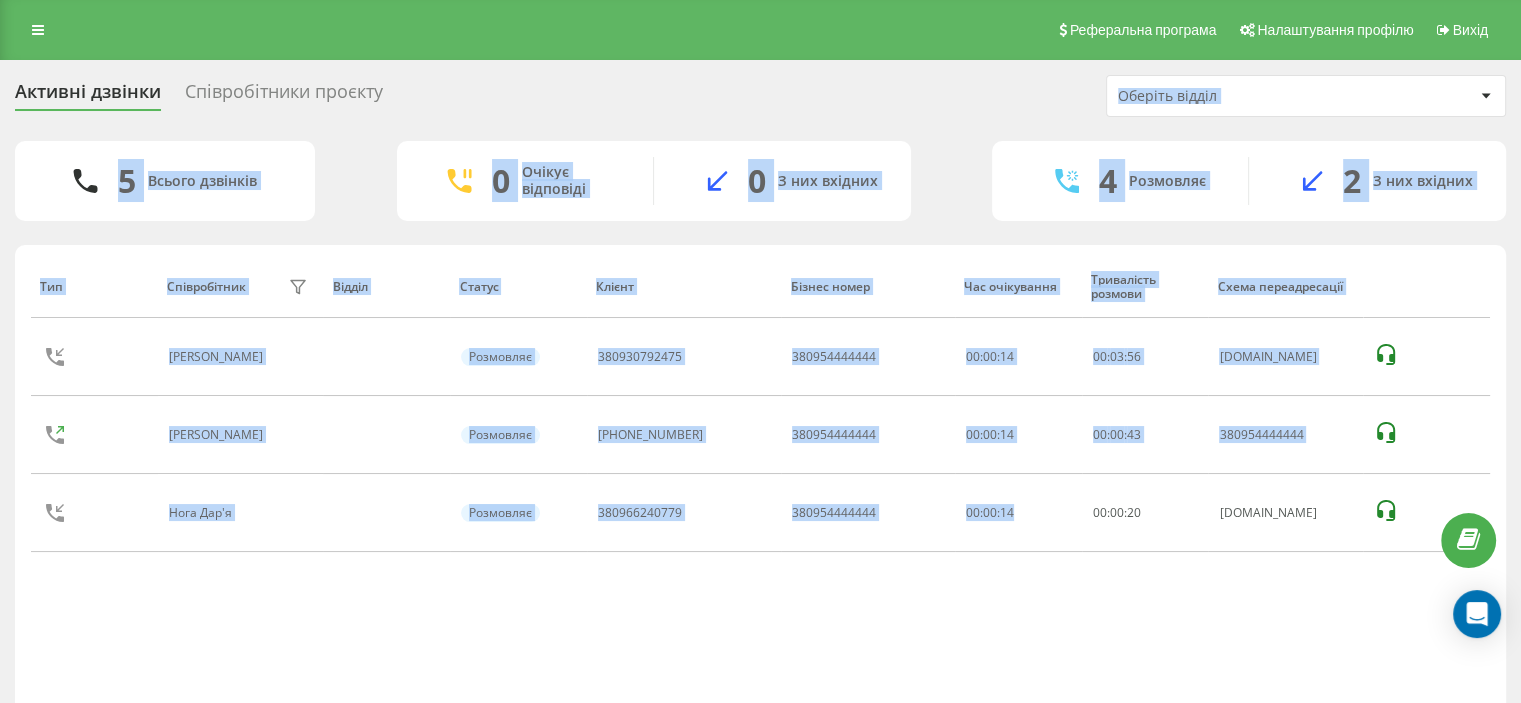 drag, startPoint x: 1059, startPoint y: 520, endPoint x: 392, endPoint y: 98, distance: 789.2864 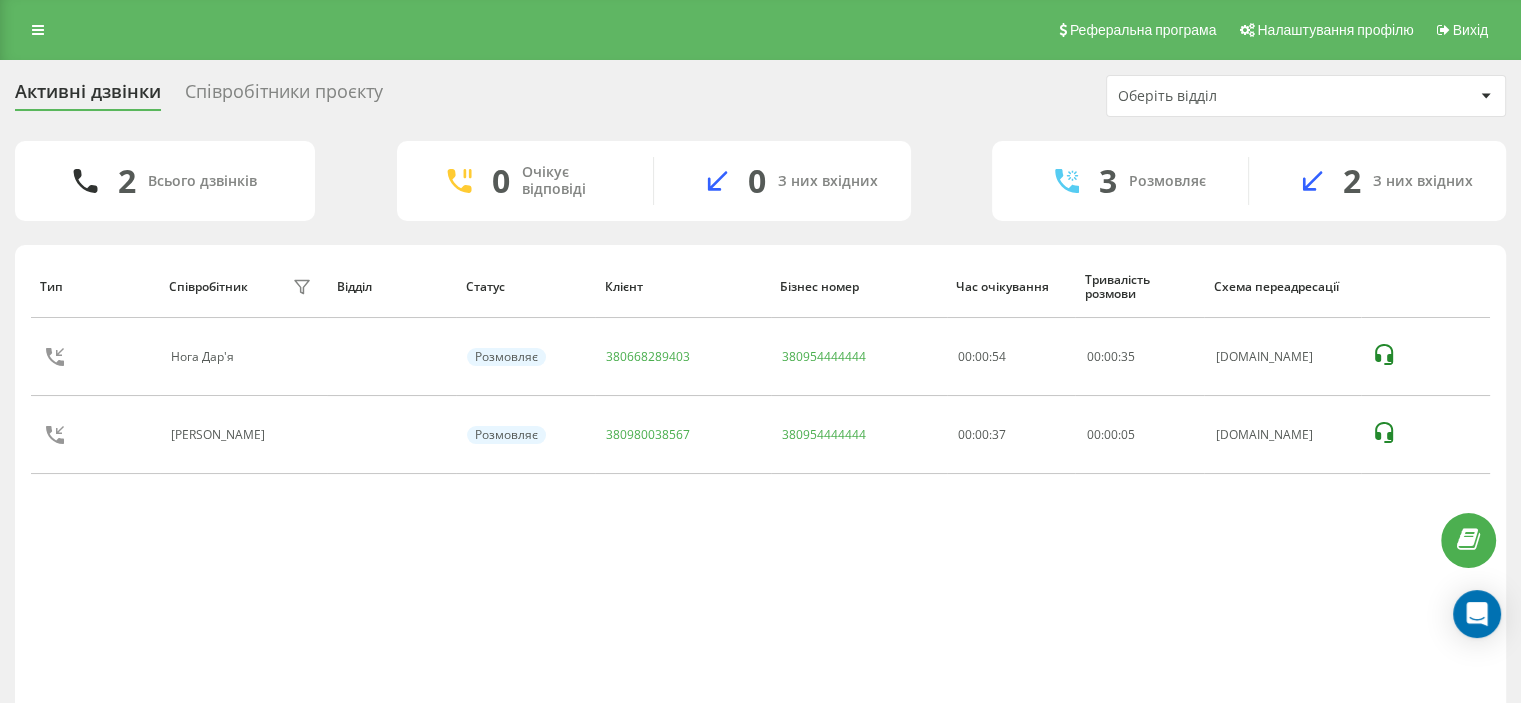 drag, startPoint x: 110, startPoint y: 540, endPoint x: 171, endPoint y: 520, distance: 64.195015 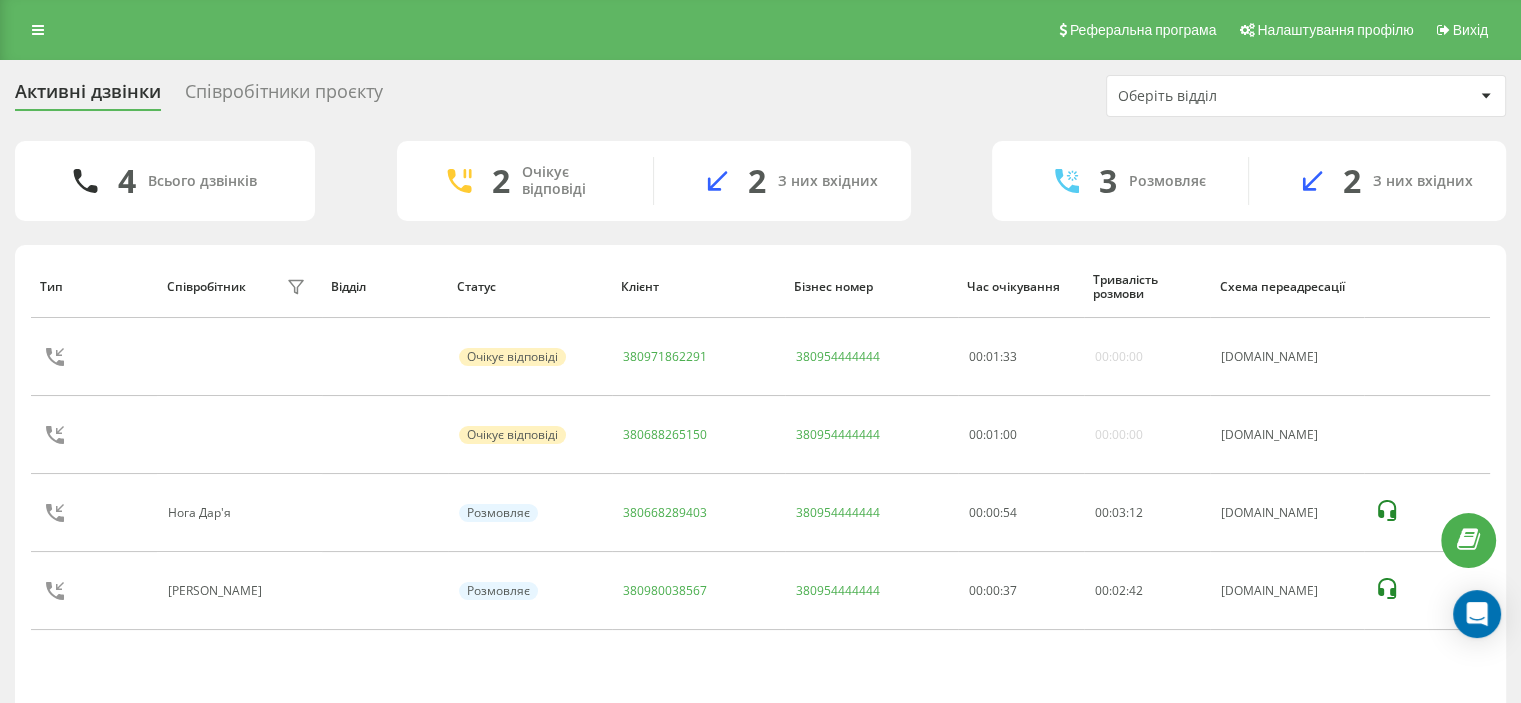 click on "Активні дзвінки Співробітники проєкту Оберіть відділ" at bounding box center (760, 96) 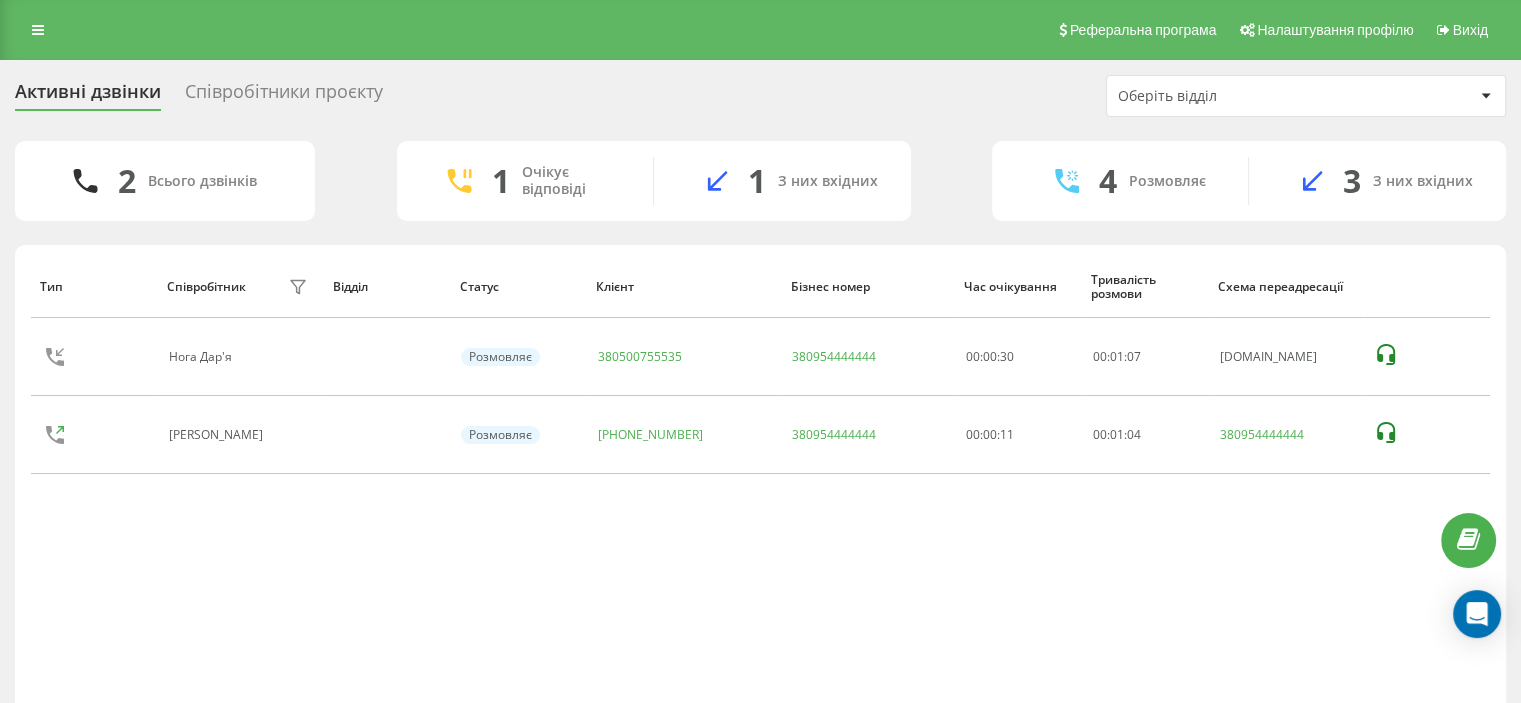 click on "Тип Співробітник  фільтру  Відділ Статус Клієнт Бізнес номер Час очікування Тривалість розмови Схема переадресації Нога Дар'я Розмовляє 380500755535 380954444444 00:00:30 00 : 01 : 07 ukrpas.com.ua Фоміна Елана Розмовляє +380674302616 380954444444 00:00:11 00 : 01 : 04 380954444444" at bounding box center [760, 483] 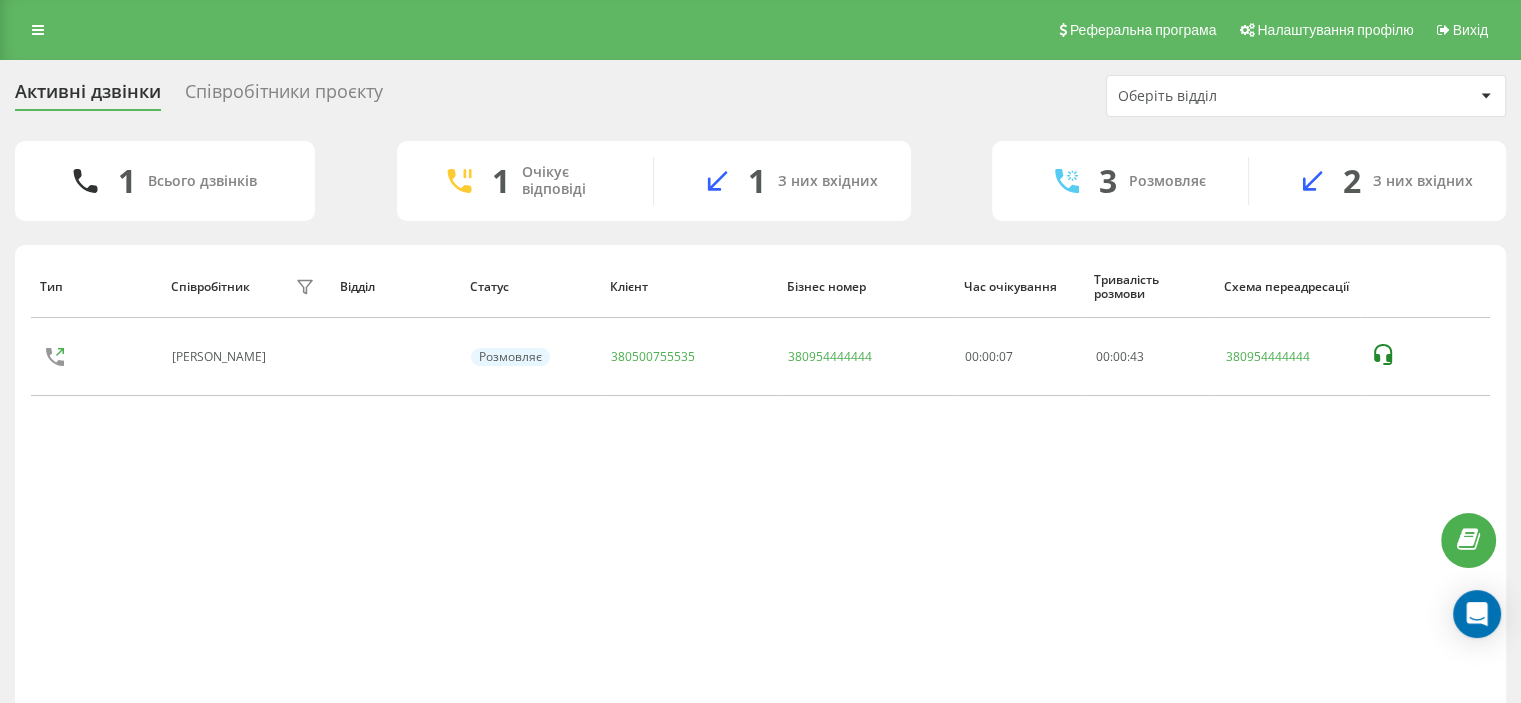 click on "Тип Співробітник  фільтру  Відділ Статус Клієнт Бізнес номер Час очікування Тривалість розмови Схема переадресації Ігнатенко Яків Миколайович Розмовляє 380500755535 380954444444 00:00:07 00 : 00 : 43 380954444444" at bounding box center (760, 483) 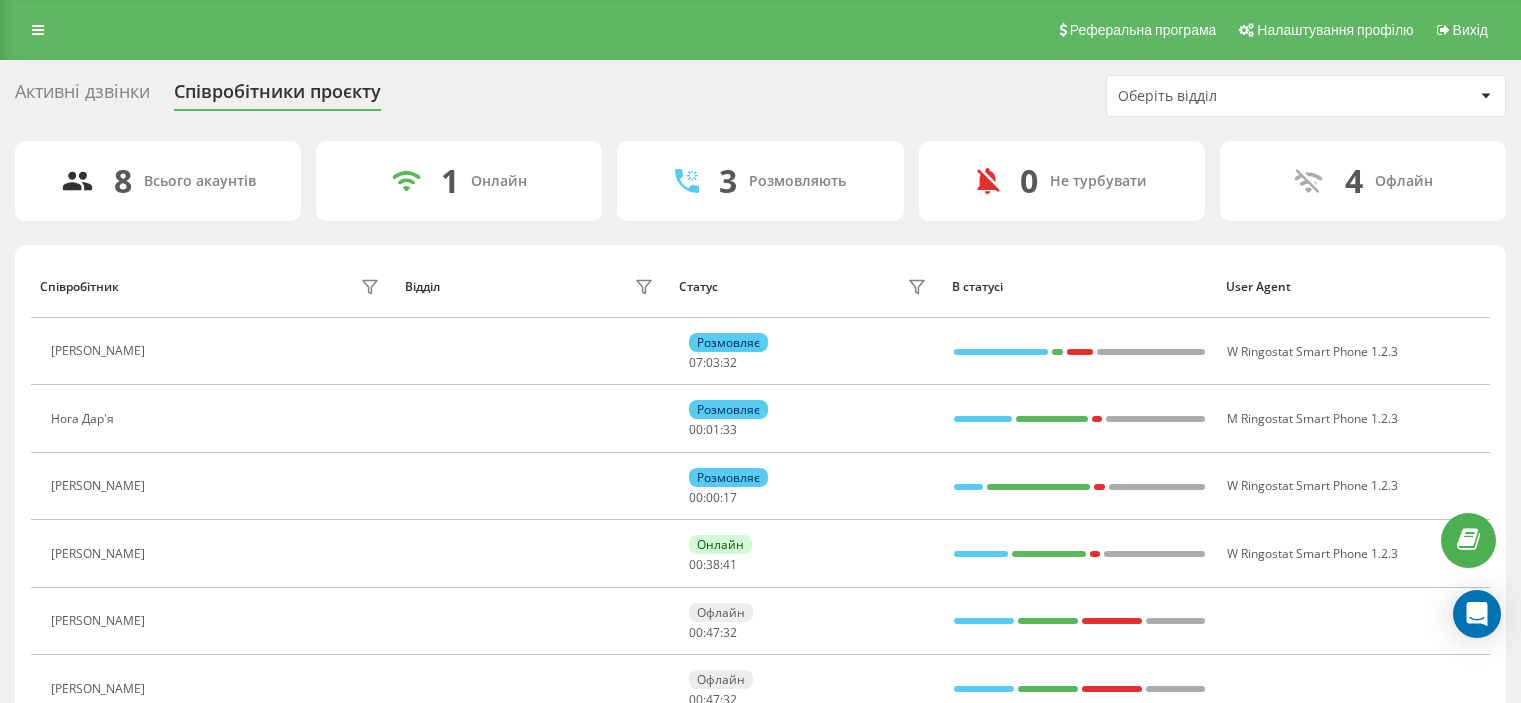 scroll, scrollTop: 0, scrollLeft: 0, axis: both 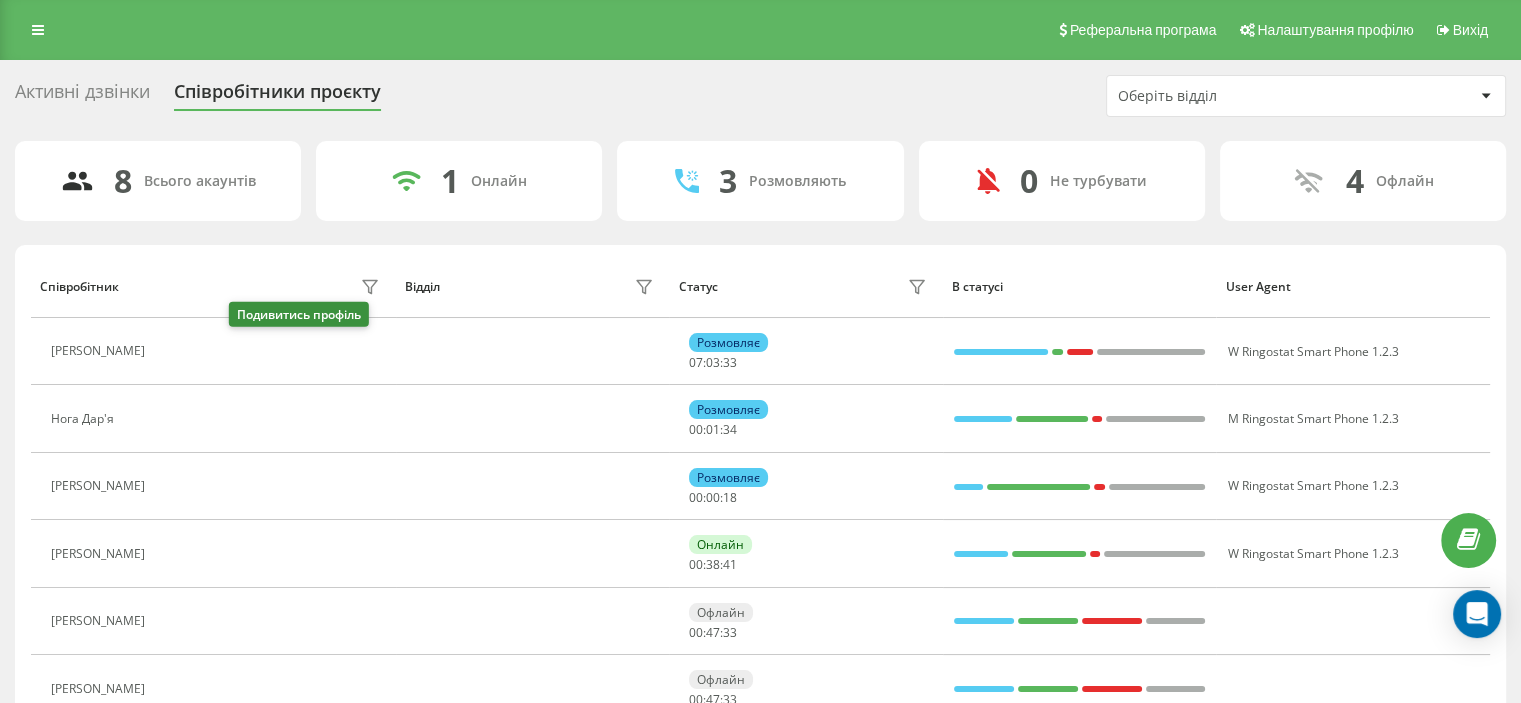 click 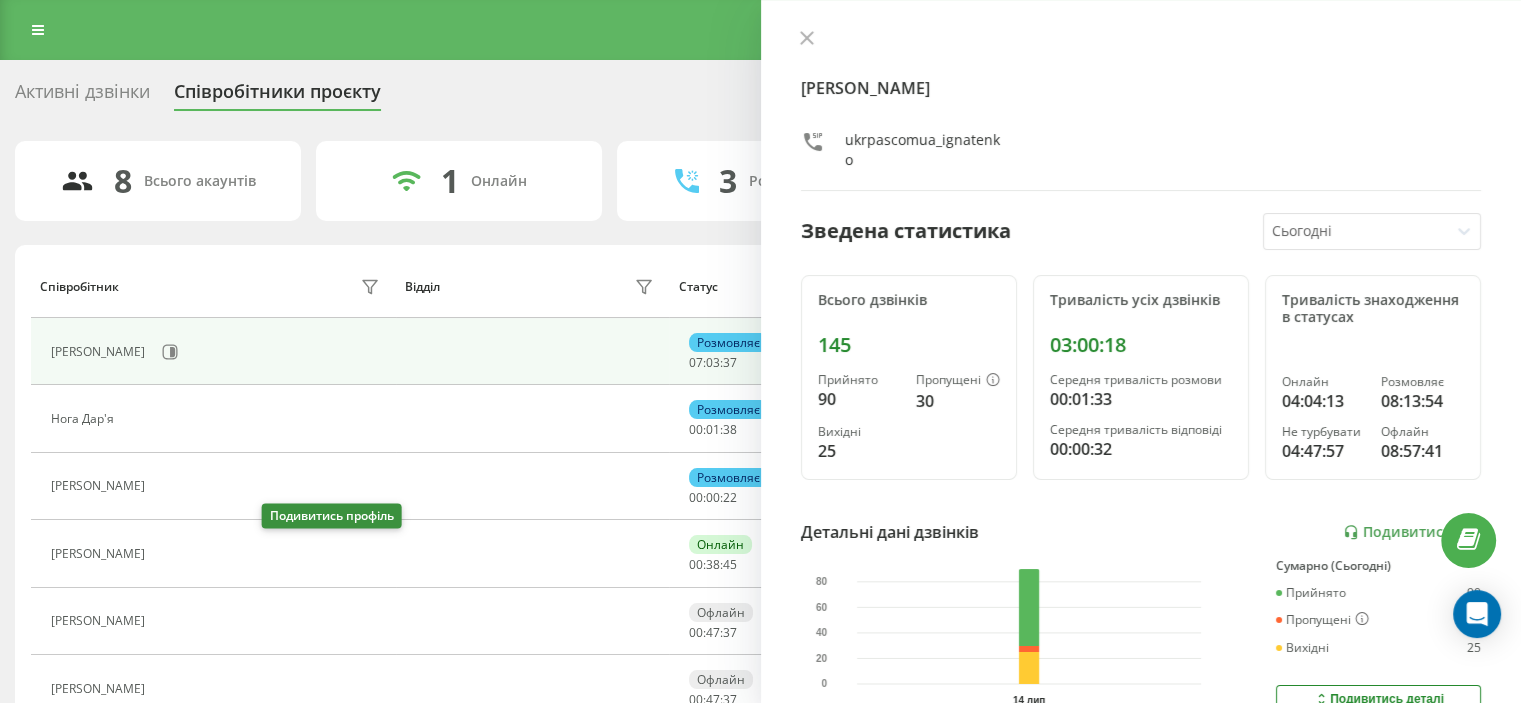 click 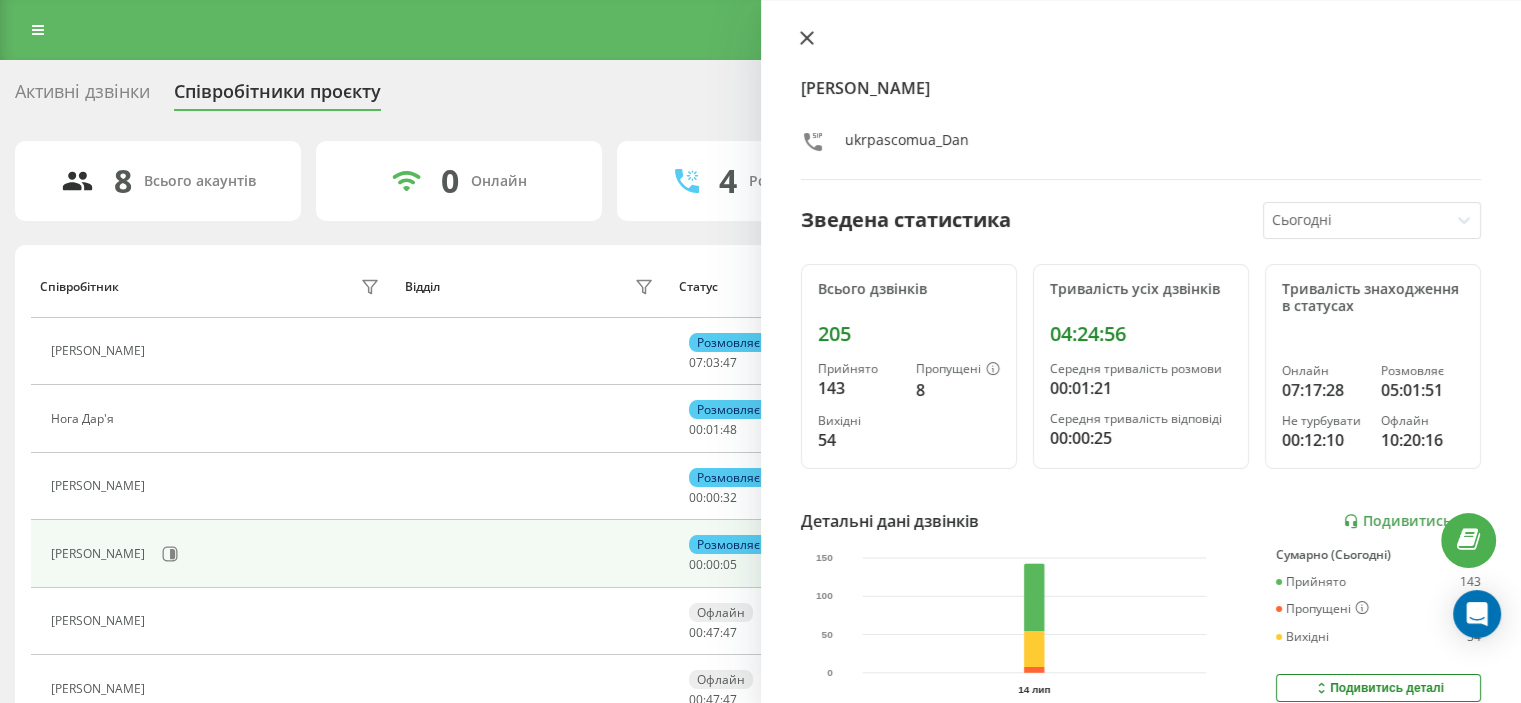 click 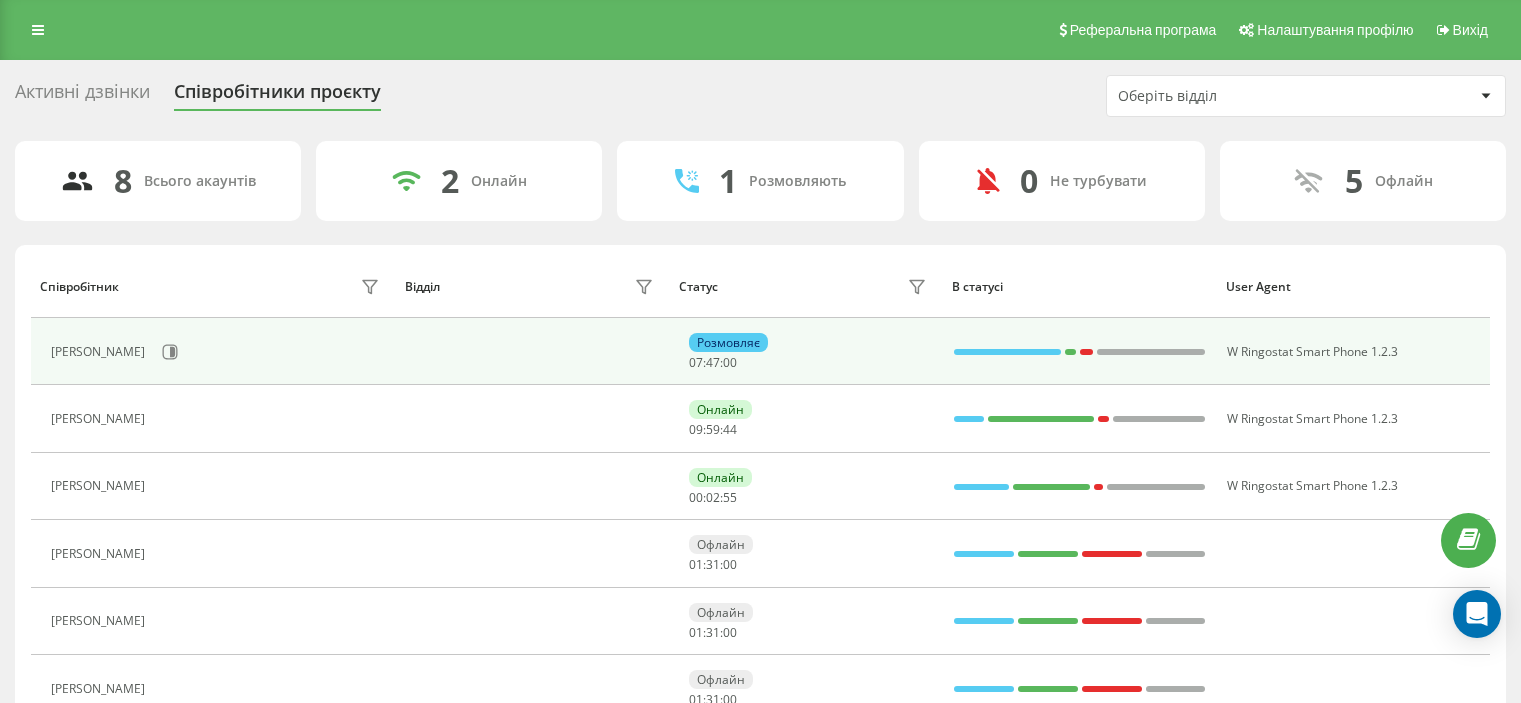 scroll, scrollTop: 0, scrollLeft: 0, axis: both 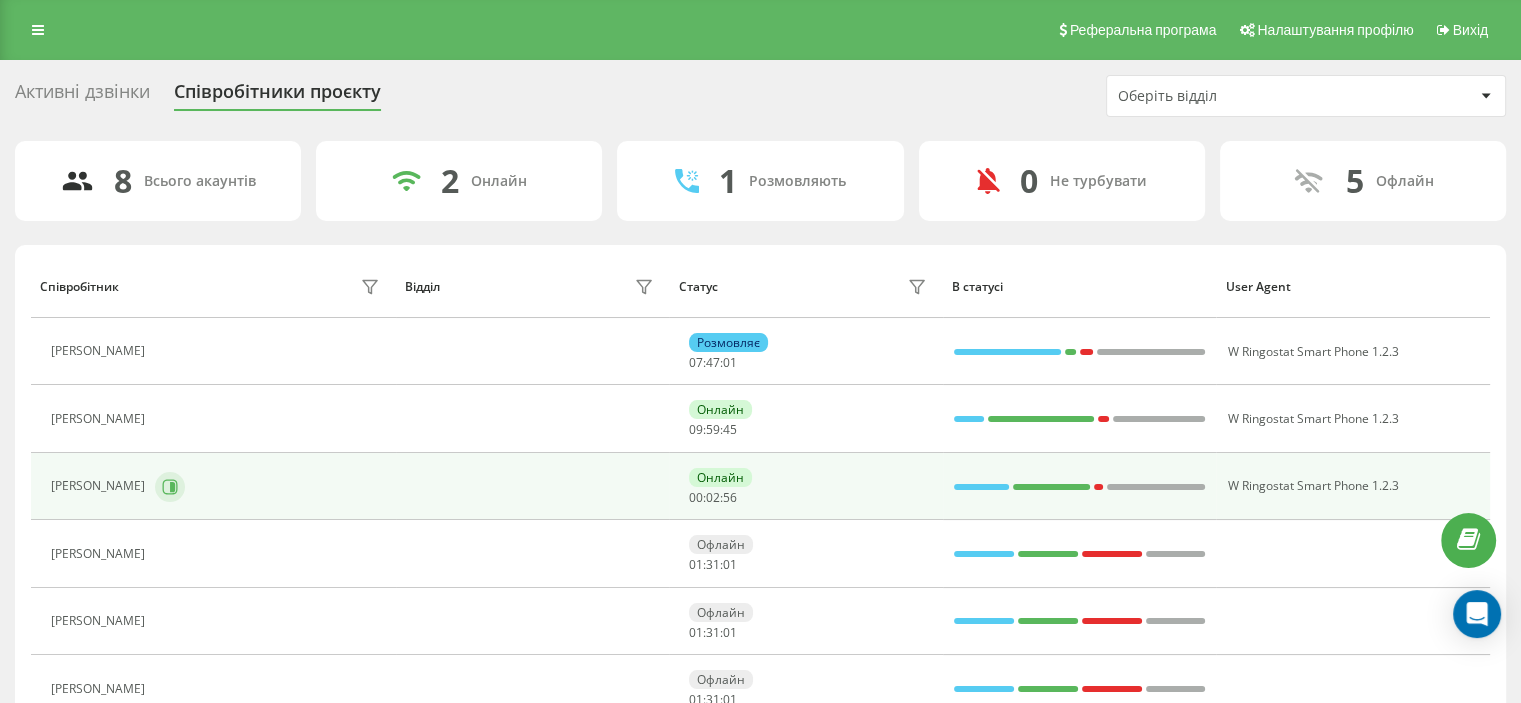 click 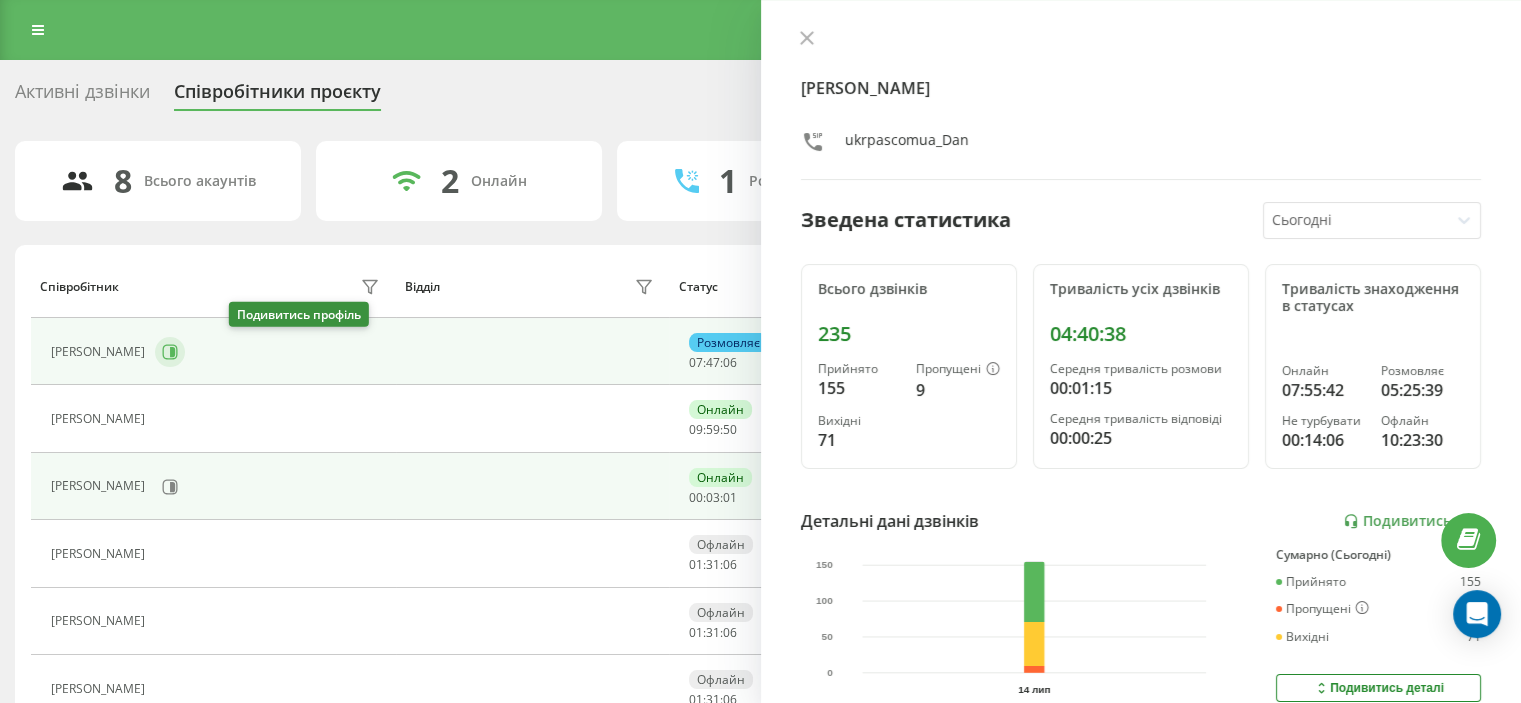 click at bounding box center [170, 352] 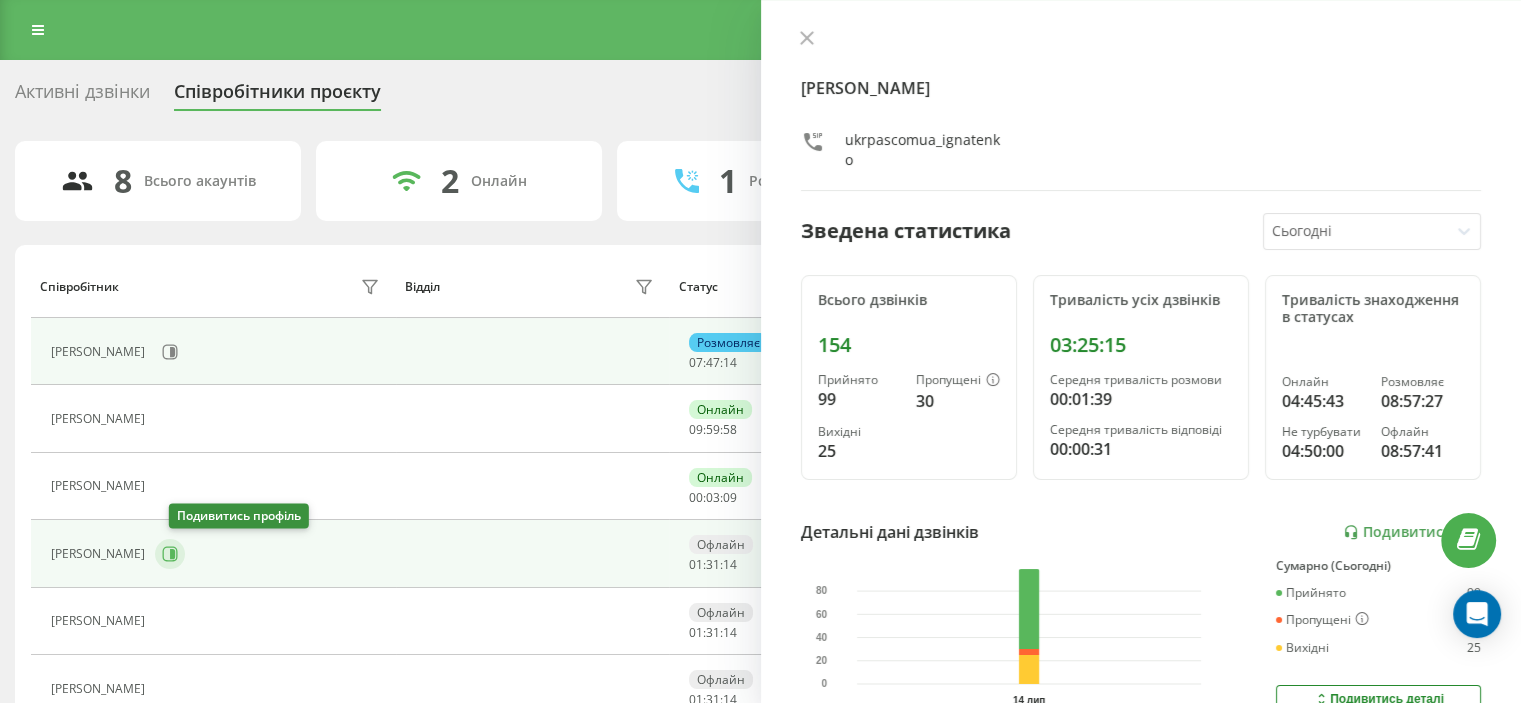click 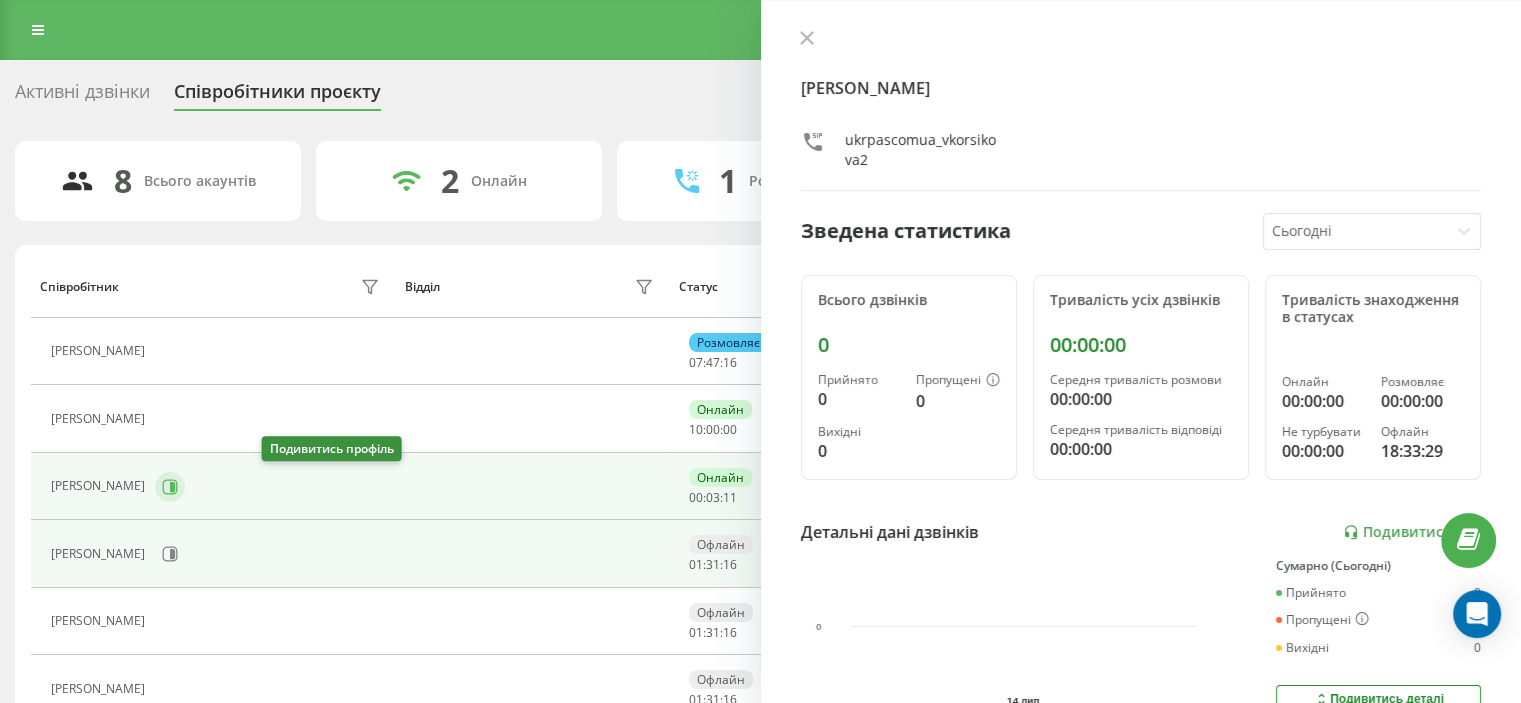 click 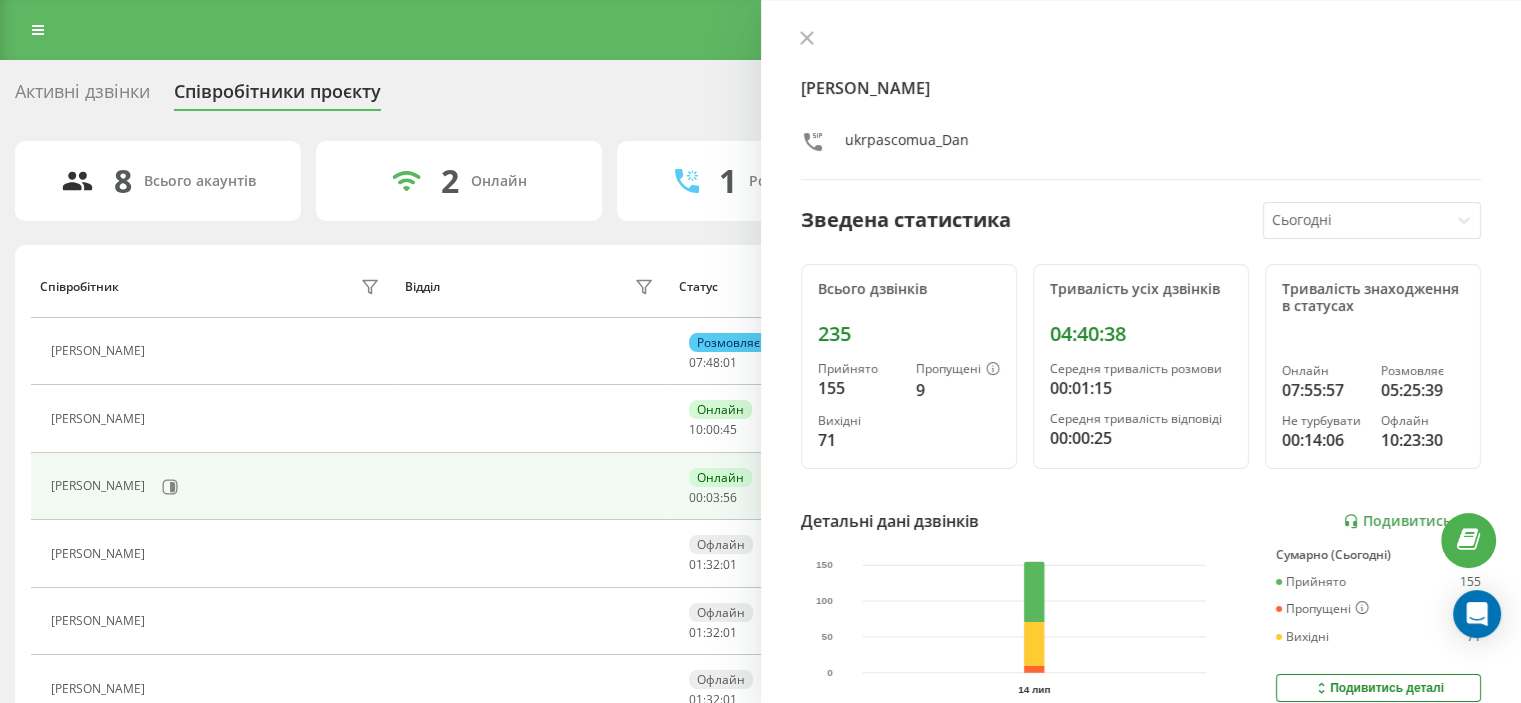 click on "[PERSON_NAME]" at bounding box center (1141, 105) 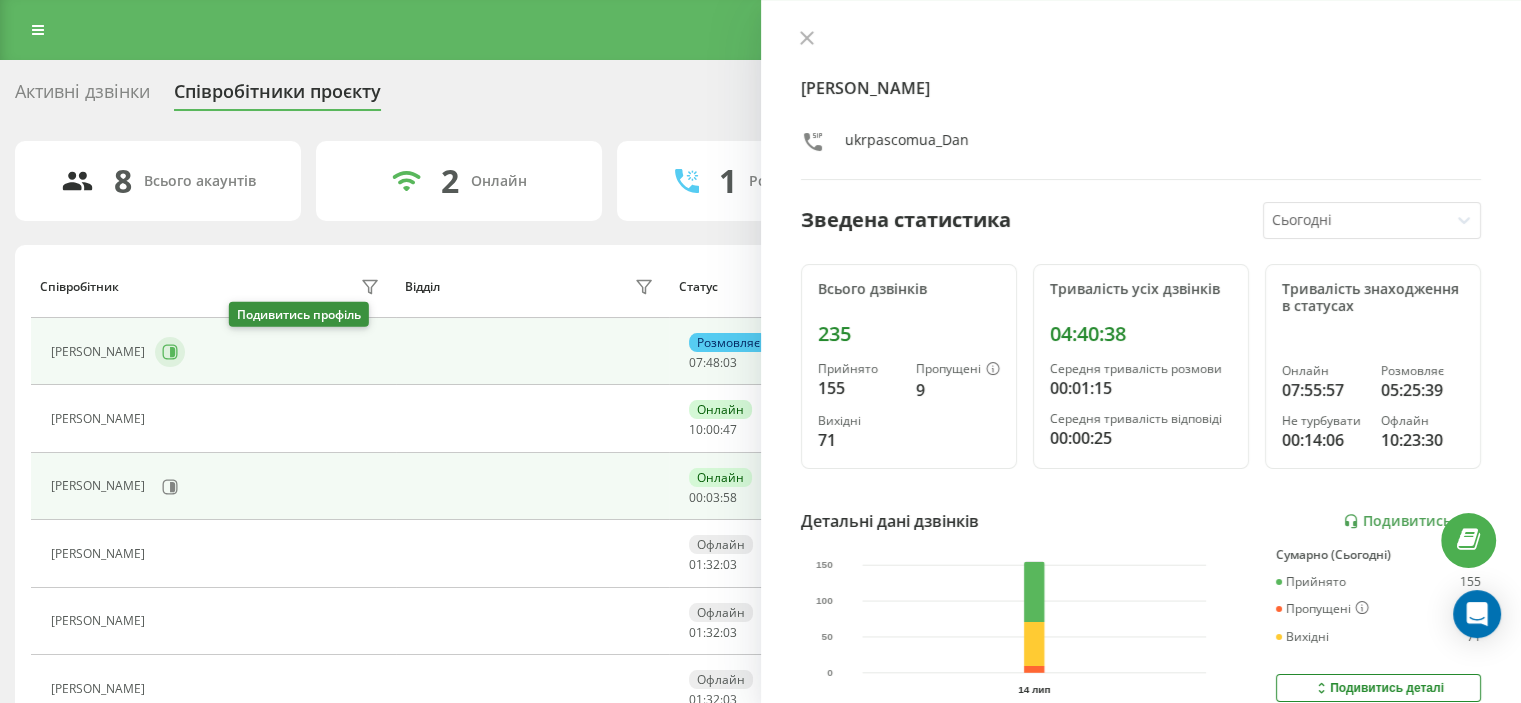 click 